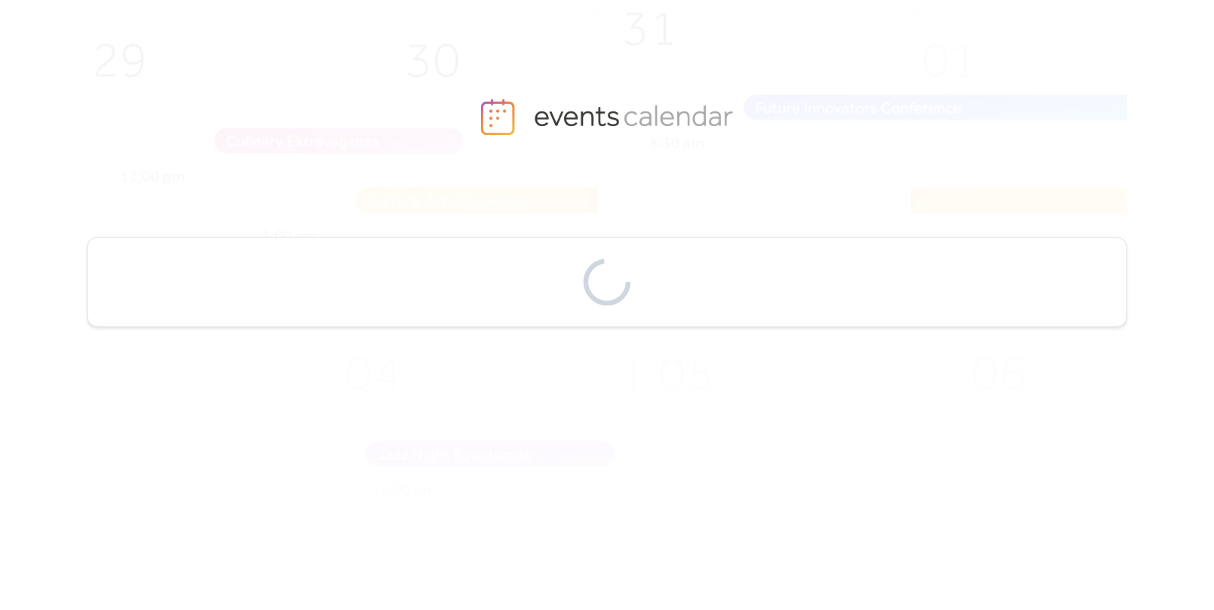 scroll, scrollTop: 0, scrollLeft: 0, axis: both 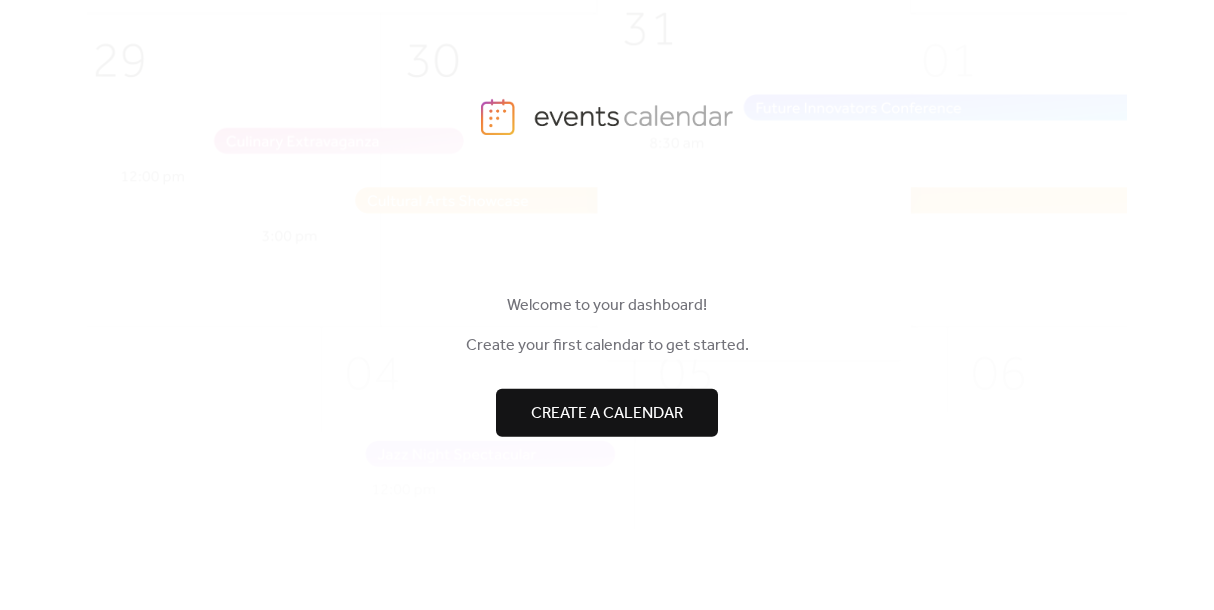 click on "Create a calendar" at bounding box center [607, 413] 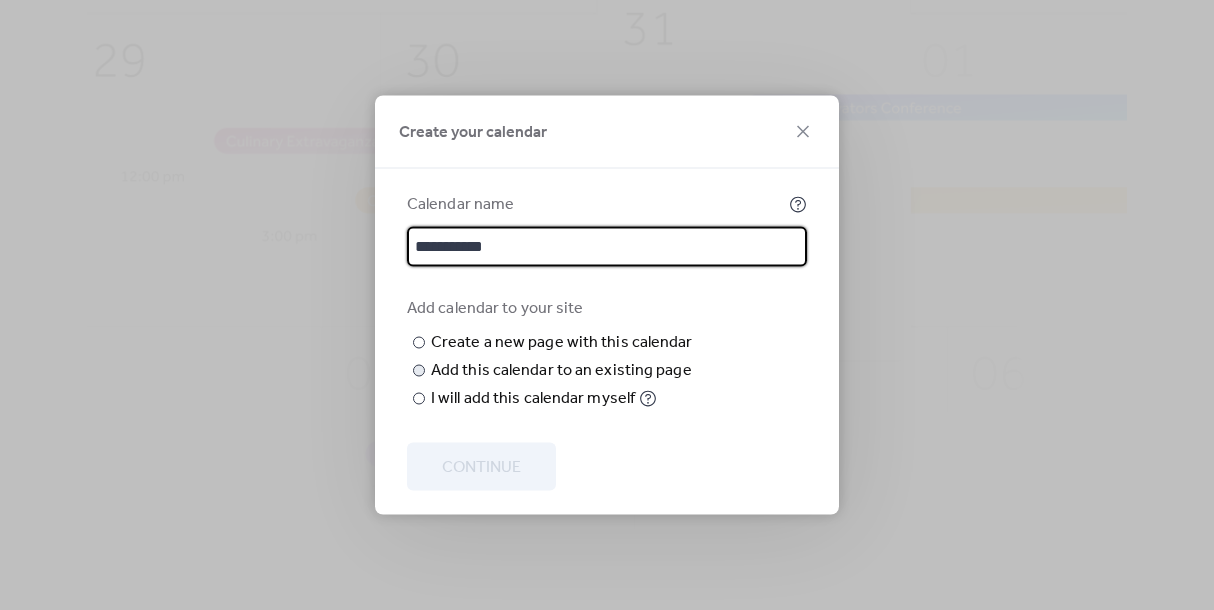 type on "**********" 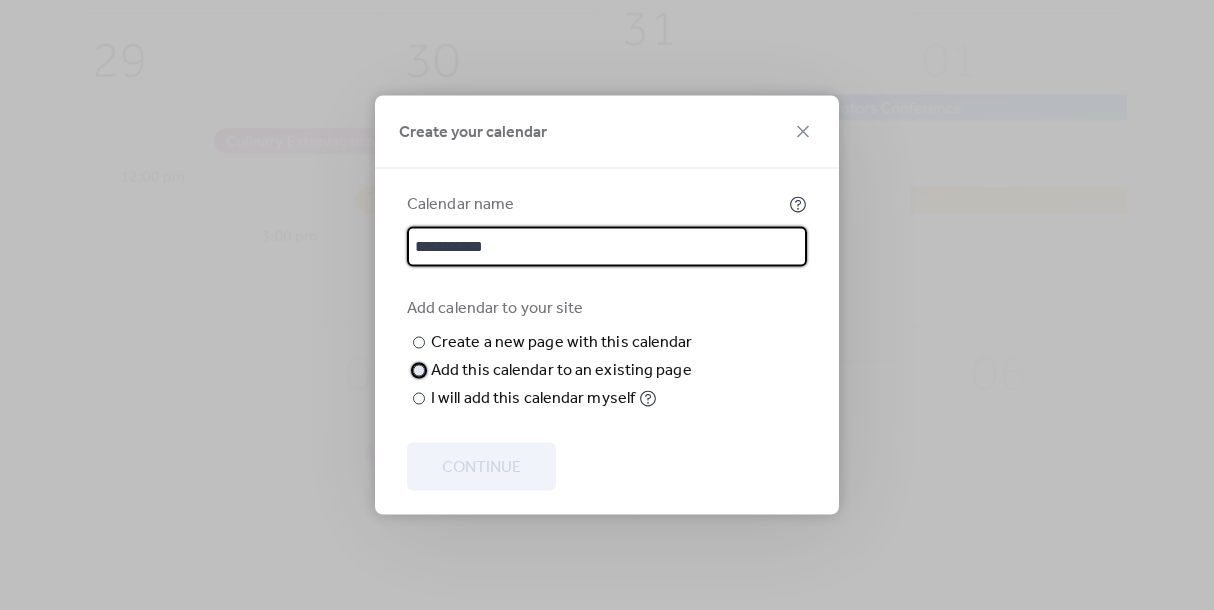 click at bounding box center (419, 371) 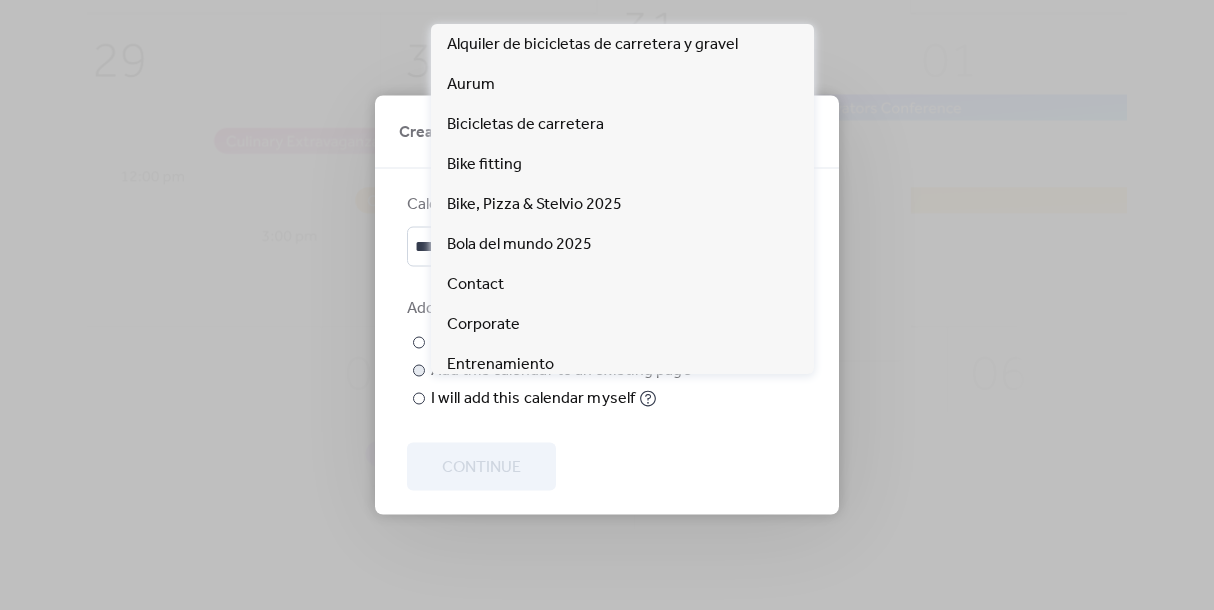 click on "Choose page" at bounding box center [0, 0] 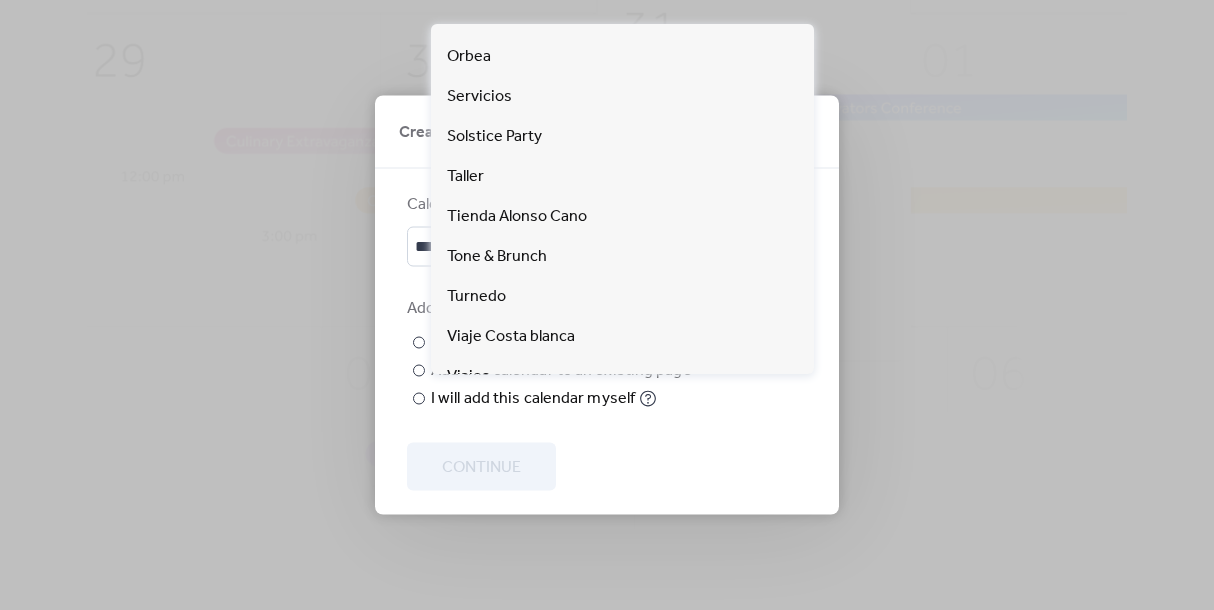 scroll, scrollTop: 1090, scrollLeft: 0, axis: vertical 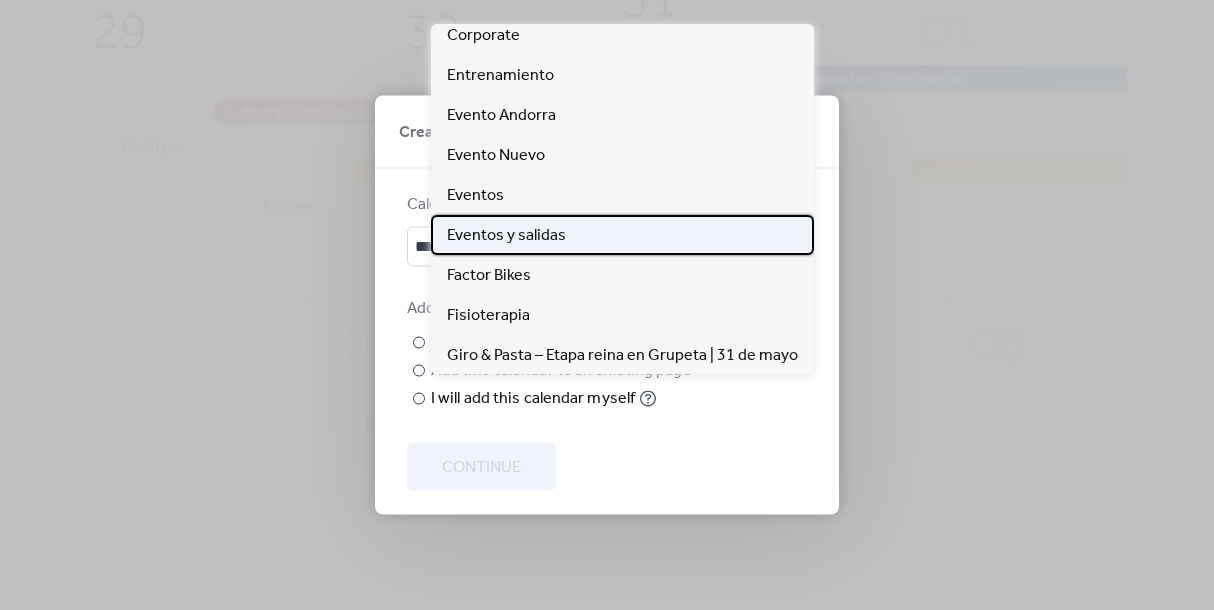 click on "Eventos y salidas" at bounding box center [506, 236] 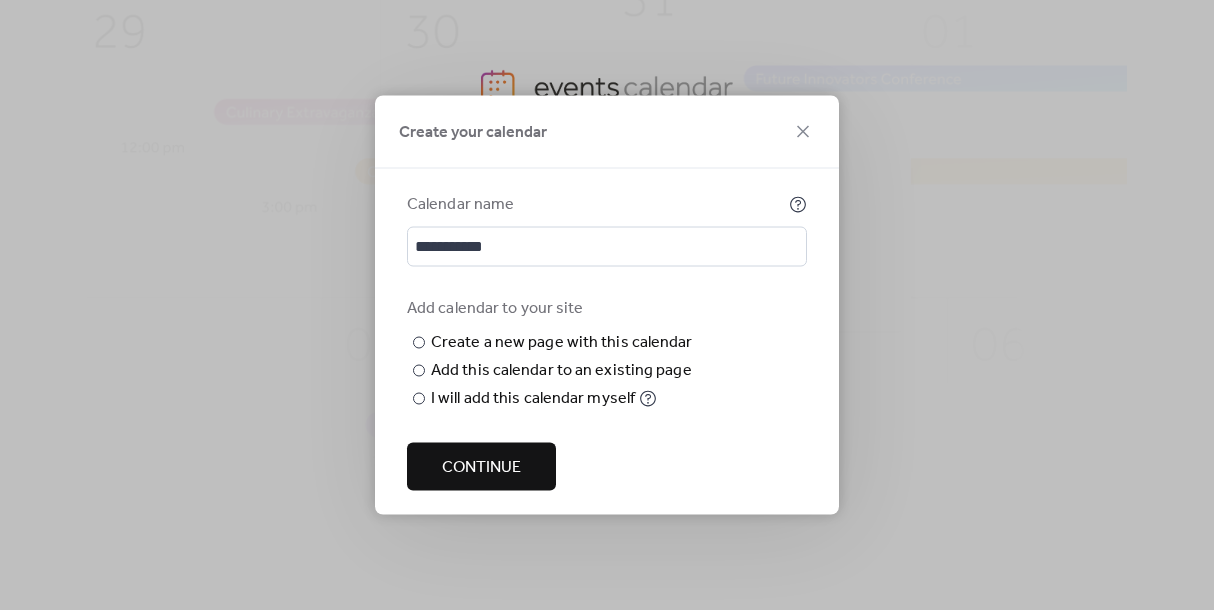 click on "Continue" at bounding box center [481, 468] 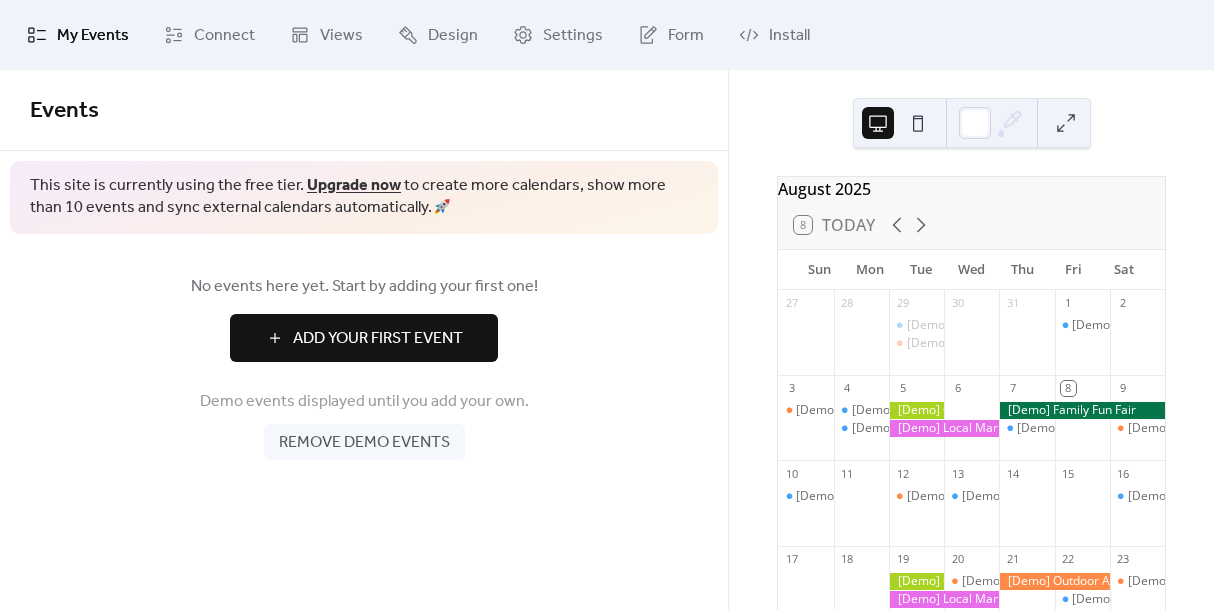 scroll, scrollTop: 0, scrollLeft: 0, axis: both 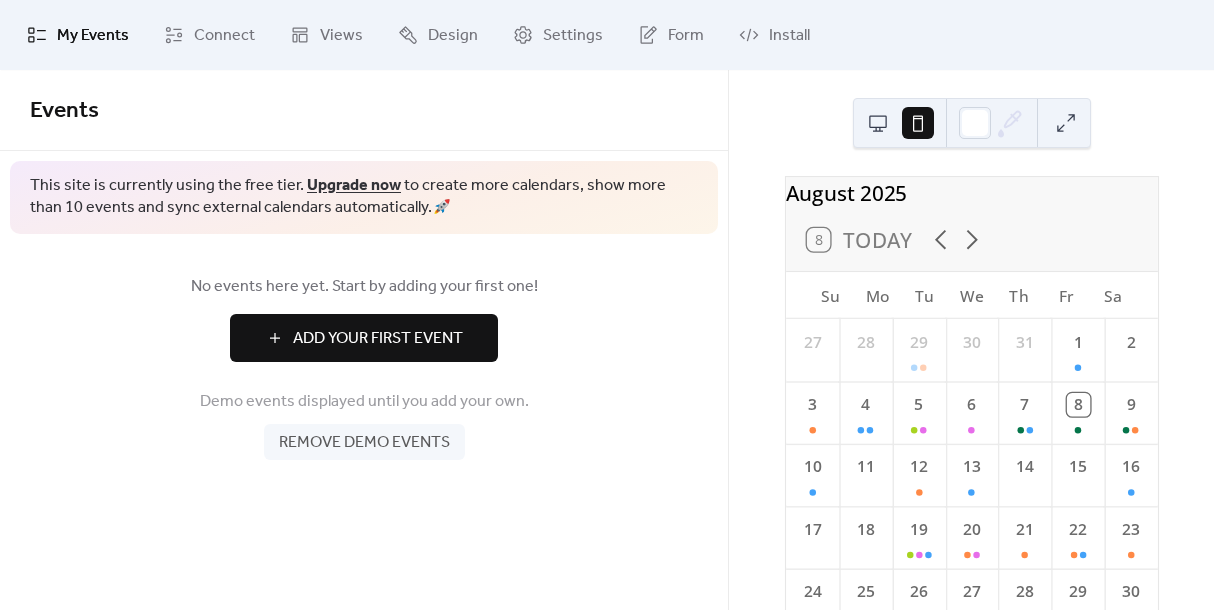 click at bounding box center (878, 123) 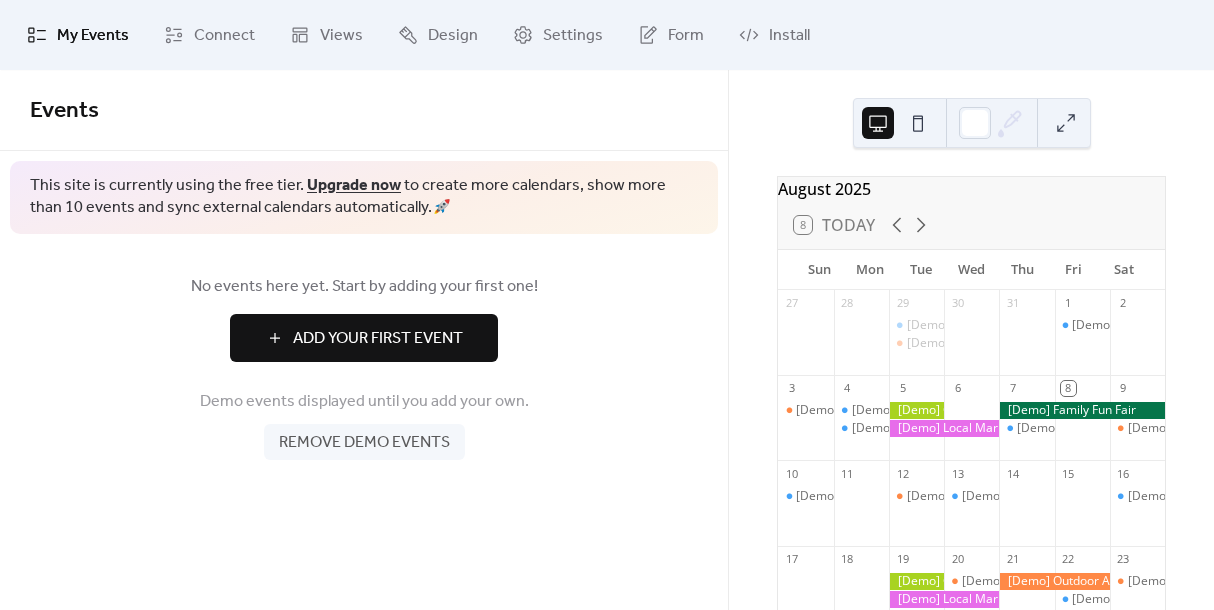 click on "Remove demo events" at bounding box center [364, 443] 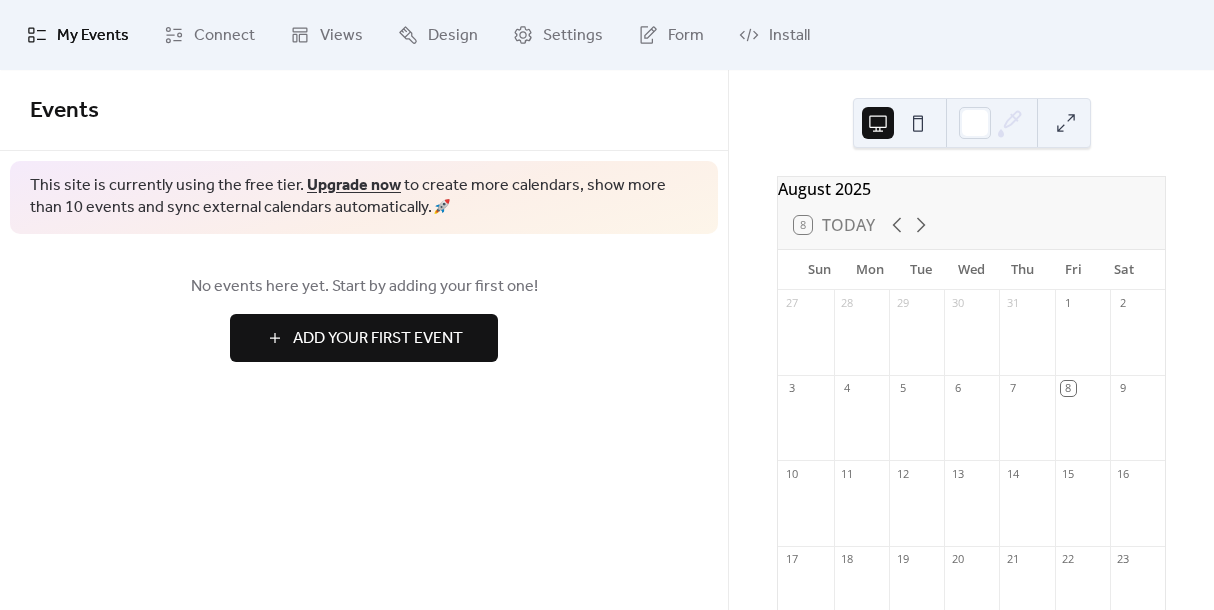 click on "Add Your First Event" at bounding box center [378, 339] 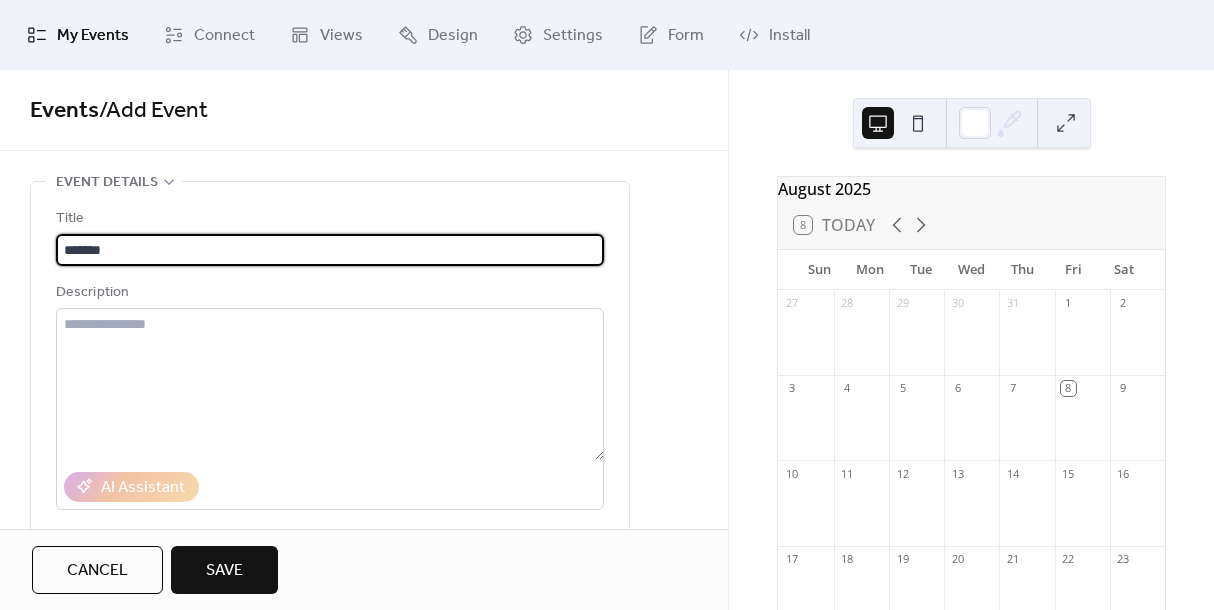 type on "*******" 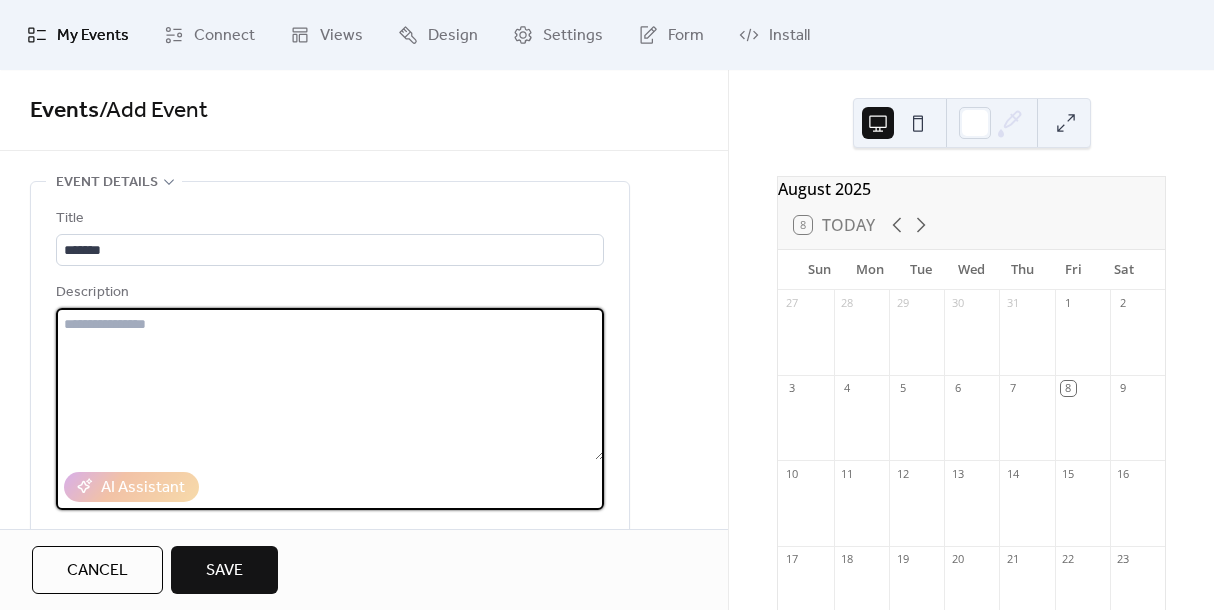paste on "**********" 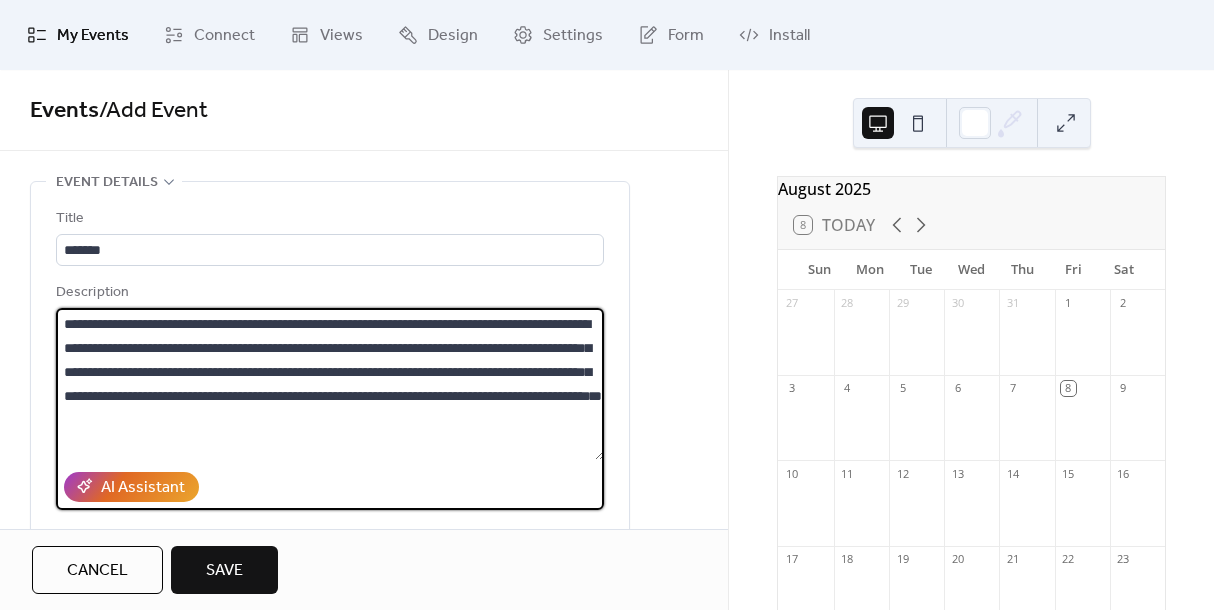 scroll, scrollTop: 21, scrollLeft: 0, axis: vertical 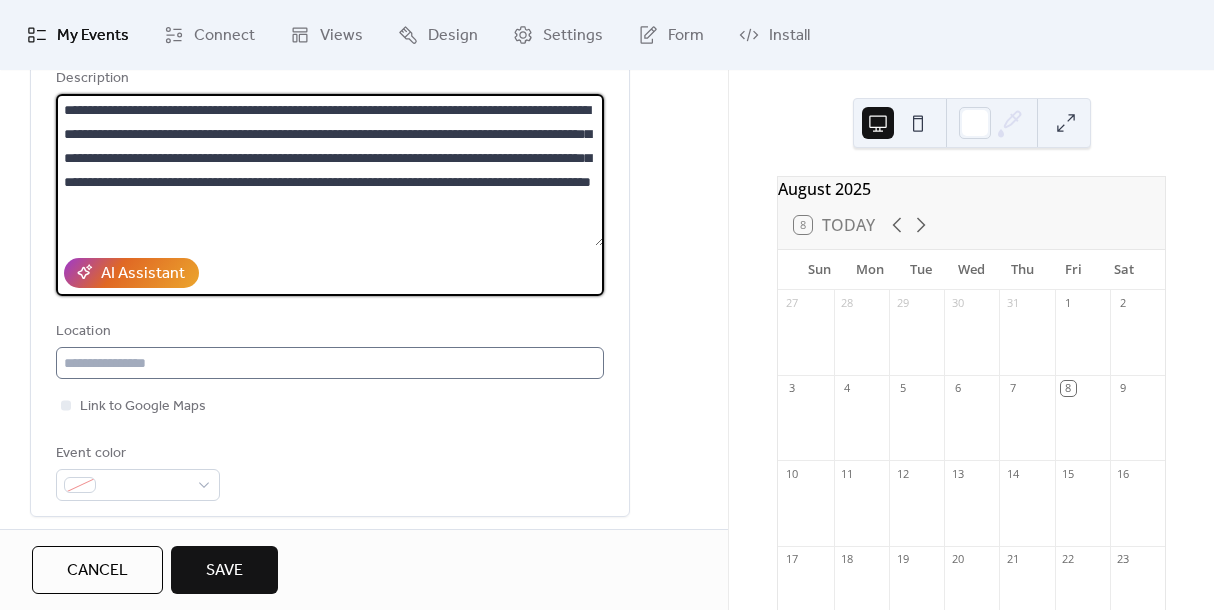 type on "**********" 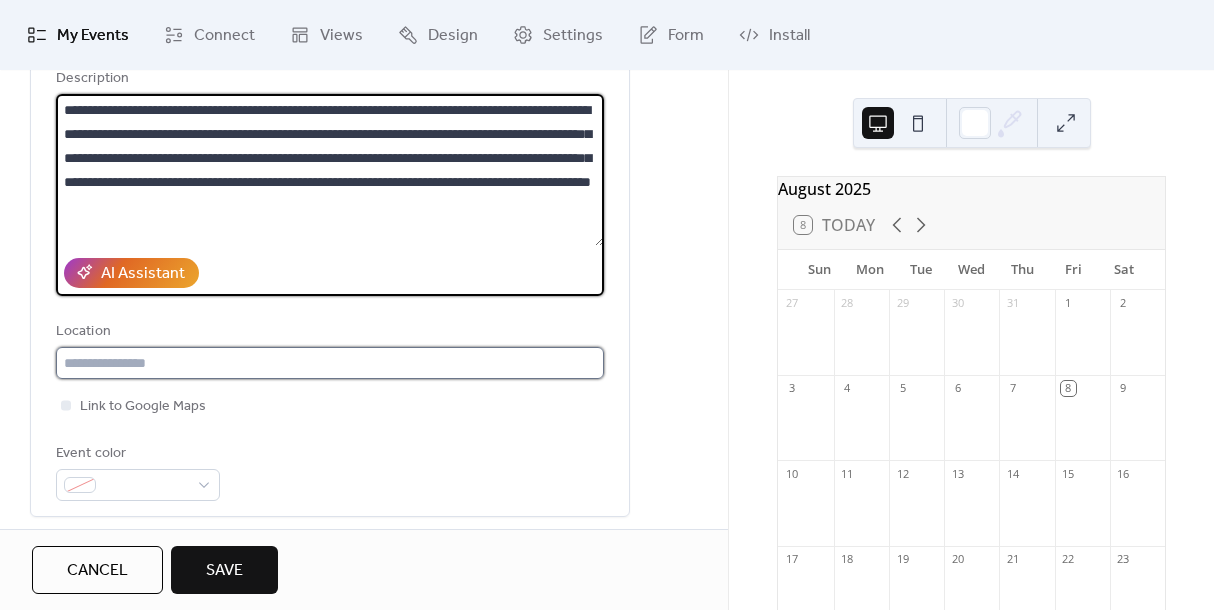 click at bounding box center (330, 363) 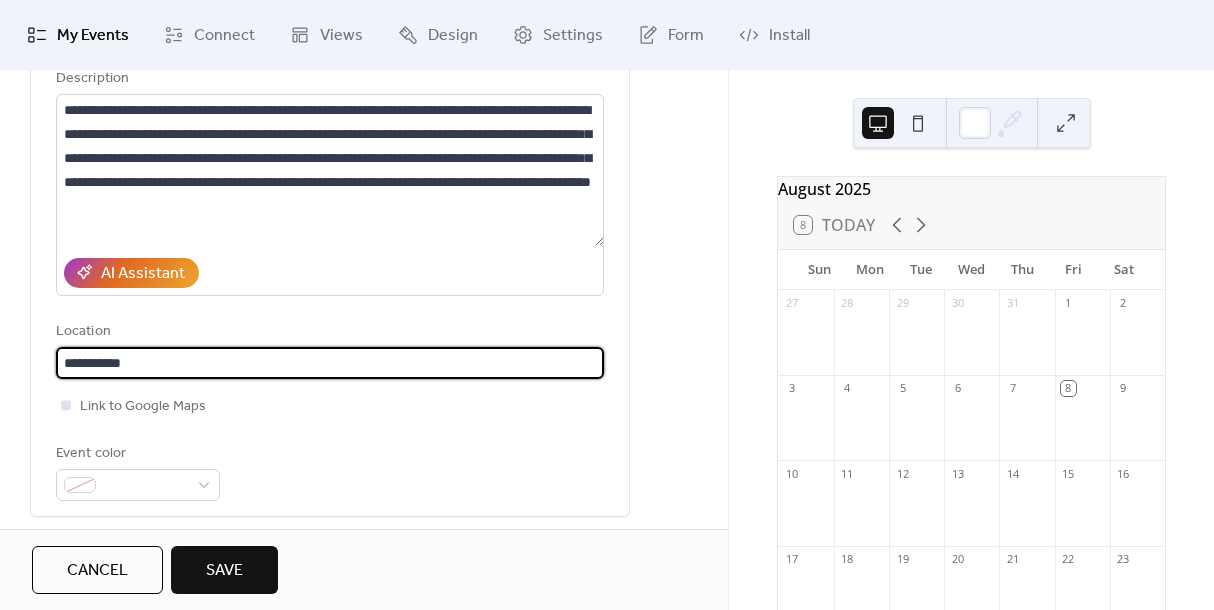 type on "**********" 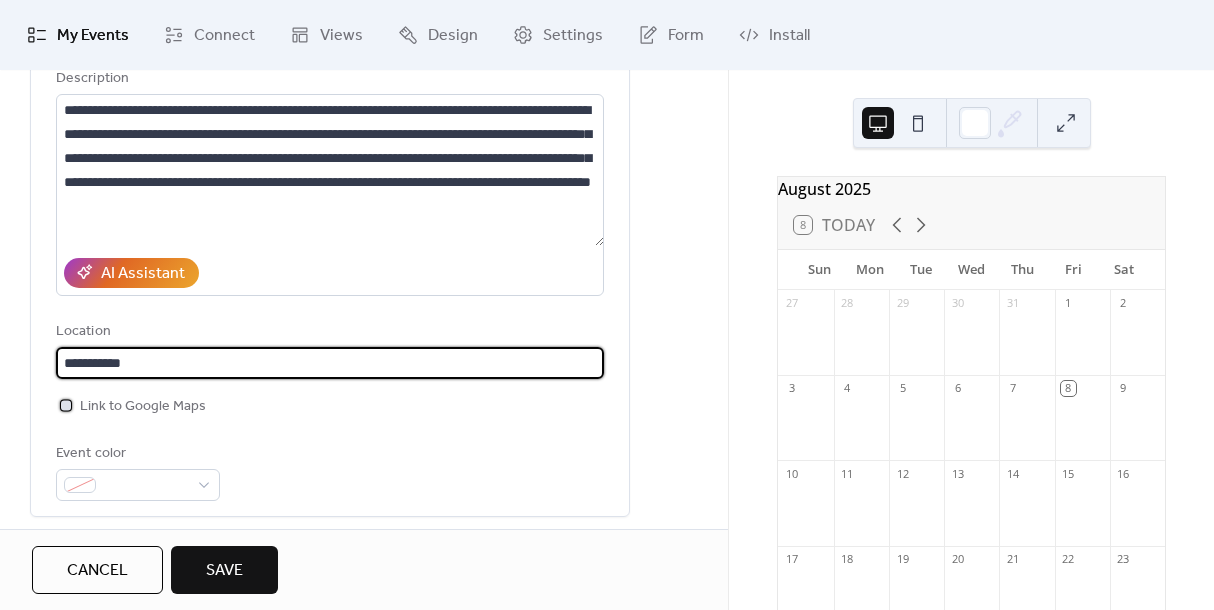 click at bounding box center [66, 405] 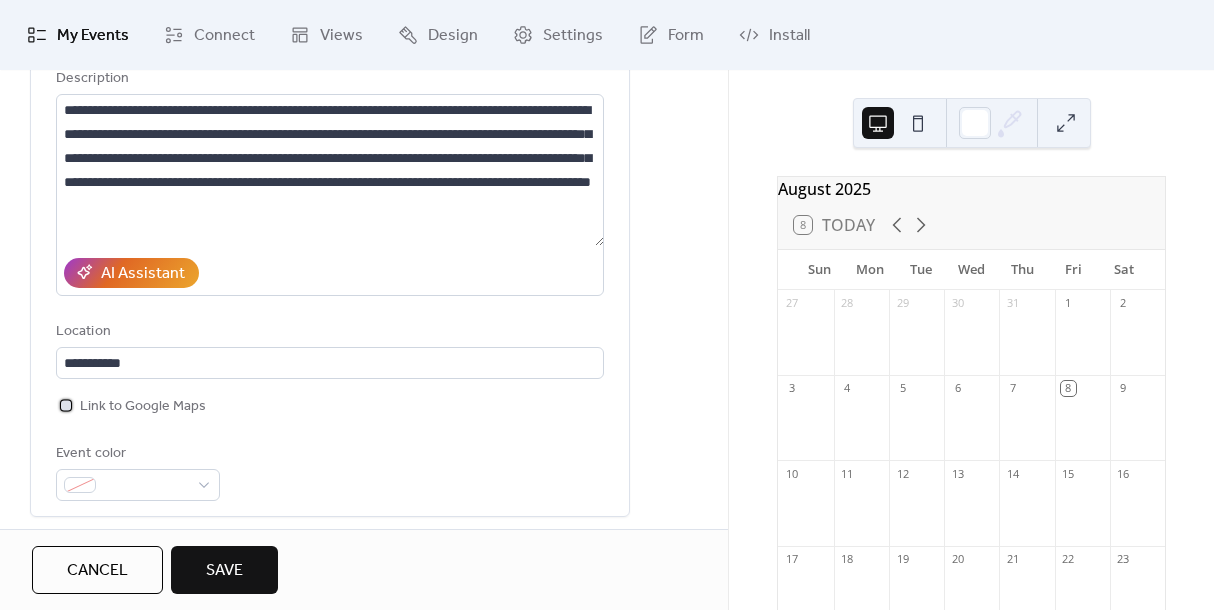 click 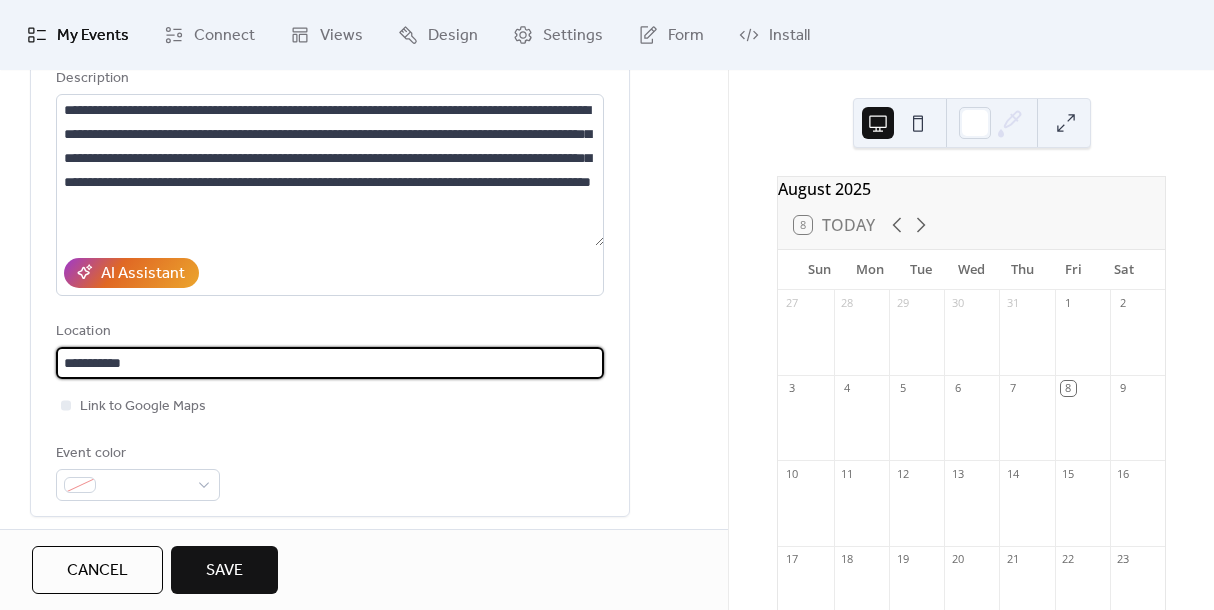 drag, startPoint x: 175, startPoint y: 363, endPoint x: 27, endPoint y: 362, distance: 148.00337 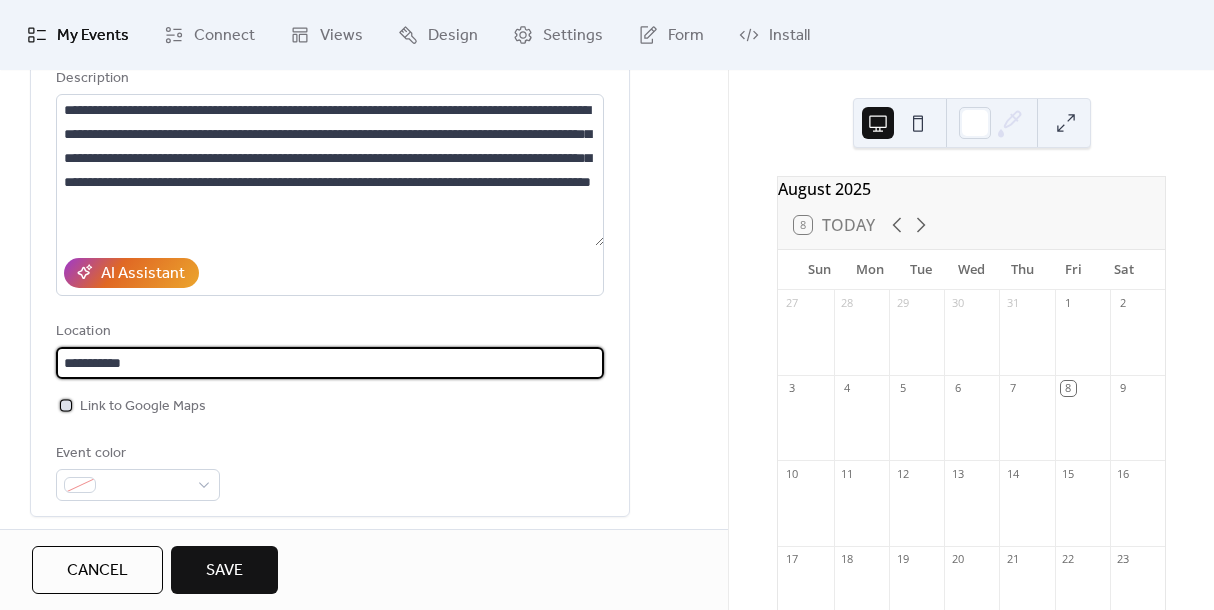 click at bounding box center [66, 405] 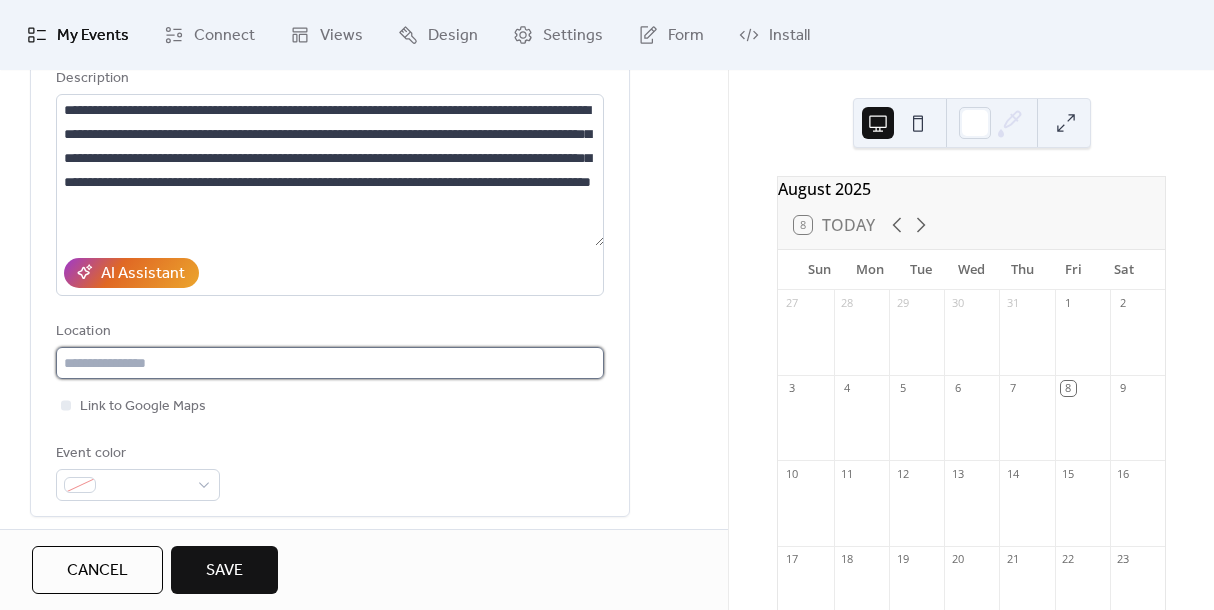 click at bounding box center (330, 363) 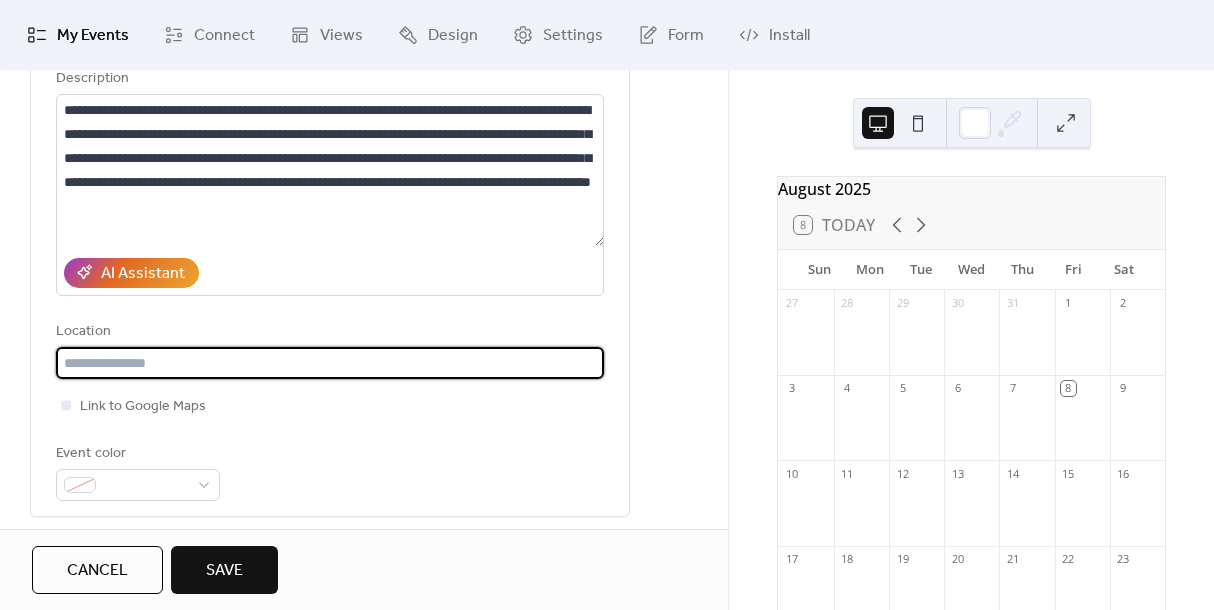 paste on "**********" 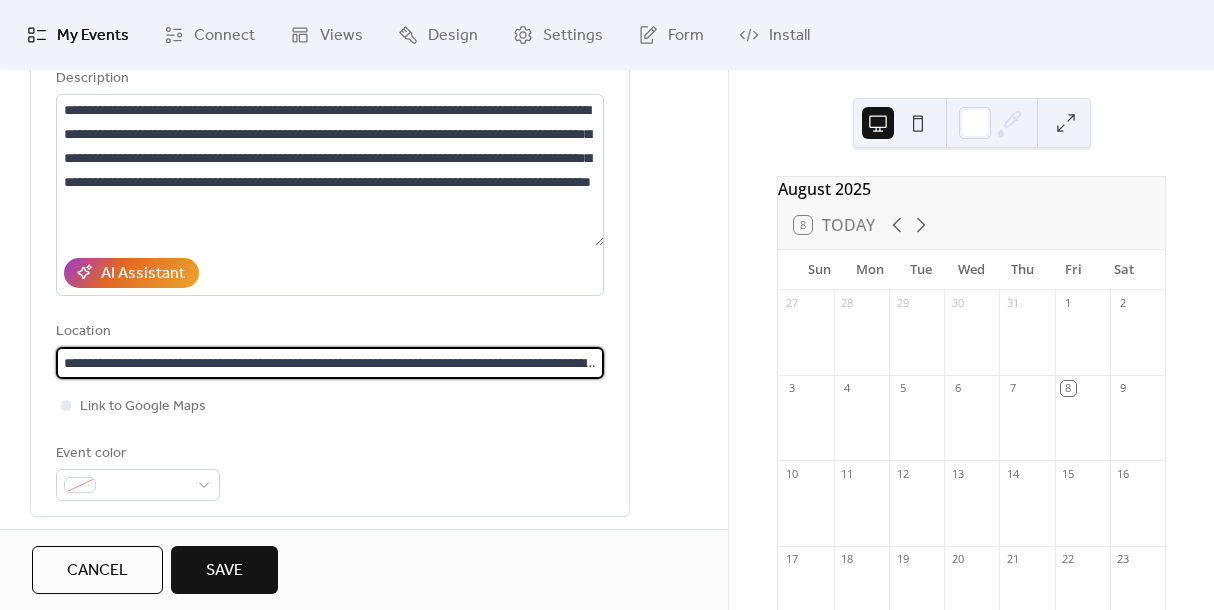scroll, scrollTop: 0, scrollLeft: 261, axis: horizontal 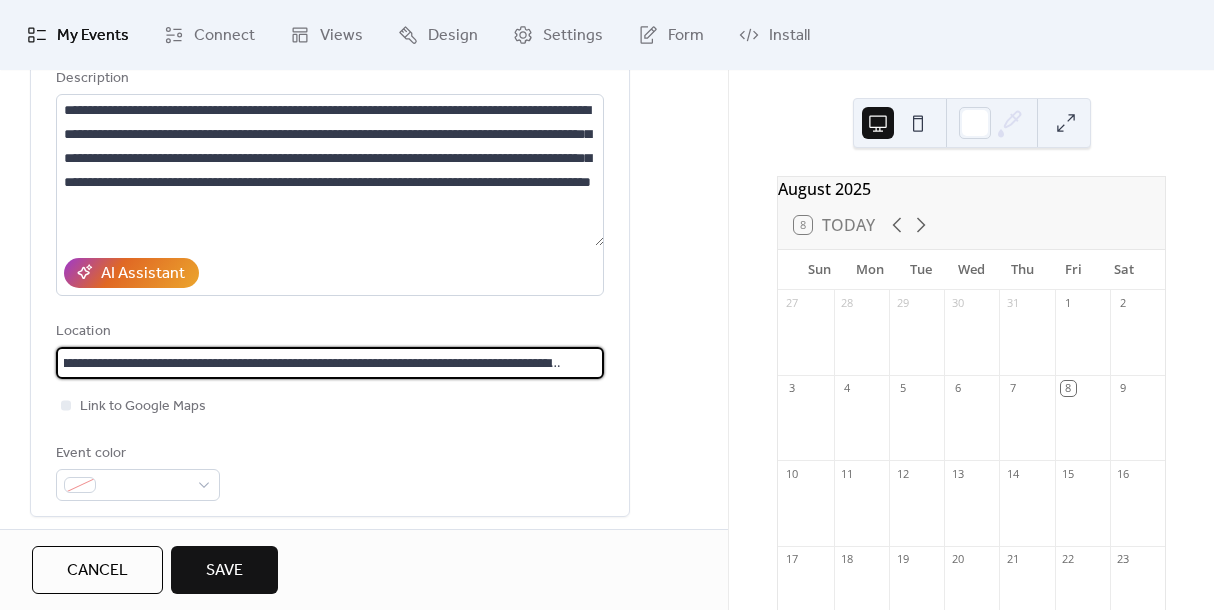 type on "**********" 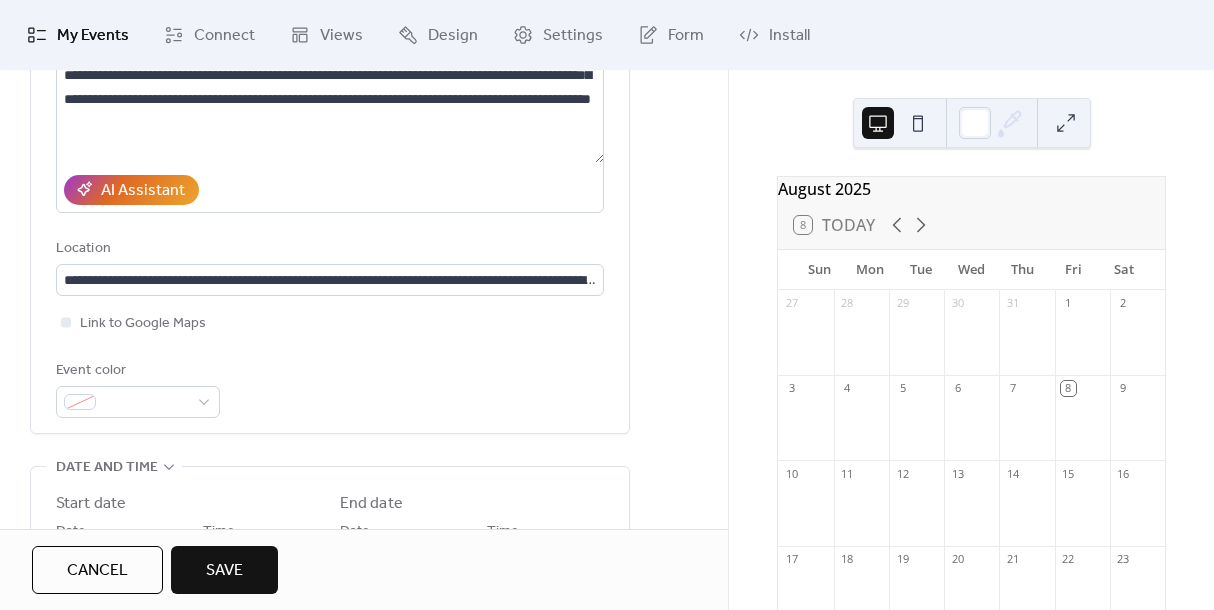 scroll, scrollTop: 342, scrollLeft: 0, axis: vertical 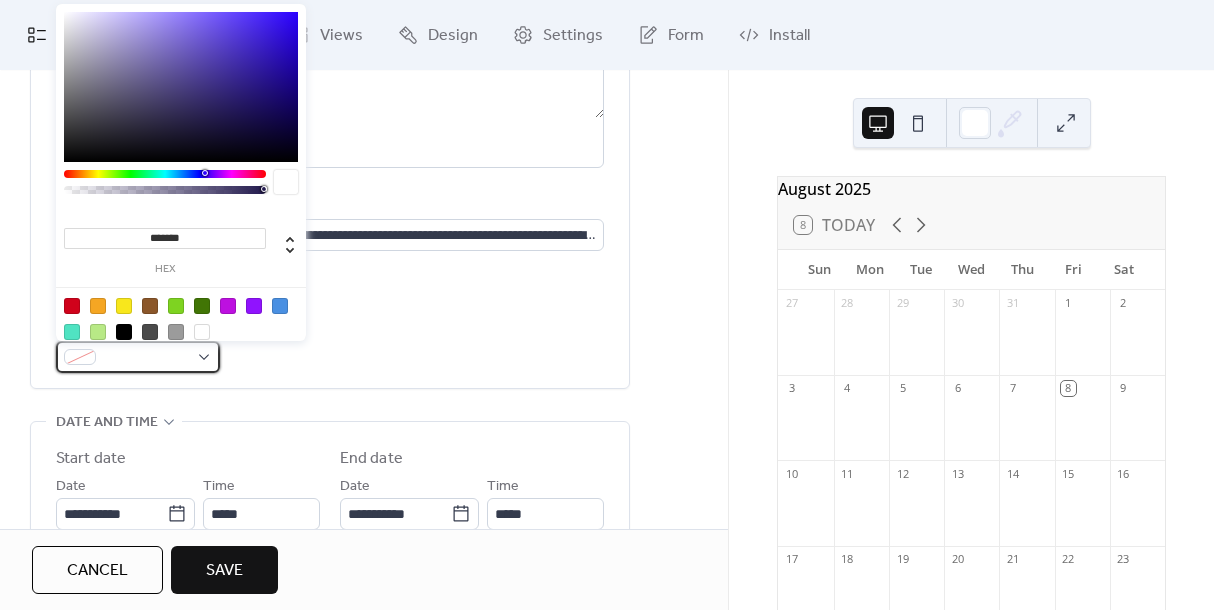 click at bounding box center (138, 357) 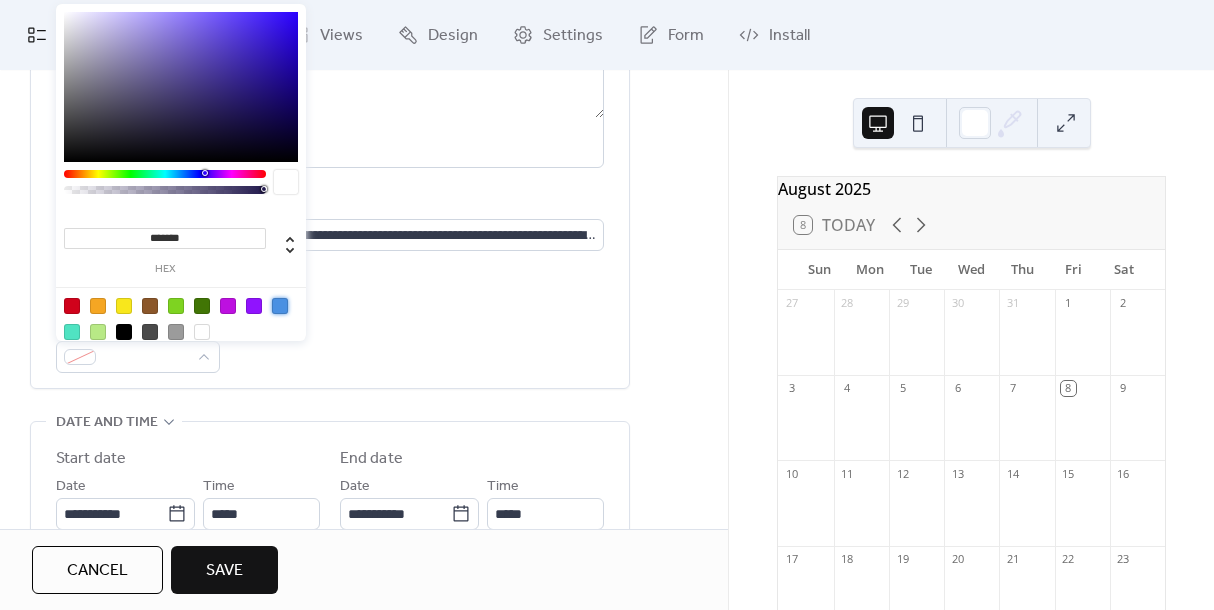 click at bounding box center [280, 306] 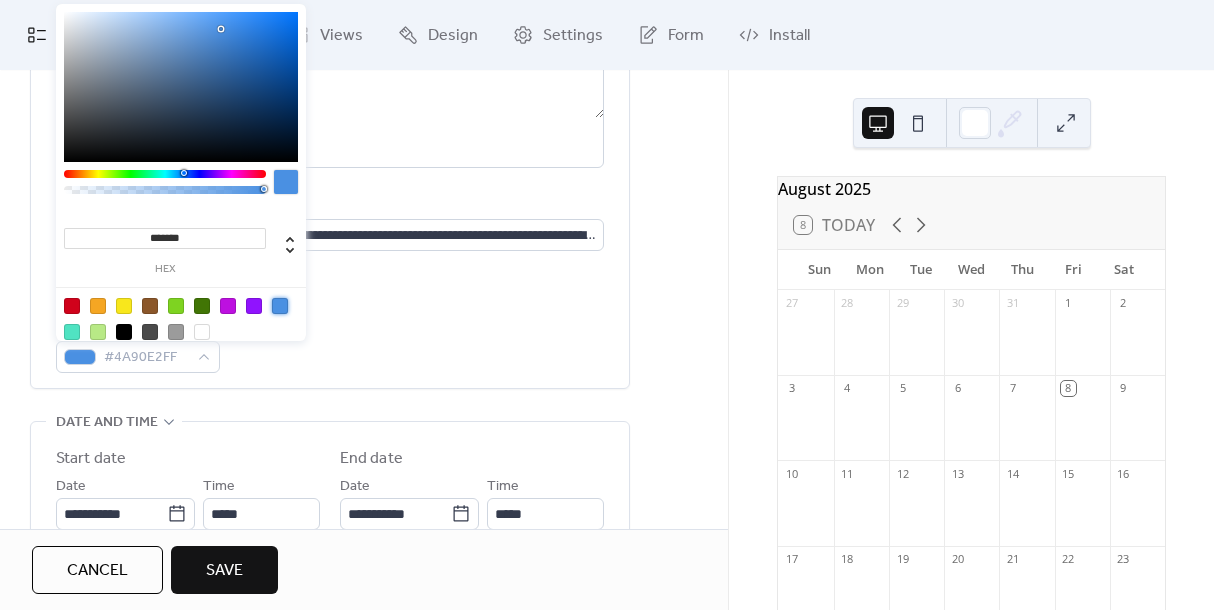 click on "Event color #4A90E2FF" at bounding box center [330, 343] 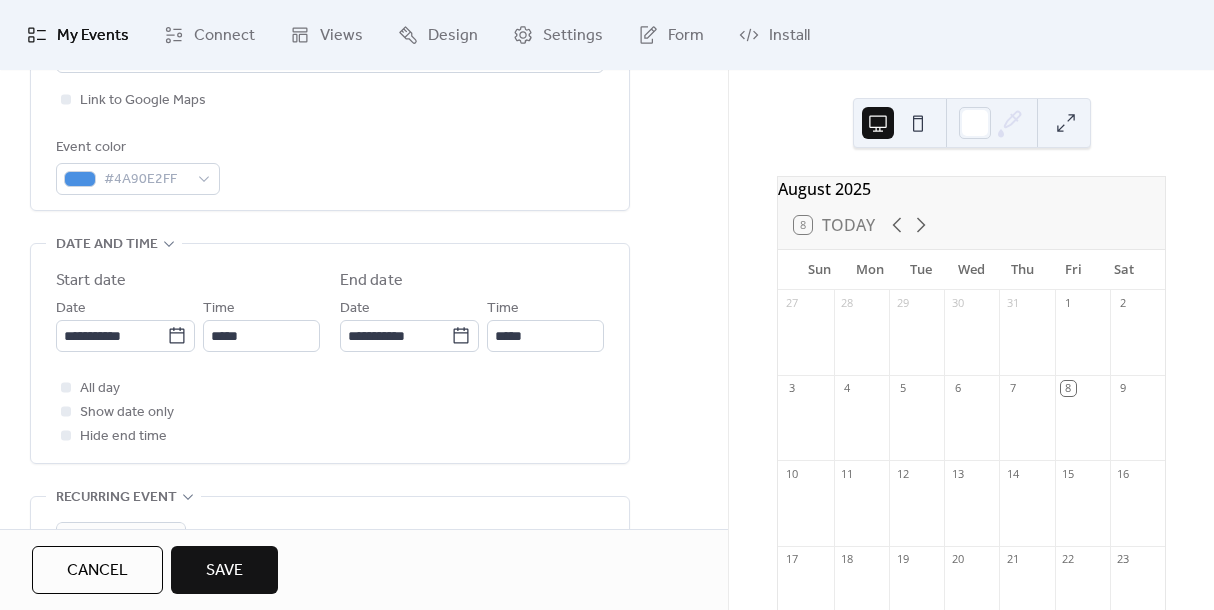 scroll, scrollTop: 523, scrollLeft: 0, axis: vertical 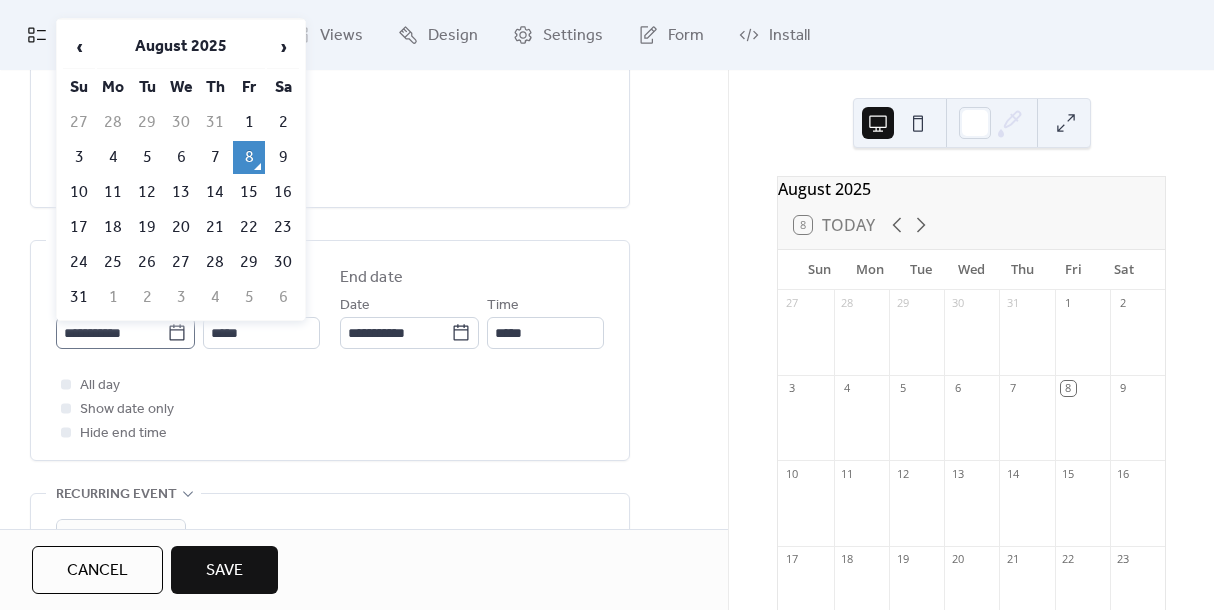 click 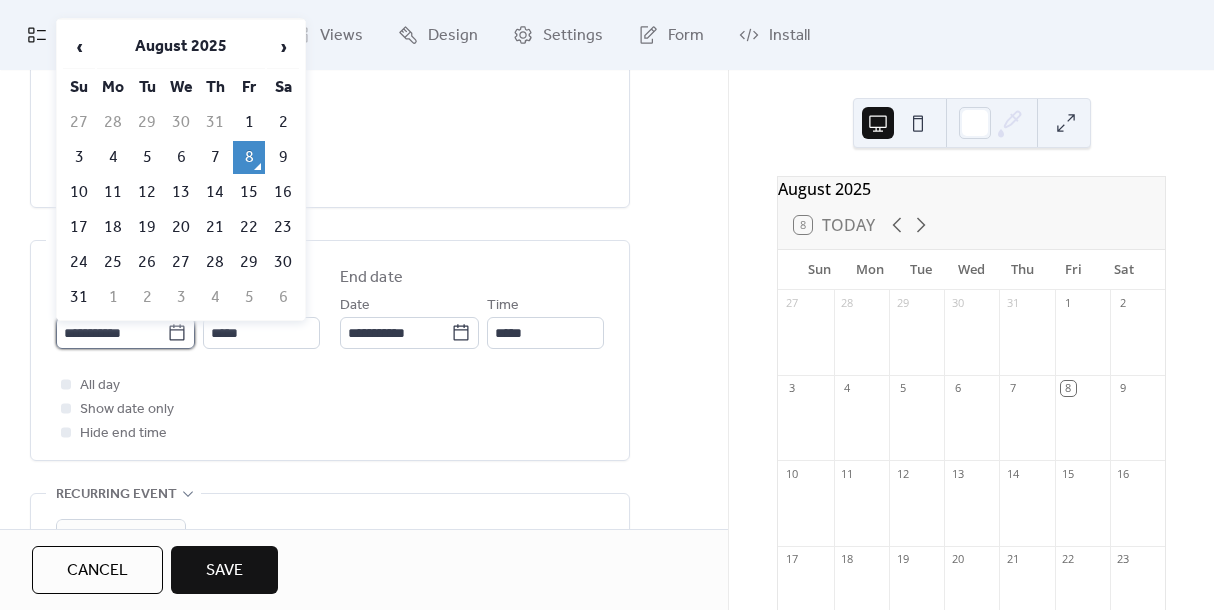 click on "**********" at bounding box center (111, 333) 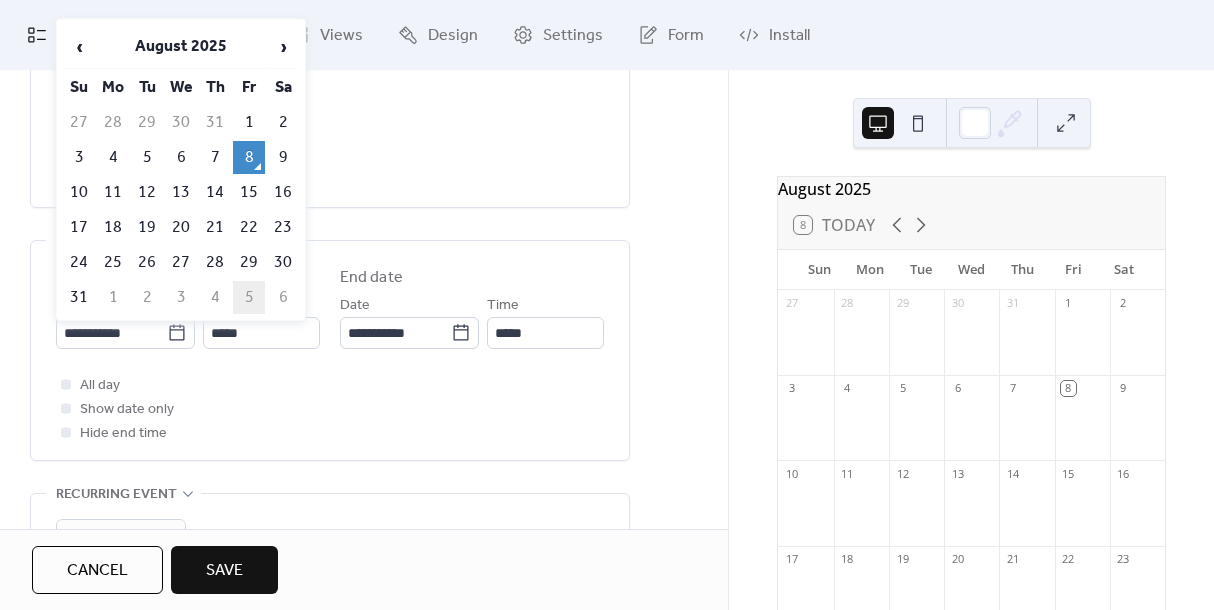 click on "5" at bounding box center (249, 297) 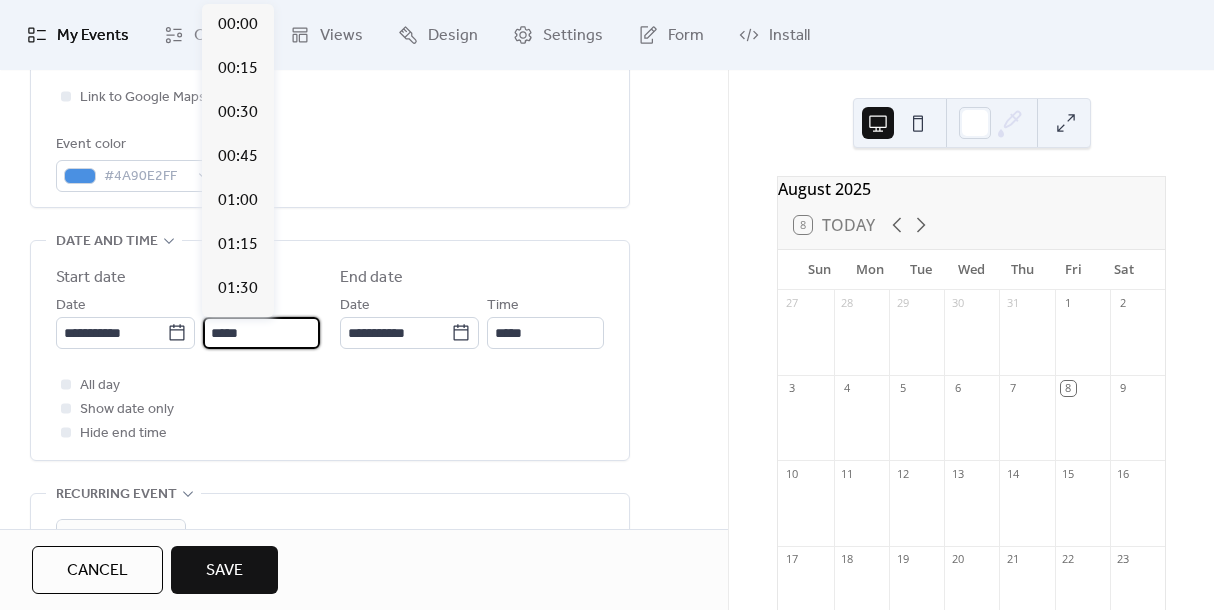 click on "*****" at bounding box center [261, 333] 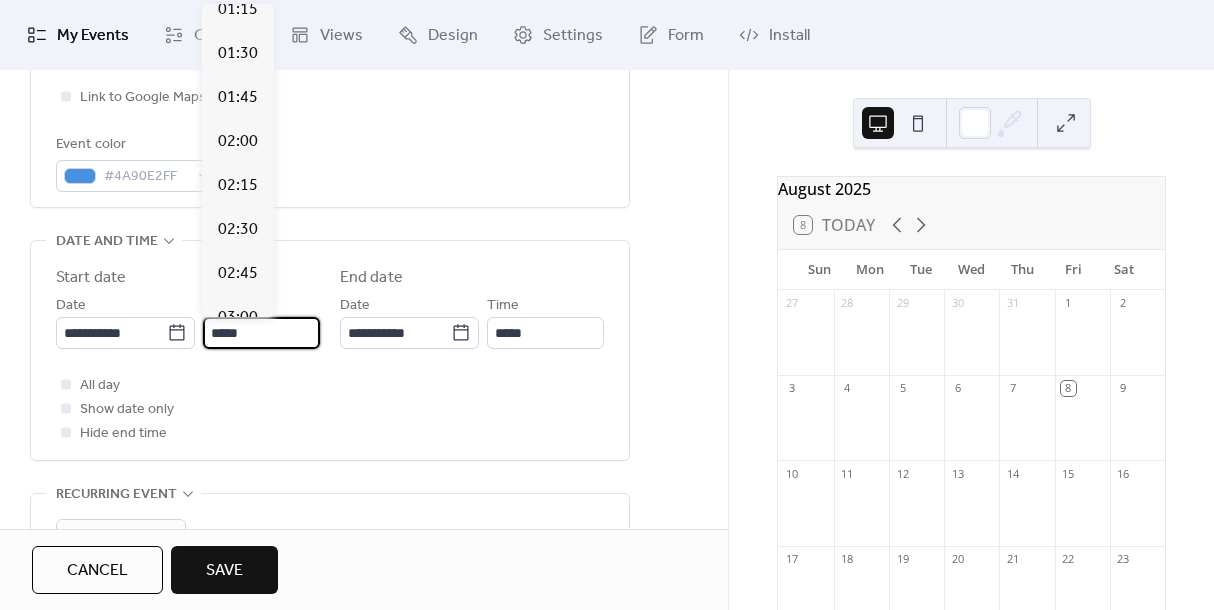 scroll, scrollTop: 0, scrollLeft: 0, axis: both 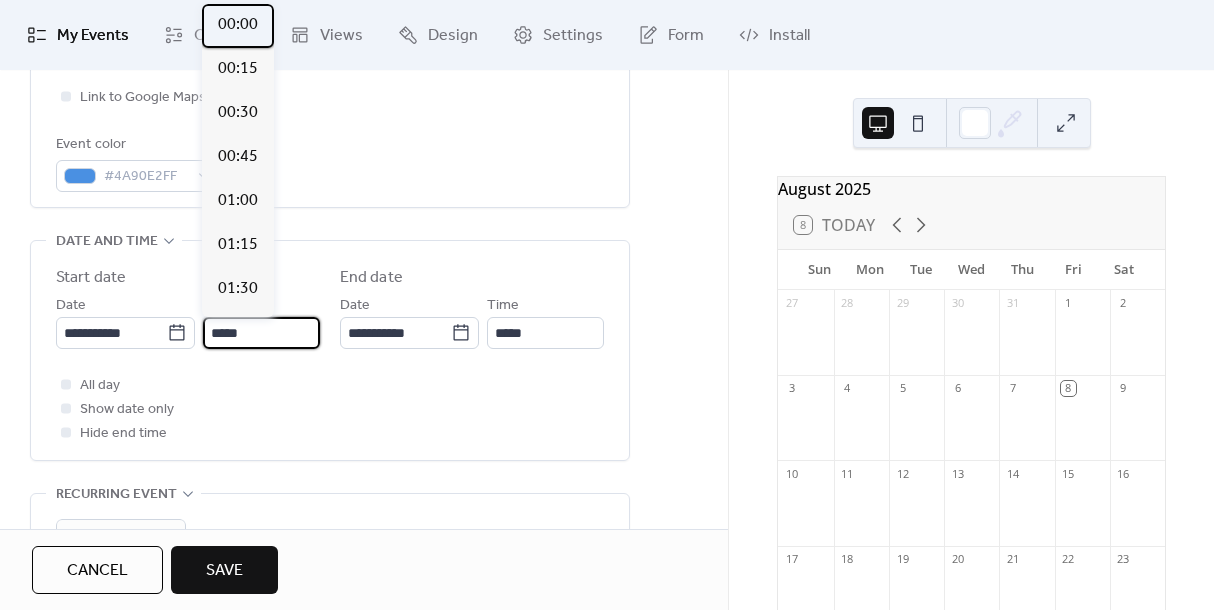 click on "00:00" at bounding box center (238, 25) 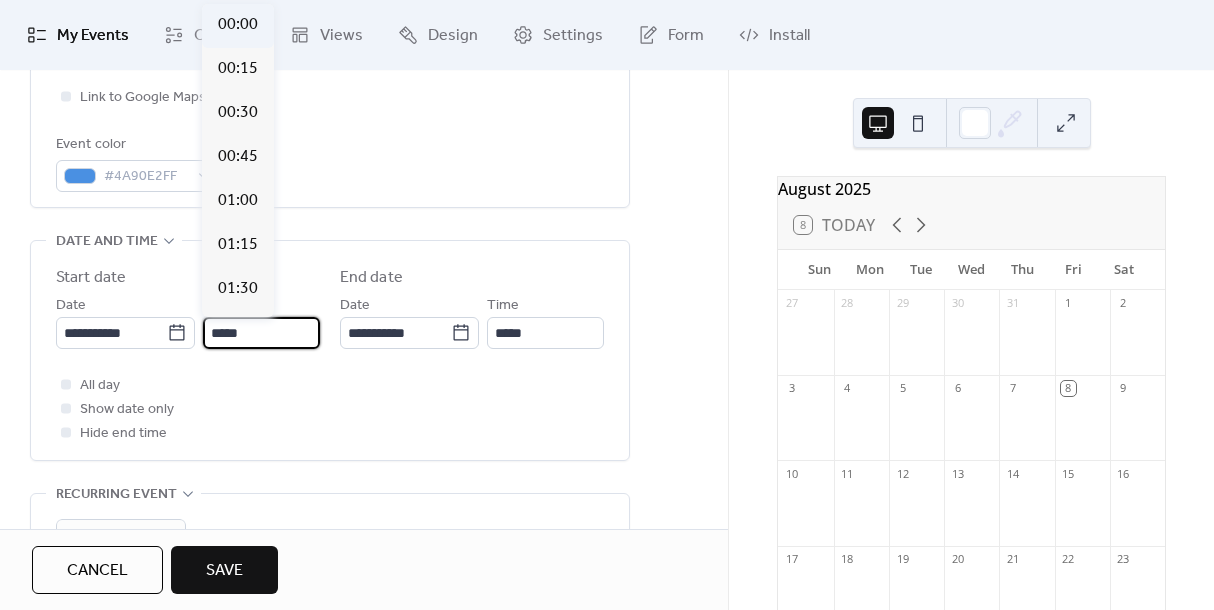 type on "*****" 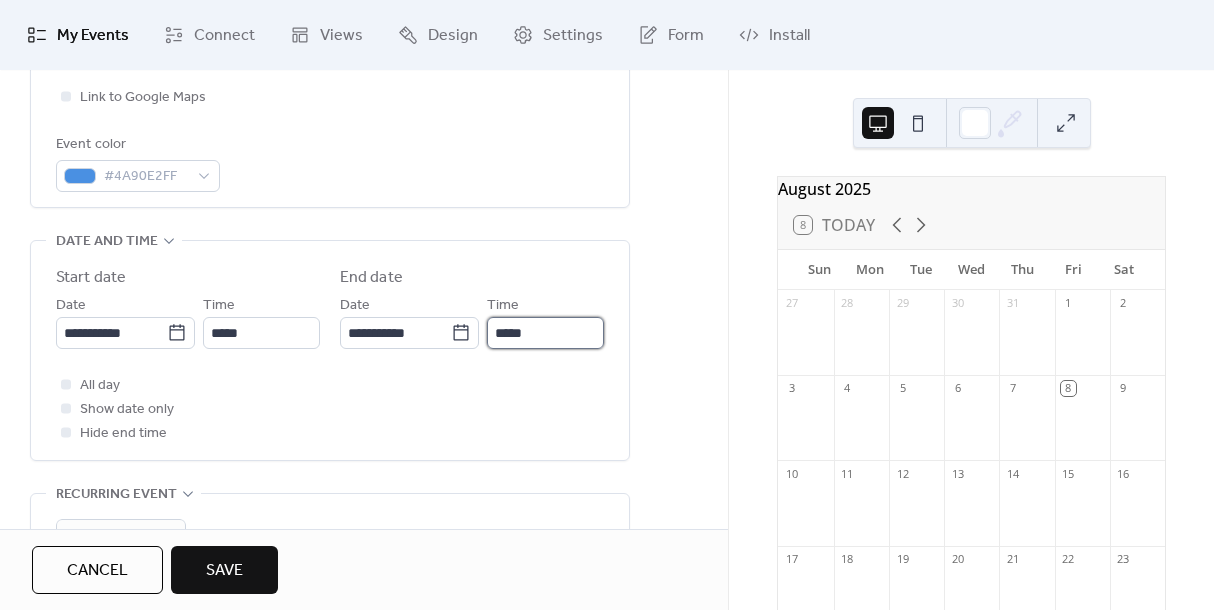 click on "*****" at bounding box center [545, 333] 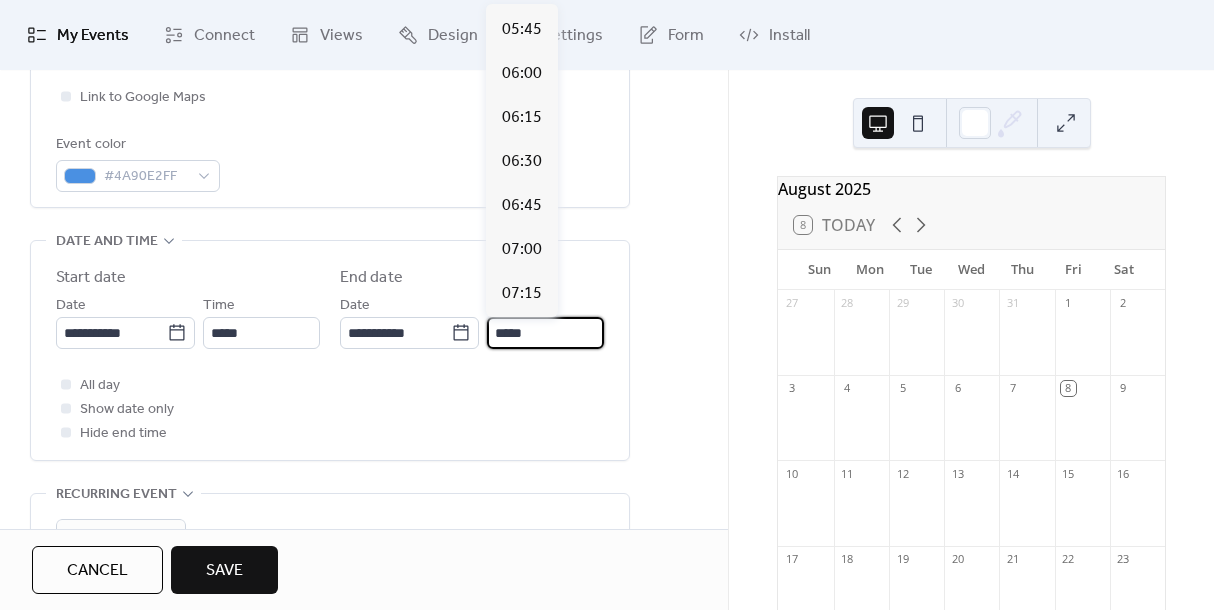 scroll, scrollTop: 965, scrollLeft: 0, axis: vertical 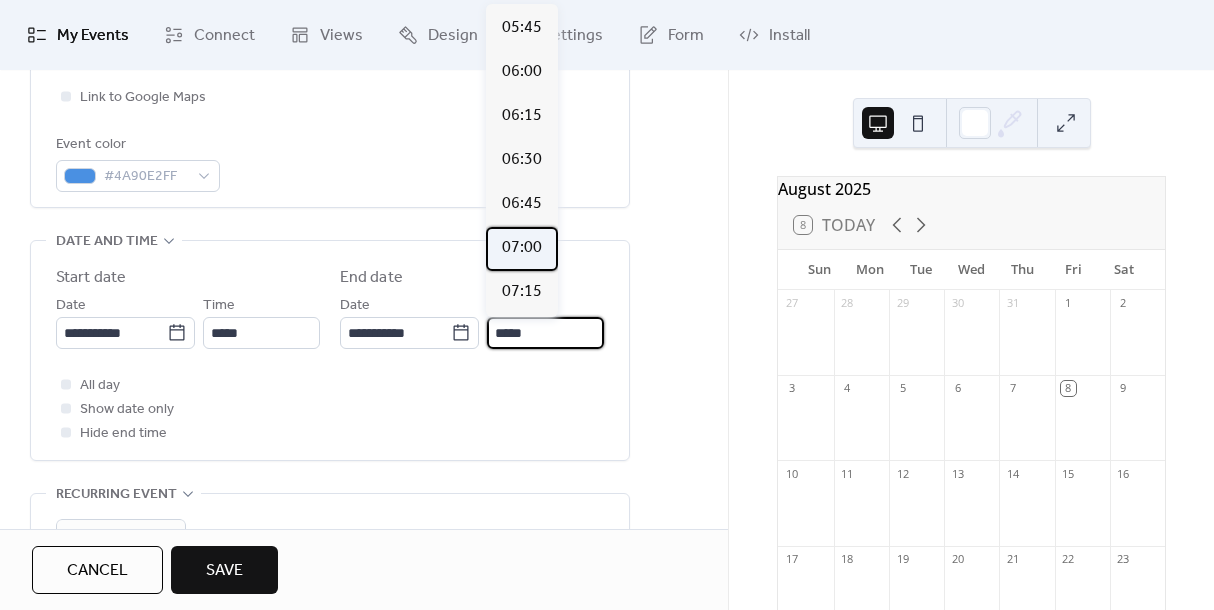 click on "07:00" at bounding box center (522, 248) 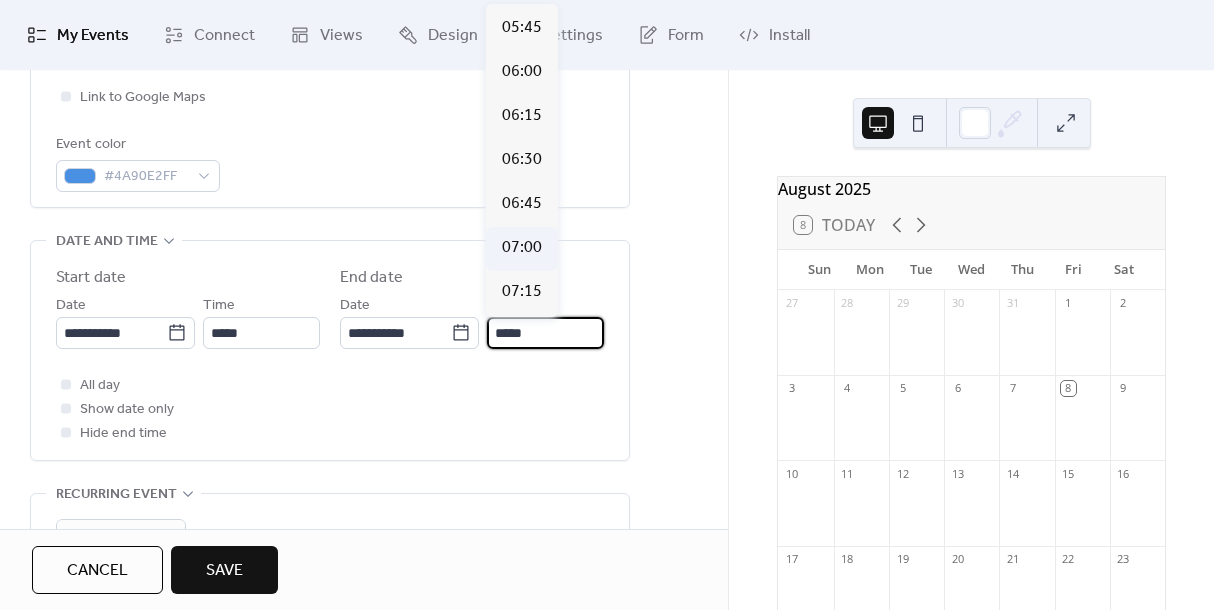 type on "*****" 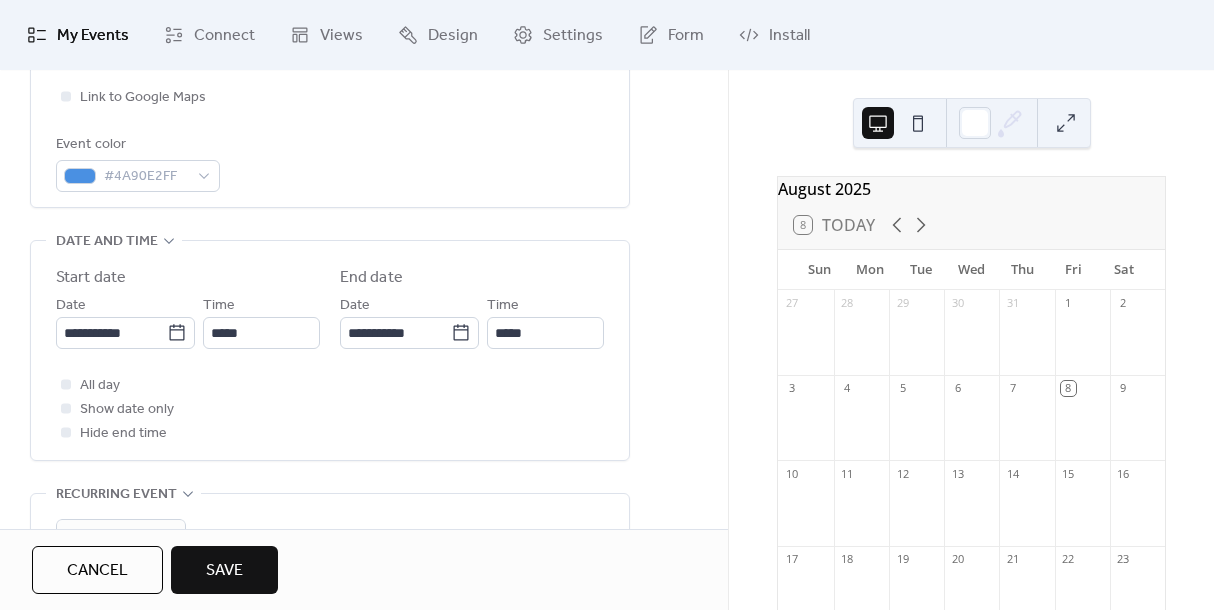 click on "All day Show date only Hide end time" at bounding box center (330, 409) 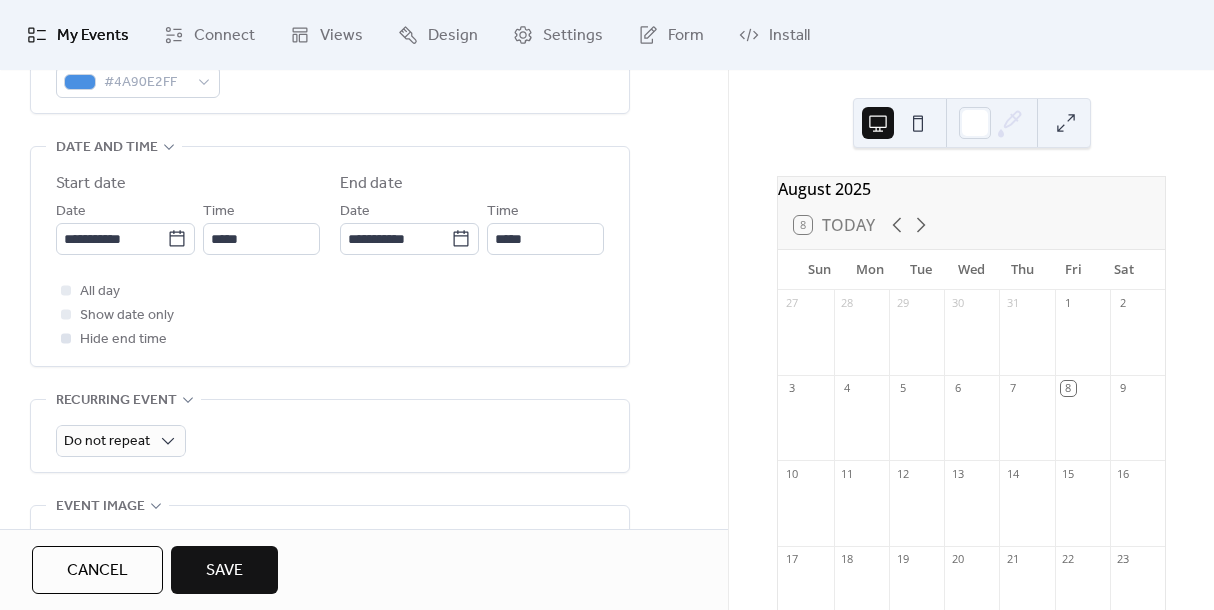 scroll, scrollTop: 621, scrollLeft: 0, axis: vertical 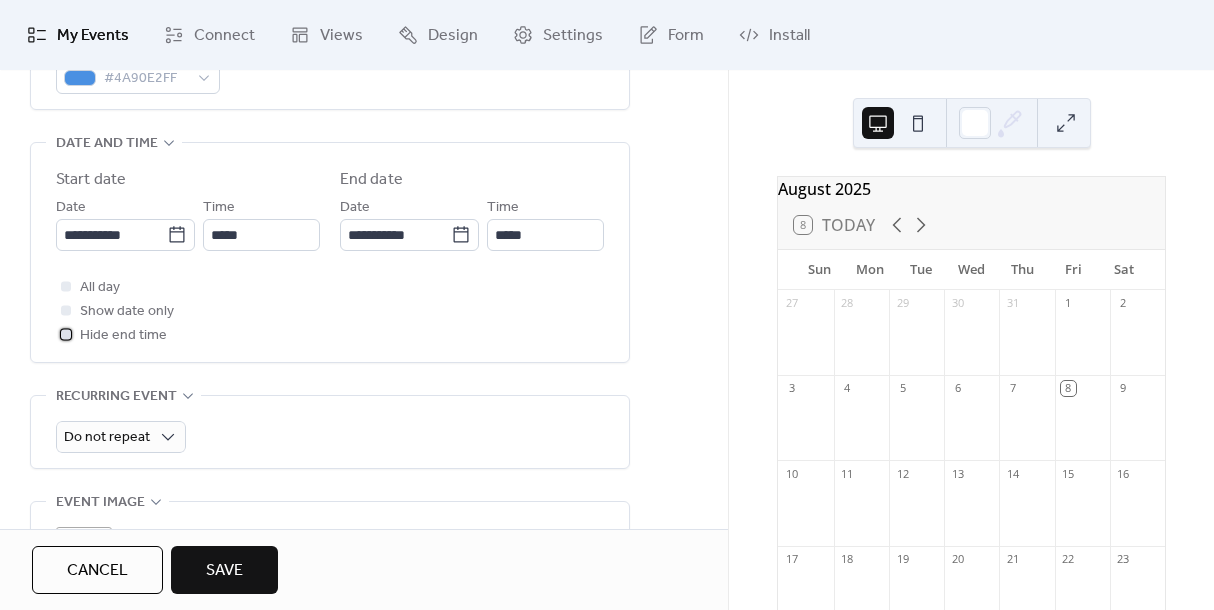 click at bounding box center [66, 334] 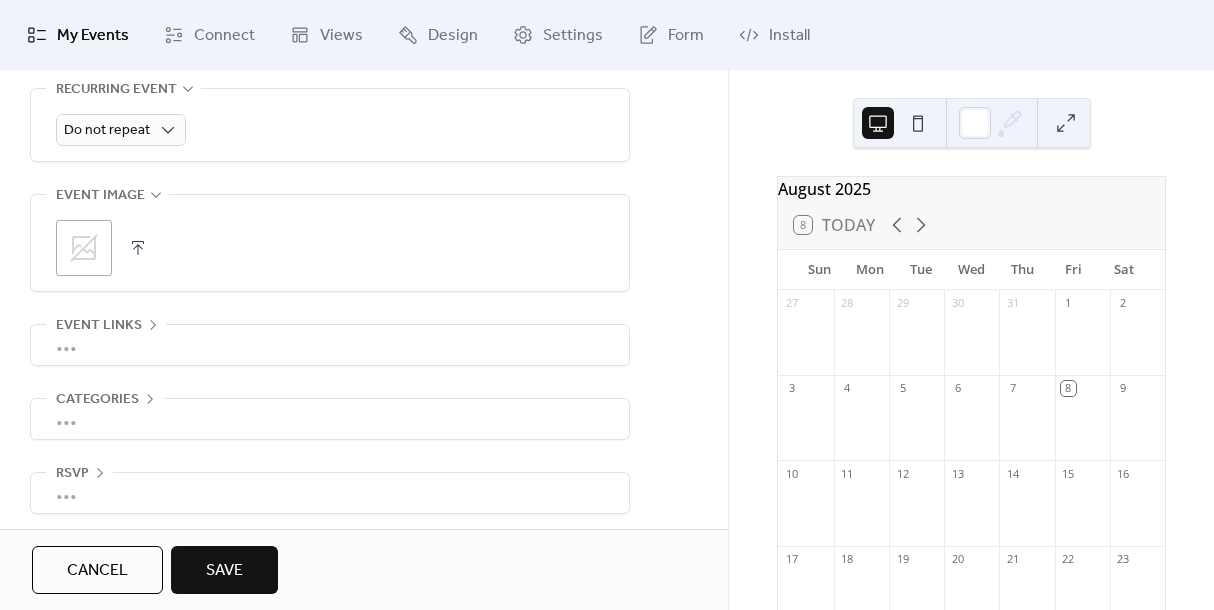 scroll, scrollTop: 937, scrollLeft: 0, axis: vertical 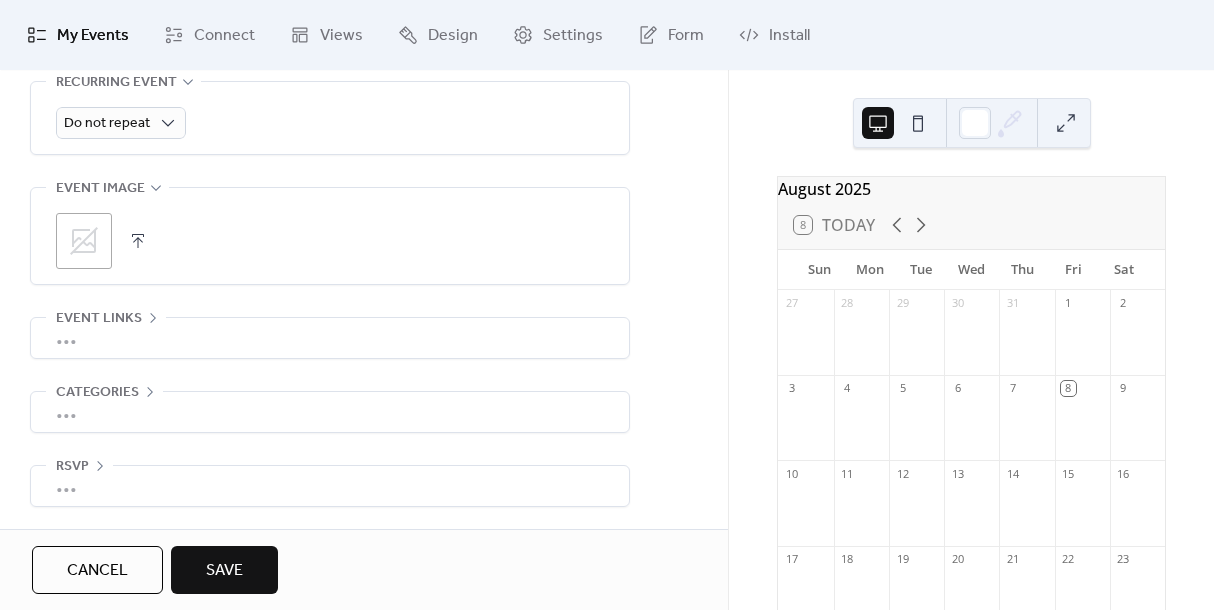 click 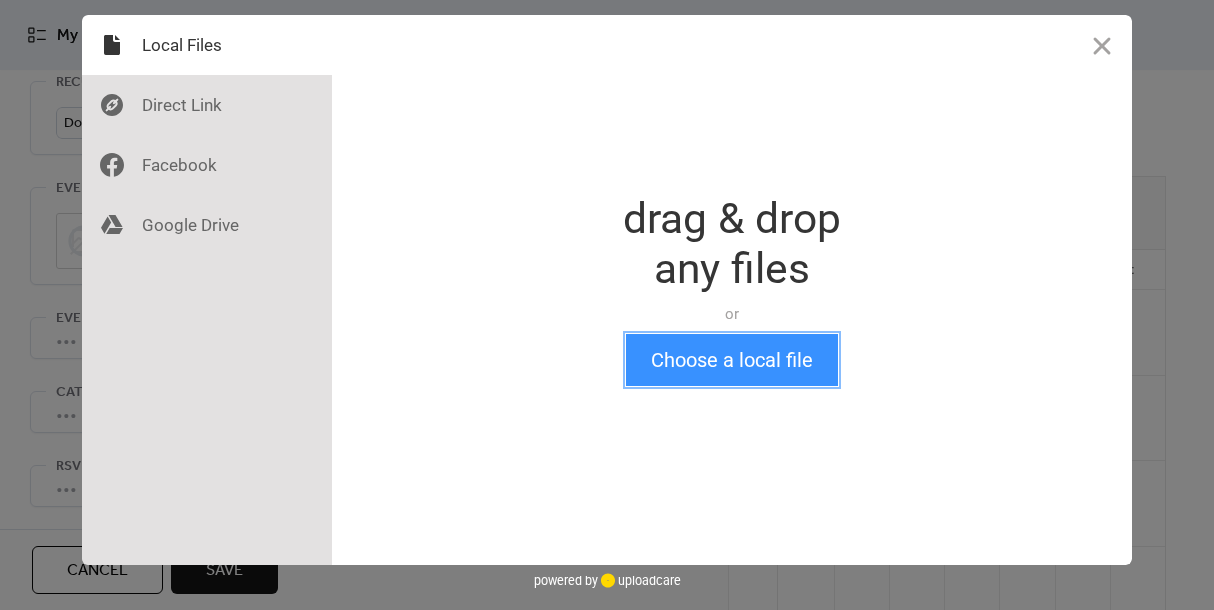click on "Choose a local file" at bounding box center (732, 360) 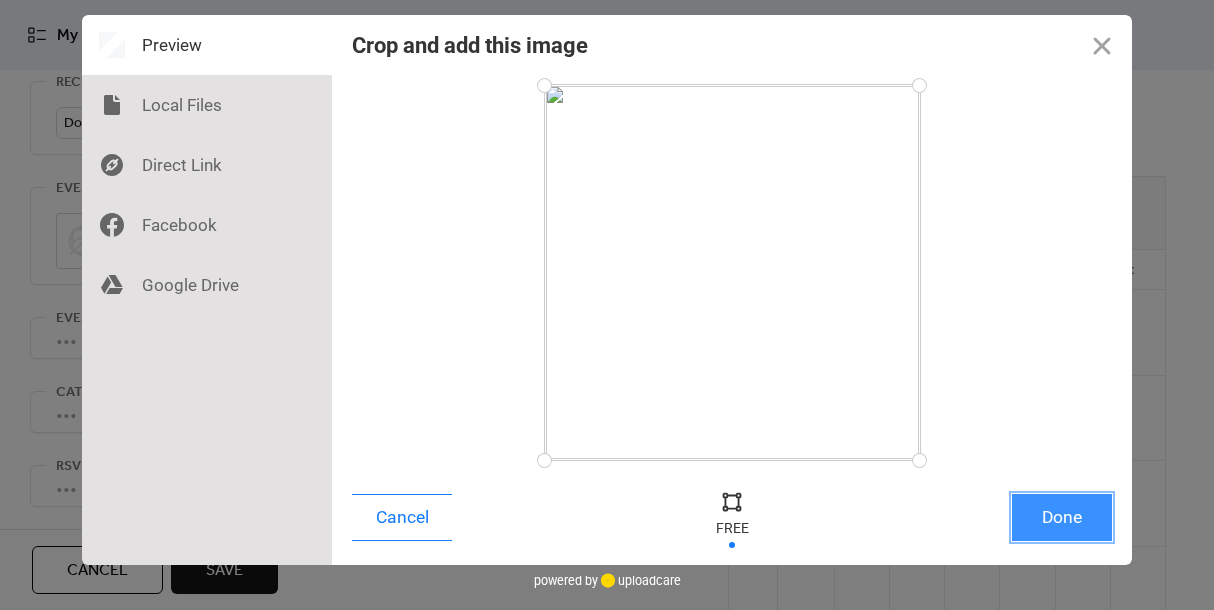 click on "Done" at bounding box center [1062, 517] 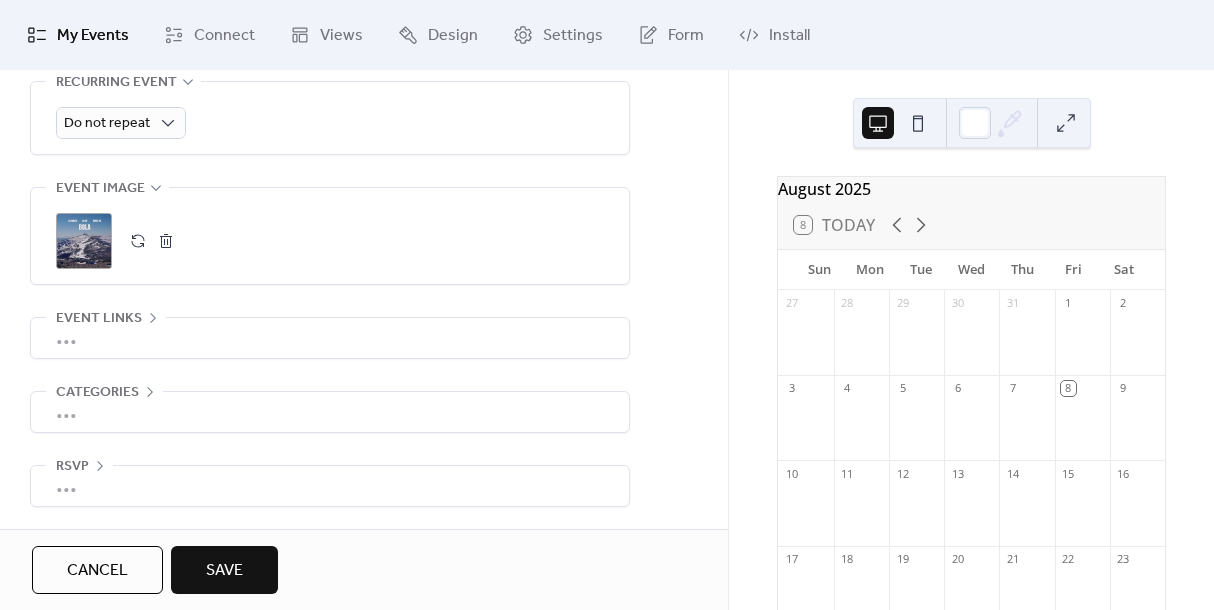 click on "•••" at bounding box center (330, 338) 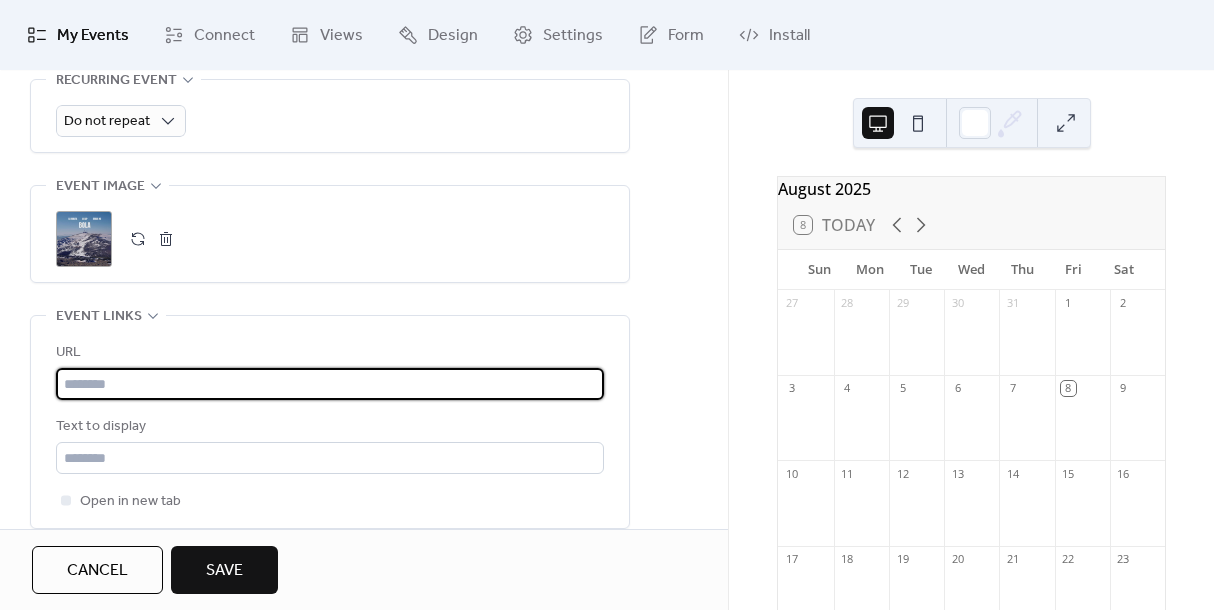 click at bounding box center [330, 384] 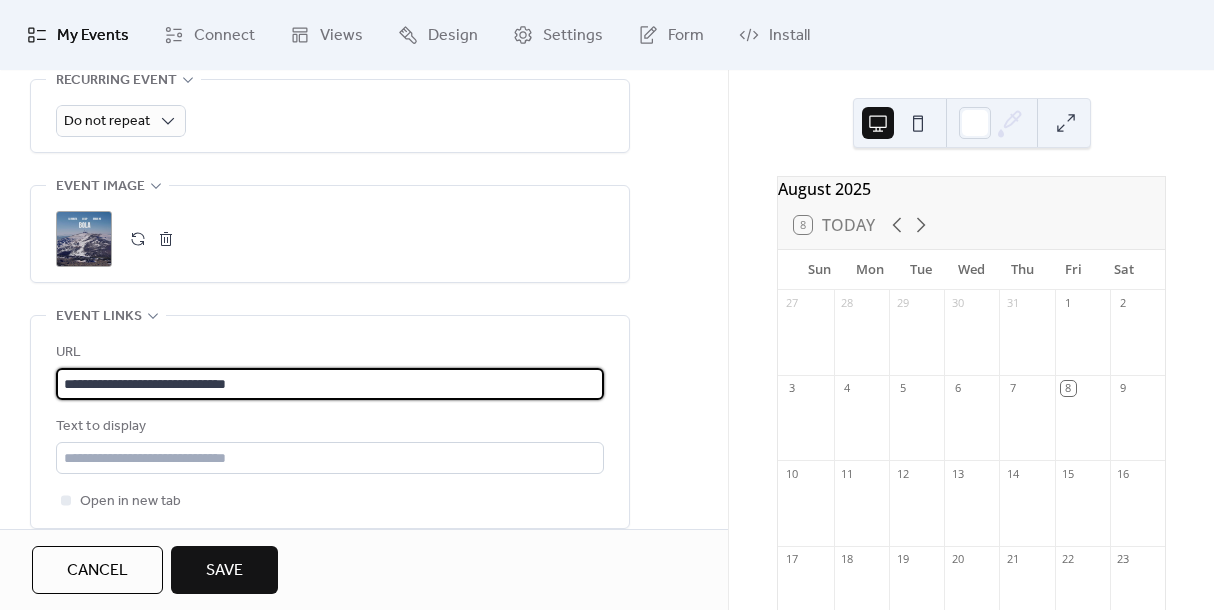 type on "**********" 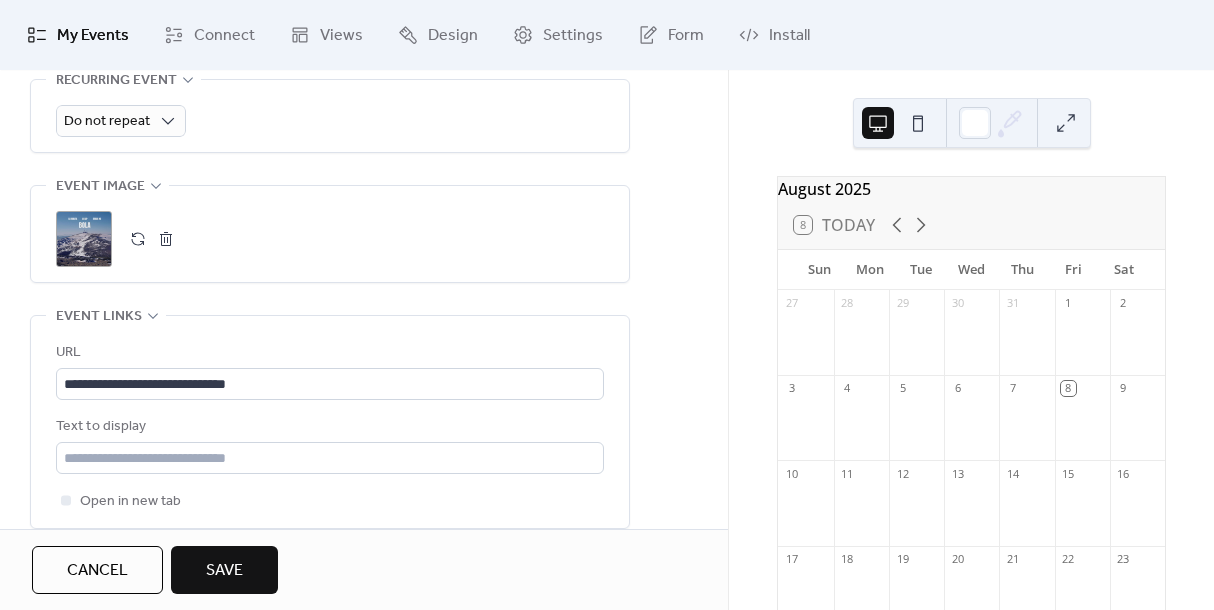 click on "**********" at bounding box center [364, -29] 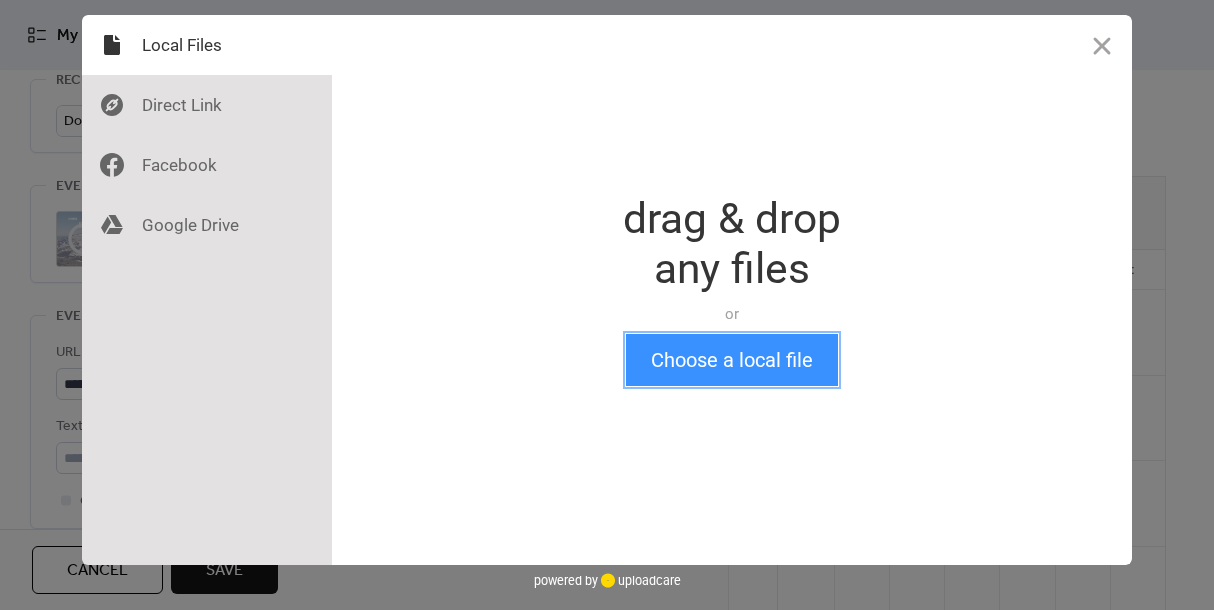 click on "Choose a local file" at bounding box center (732, 360) 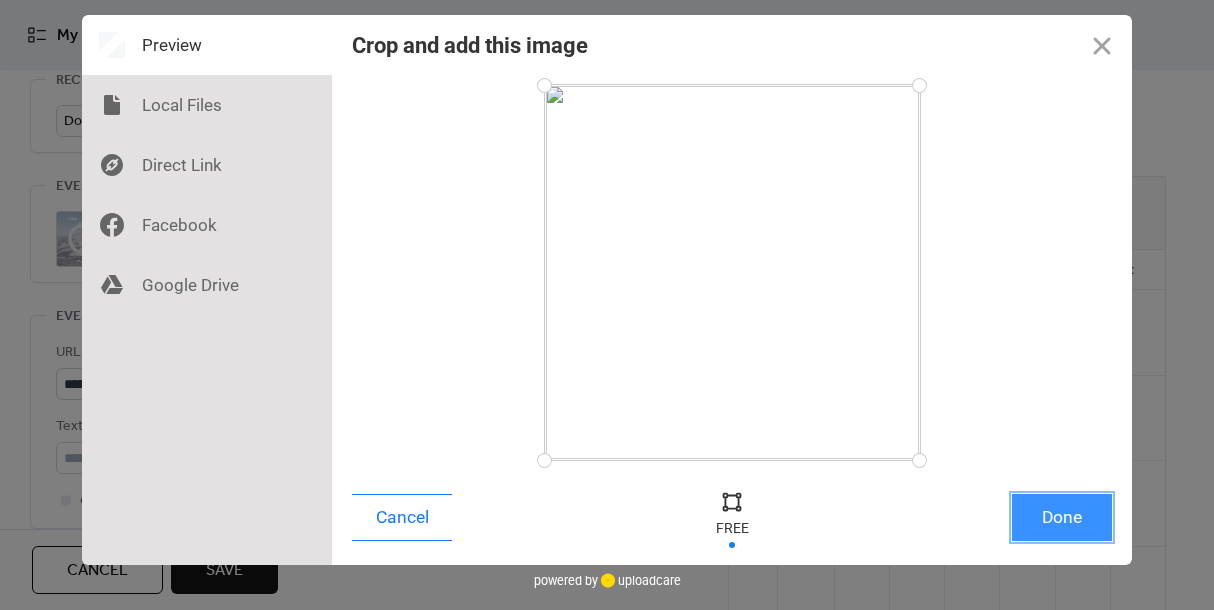 click on "Done" at bounding box center [1062, 517] 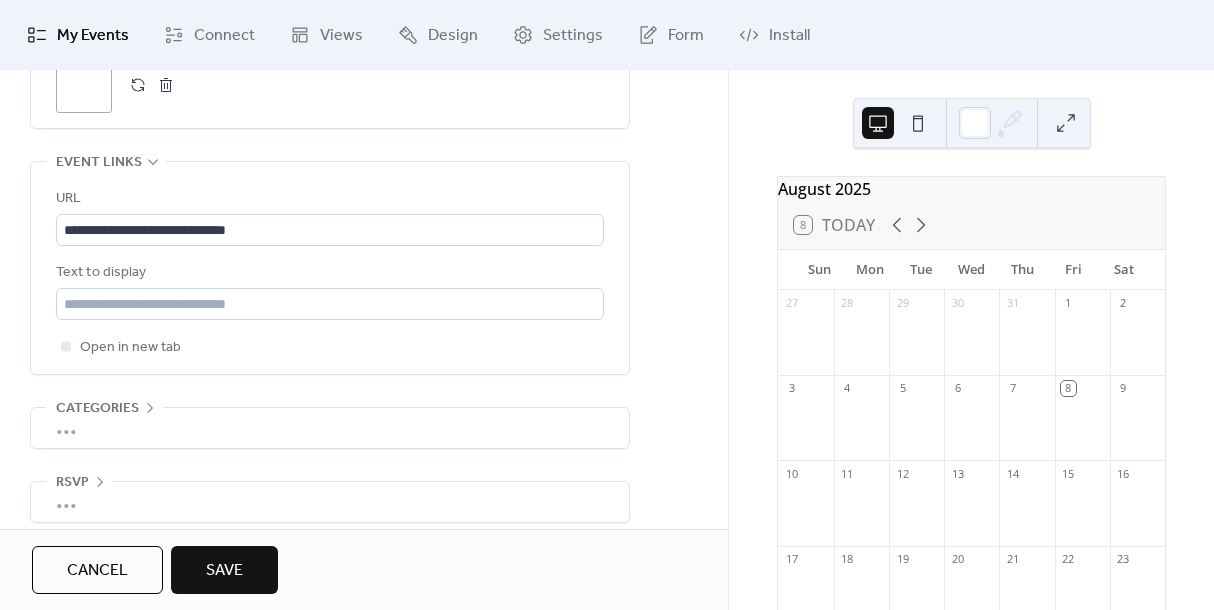 scroll, scrollTop: 1109, scrollLeft: 0, axis: vertical 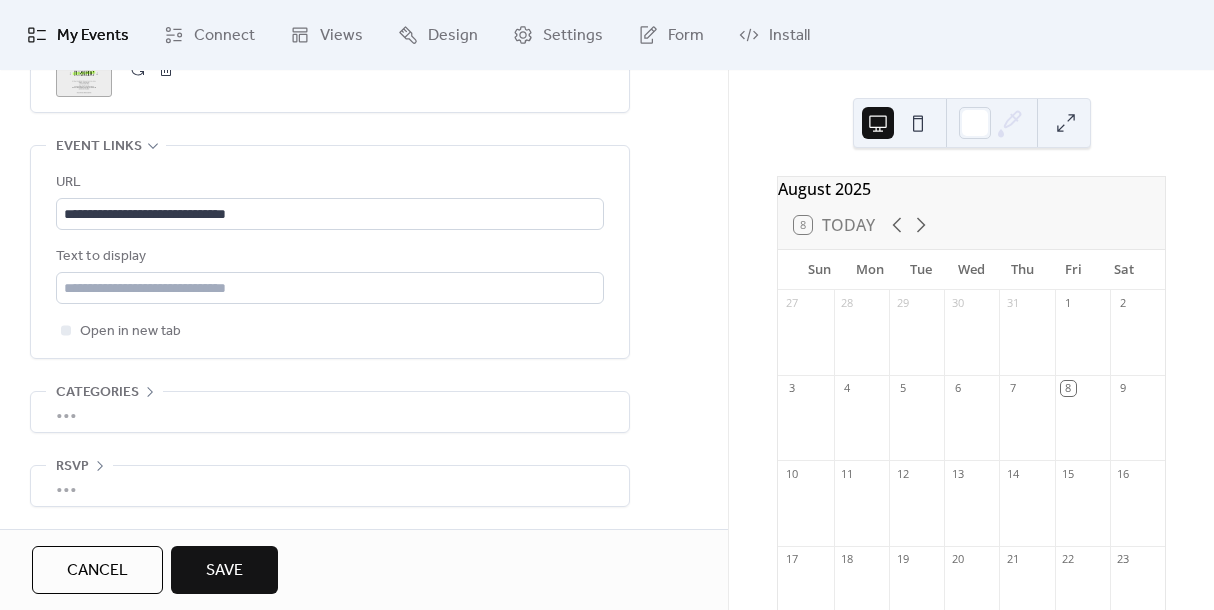 click on "•••" at bounding box center [330, 412] 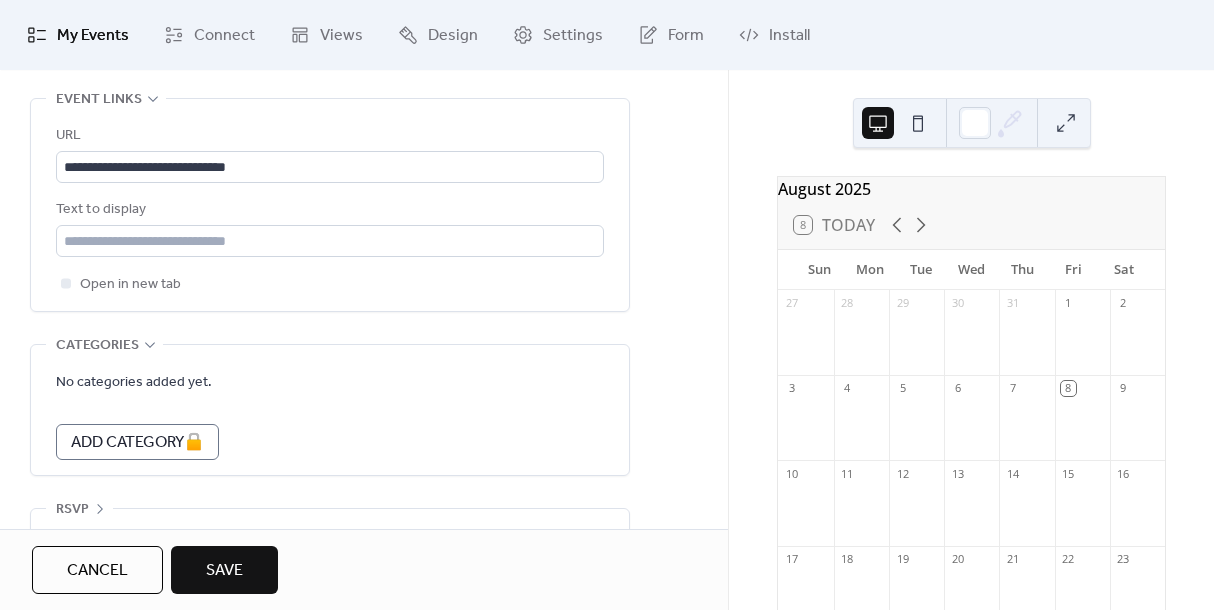 scroll, scrollTop: 1199, scrollLeft: 0, axis: vertical 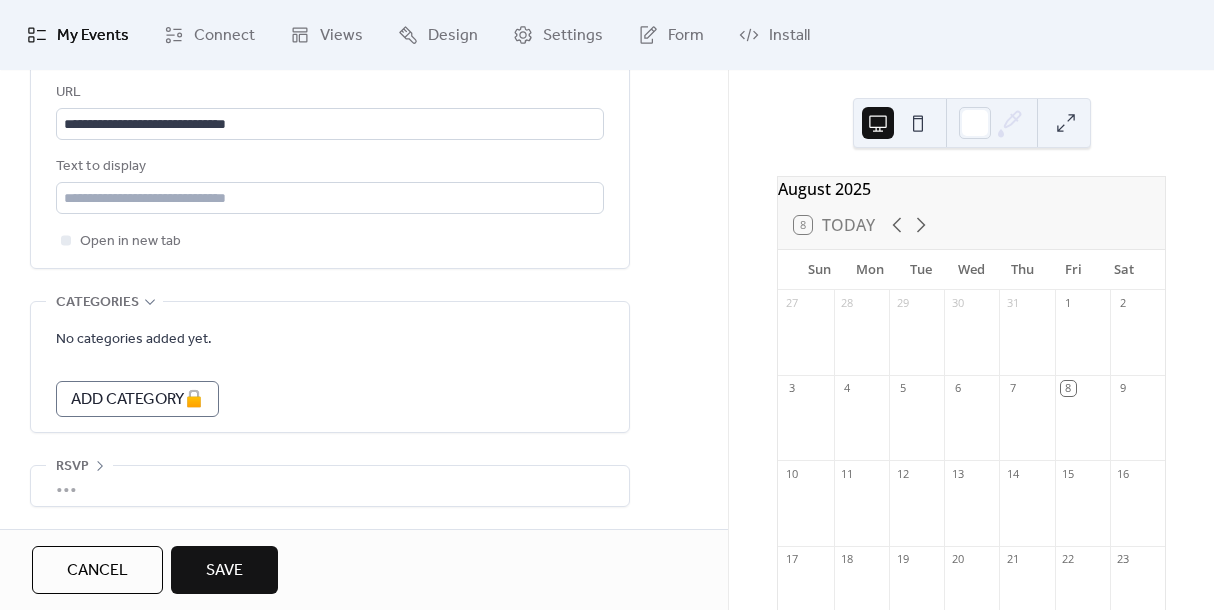 click 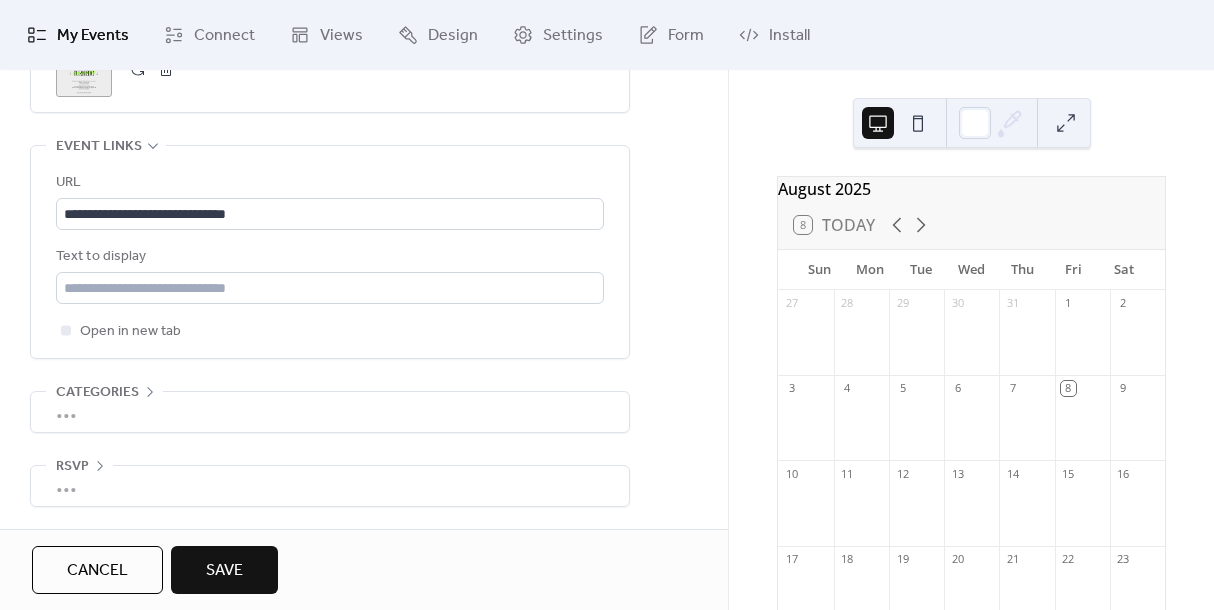scroll, scrollTop: 1109, scrollLeft: 0, axis: vertical 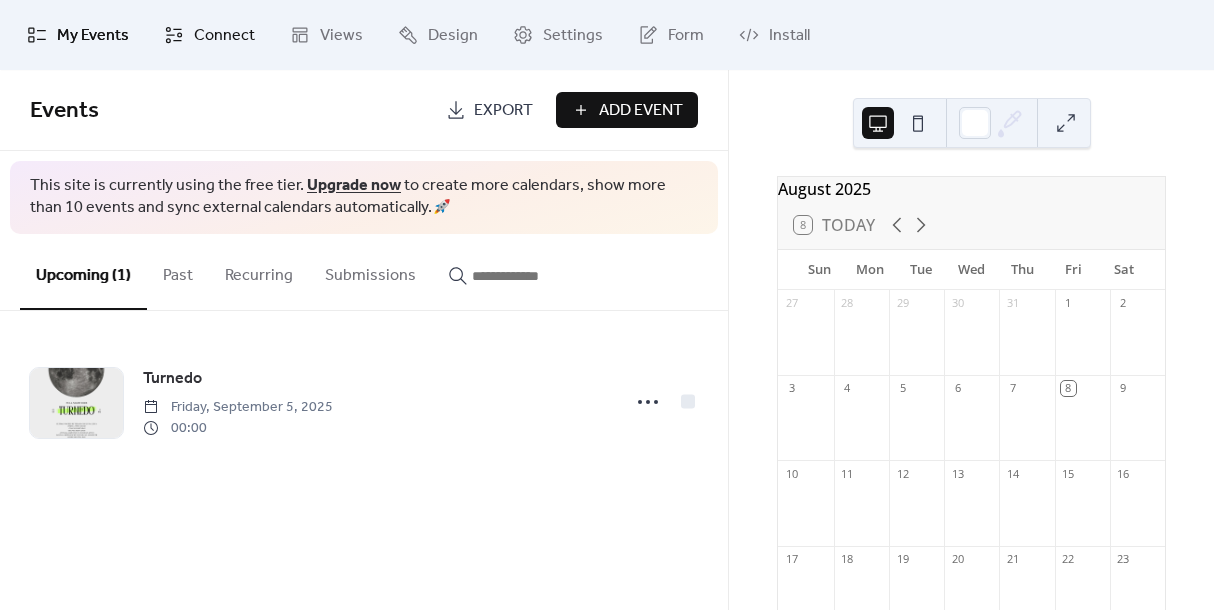 click on "Connect" at bounding box center [209, 35] 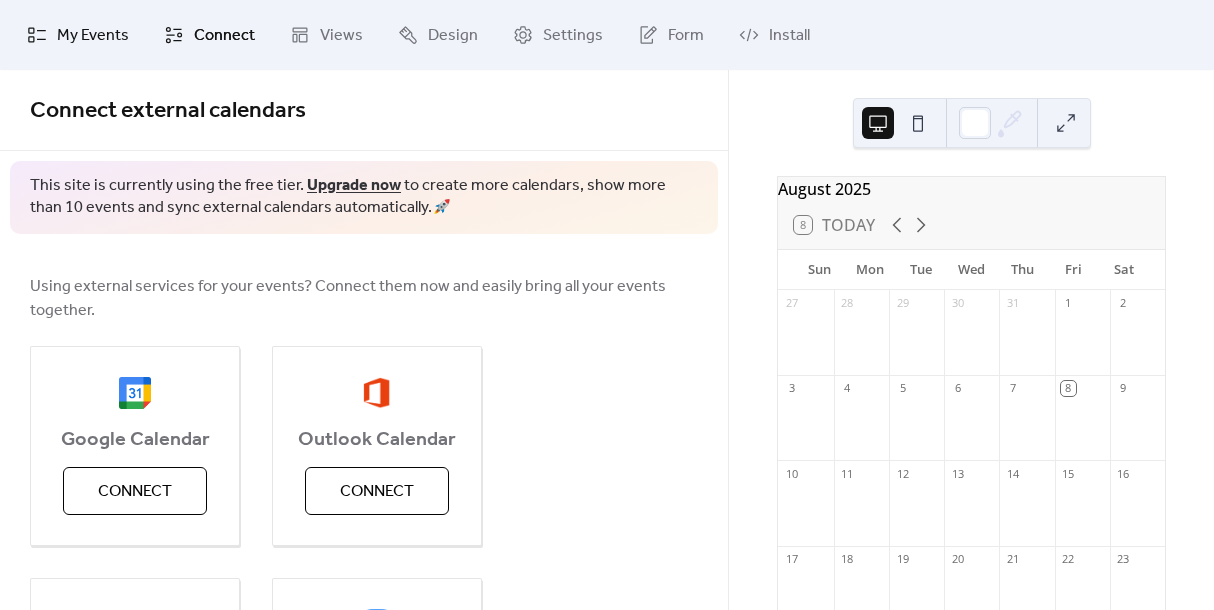 click on "My Events" at bounding box center (93, 36) 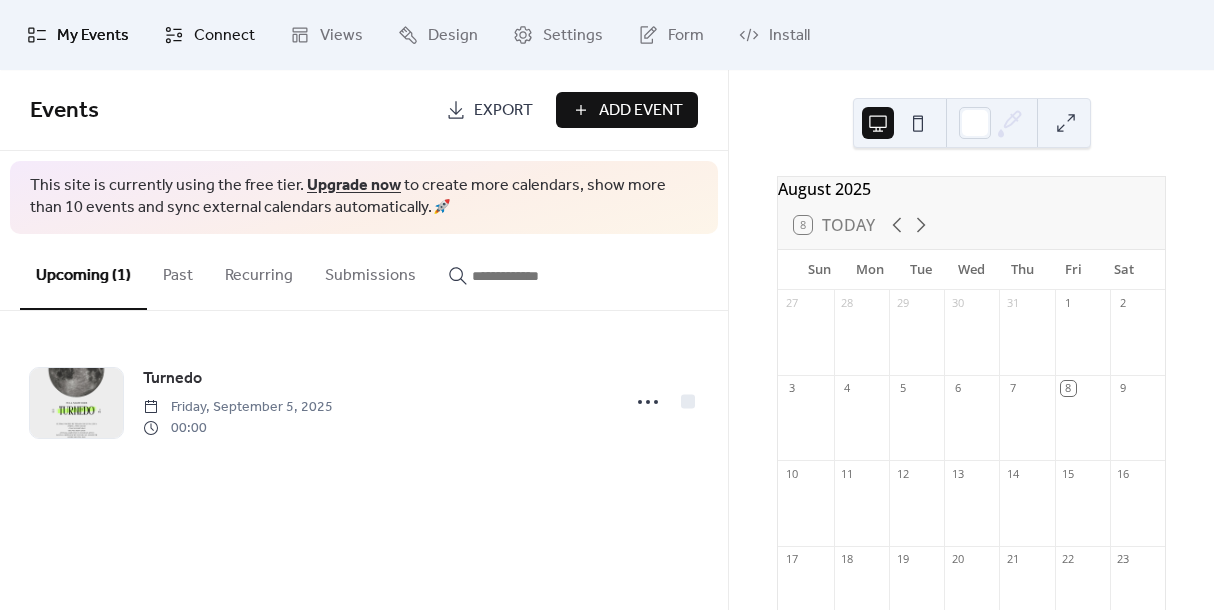 click on "Connect" at bounding box center (209, 35) 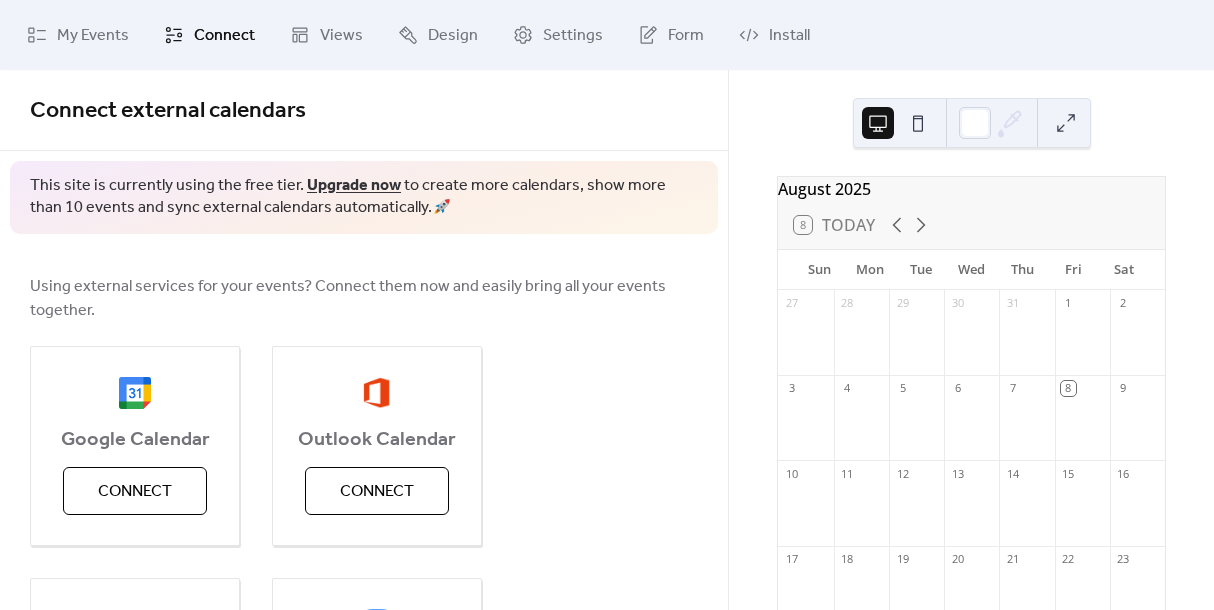click on "Connect" at bounding box center [209, 35] 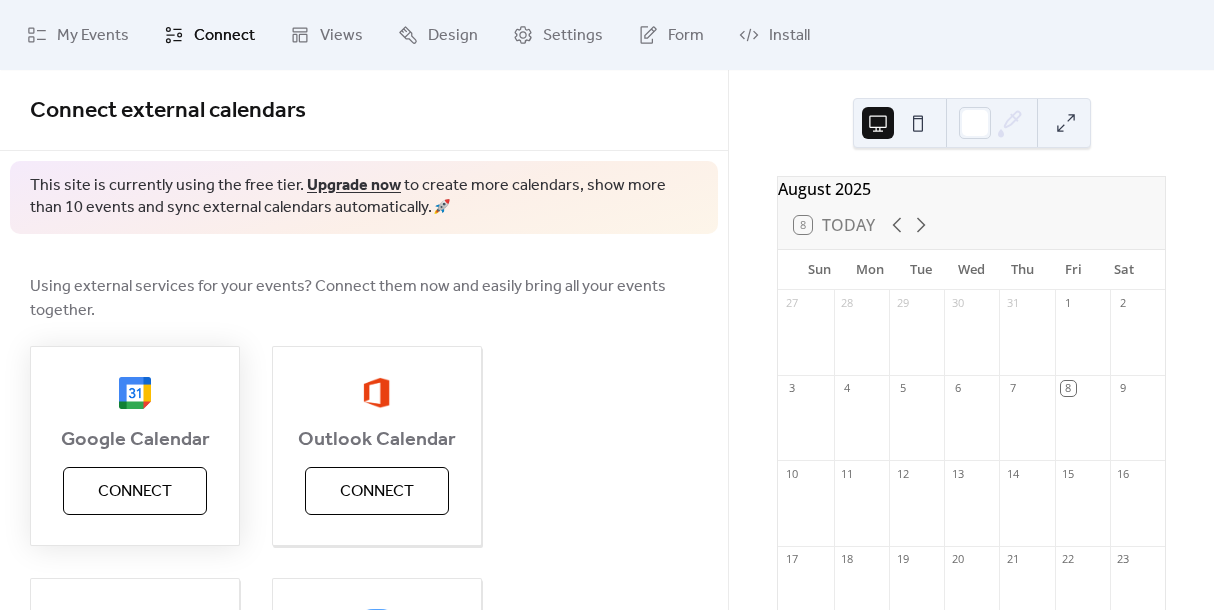 click on "Google Calendar" at bounding box center [135, 440] 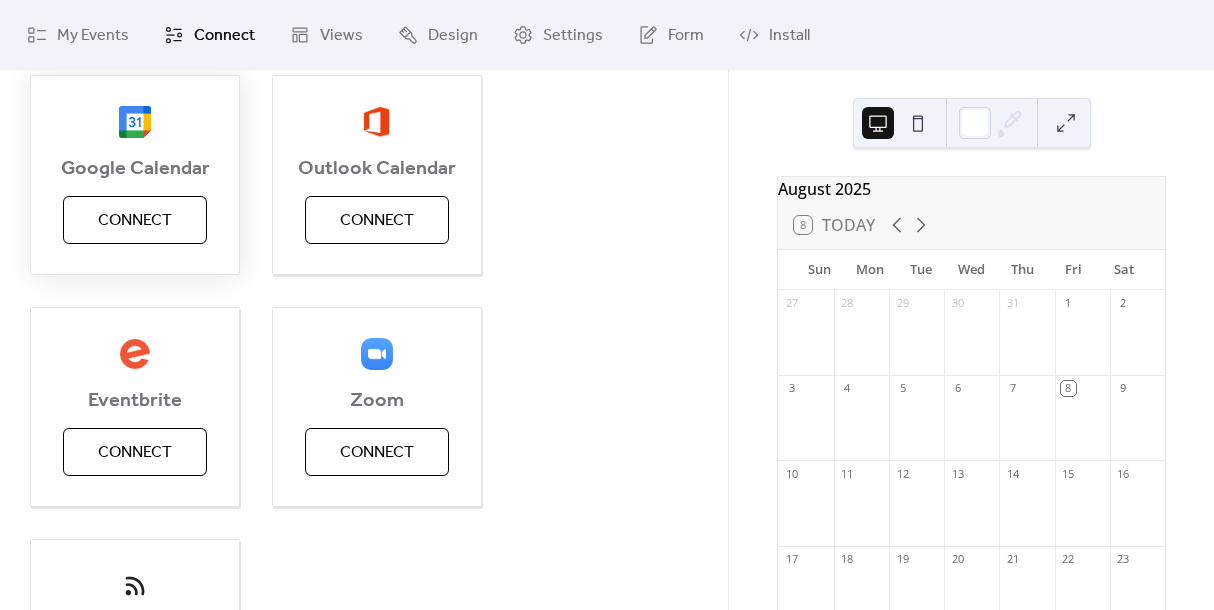 scroll, scrollTop: 268, scrollLeft: 0, axis: vertical 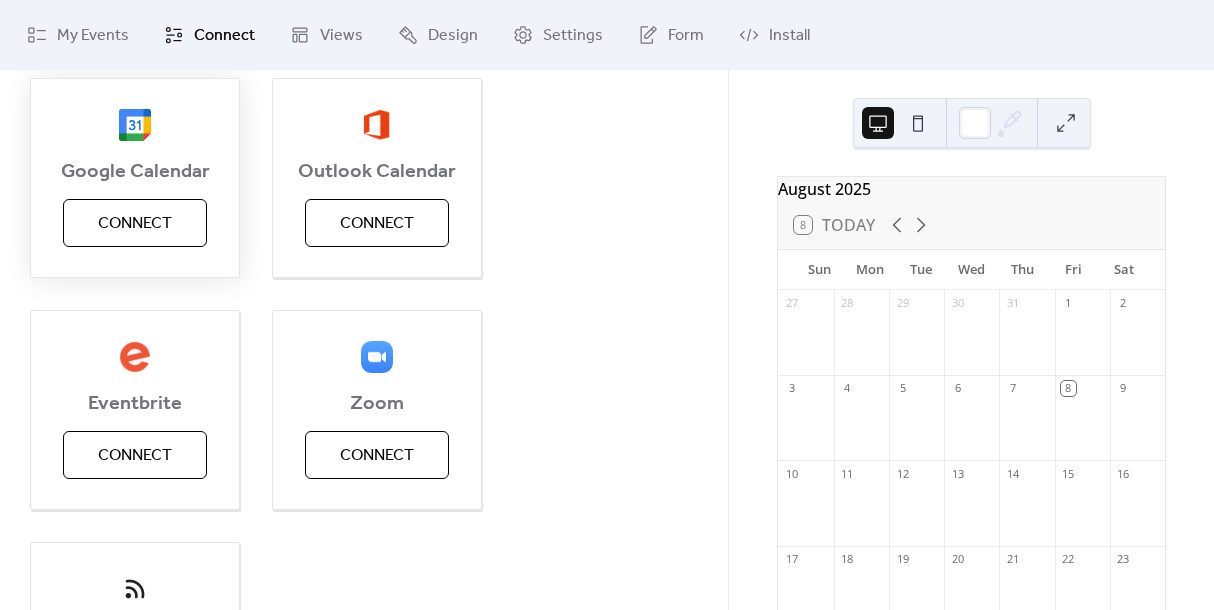 click on "Connect" at bounding box center [135, 224] 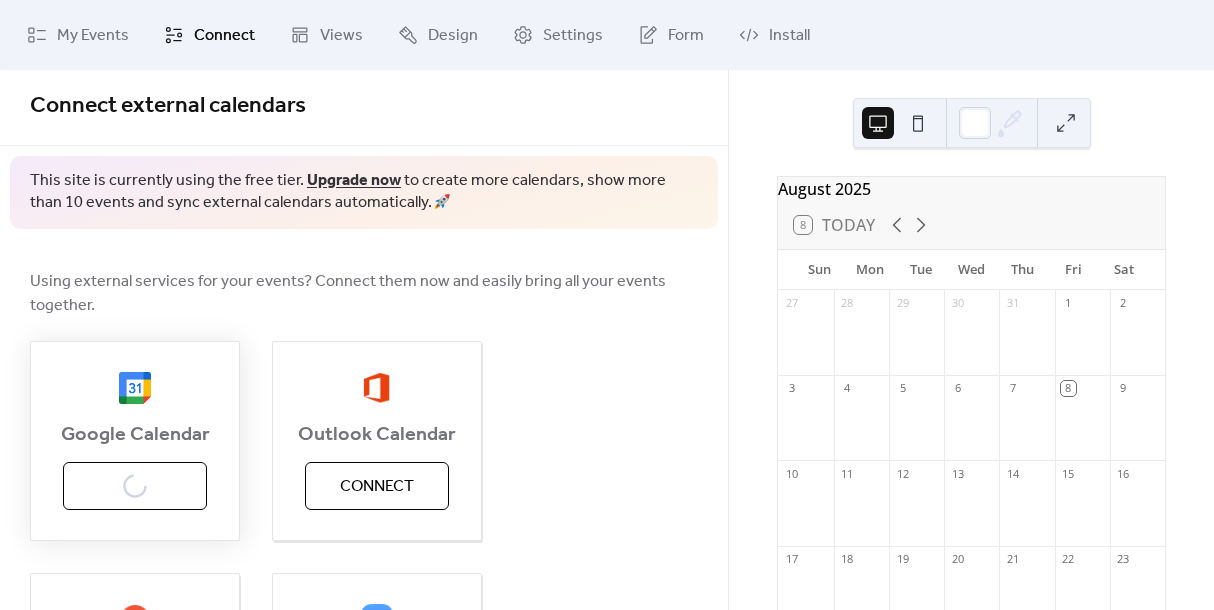 scroll, scrollTop: 0, scrollLeft: 0, axis: both 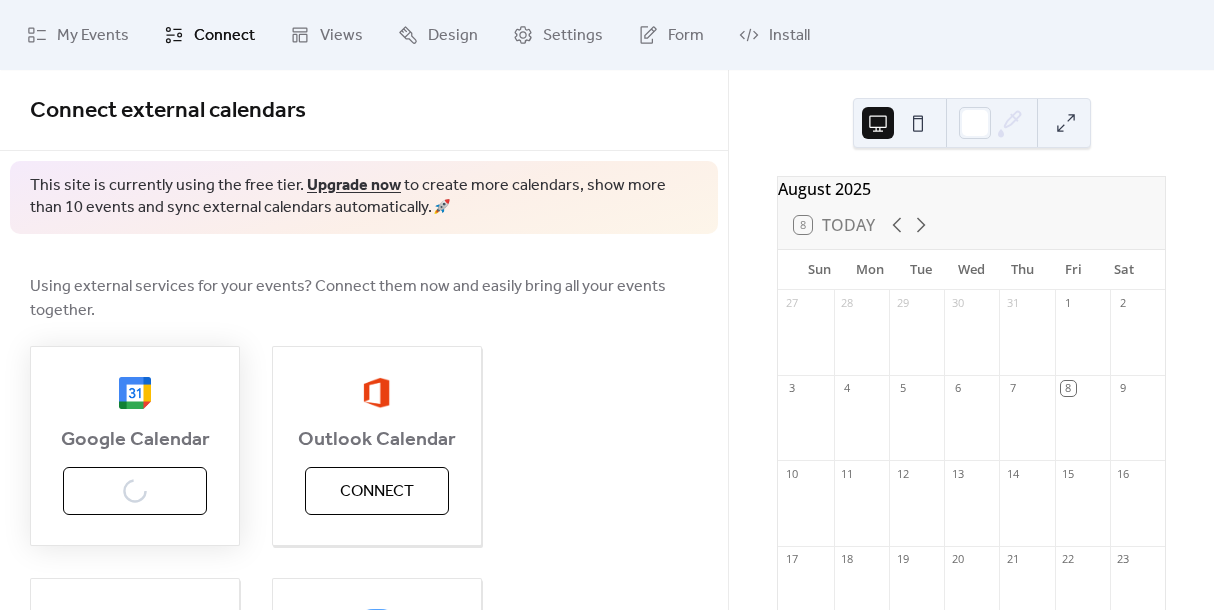 click on "Google Calendar Connect" at bounding box center (135, 446) 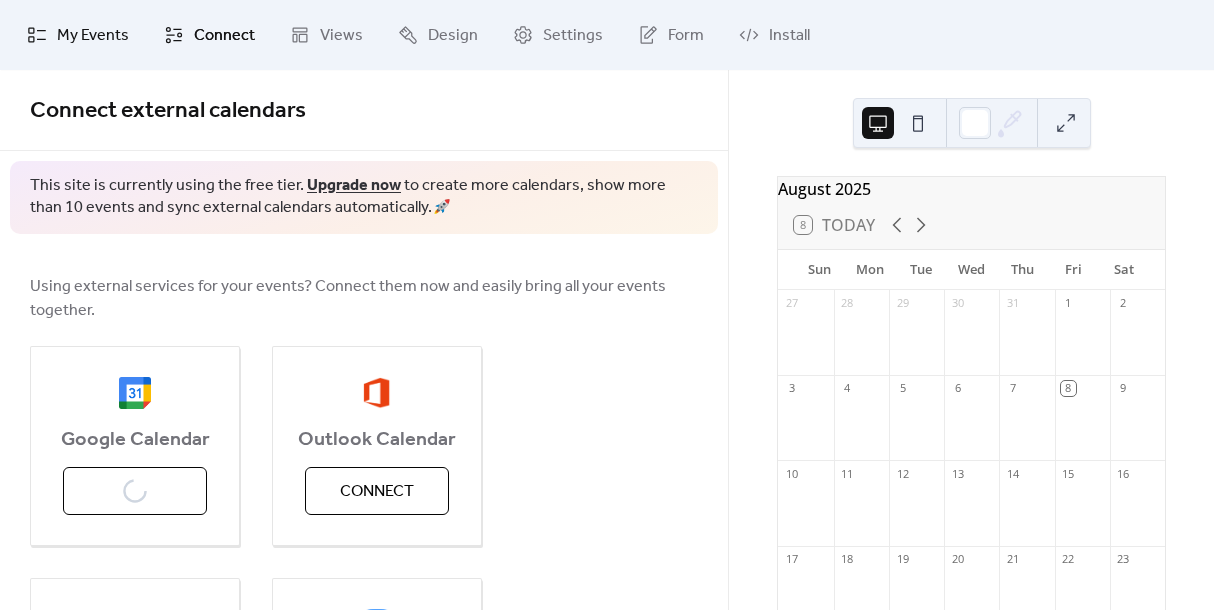 click on "My Events" at bounding box center [93, 36] 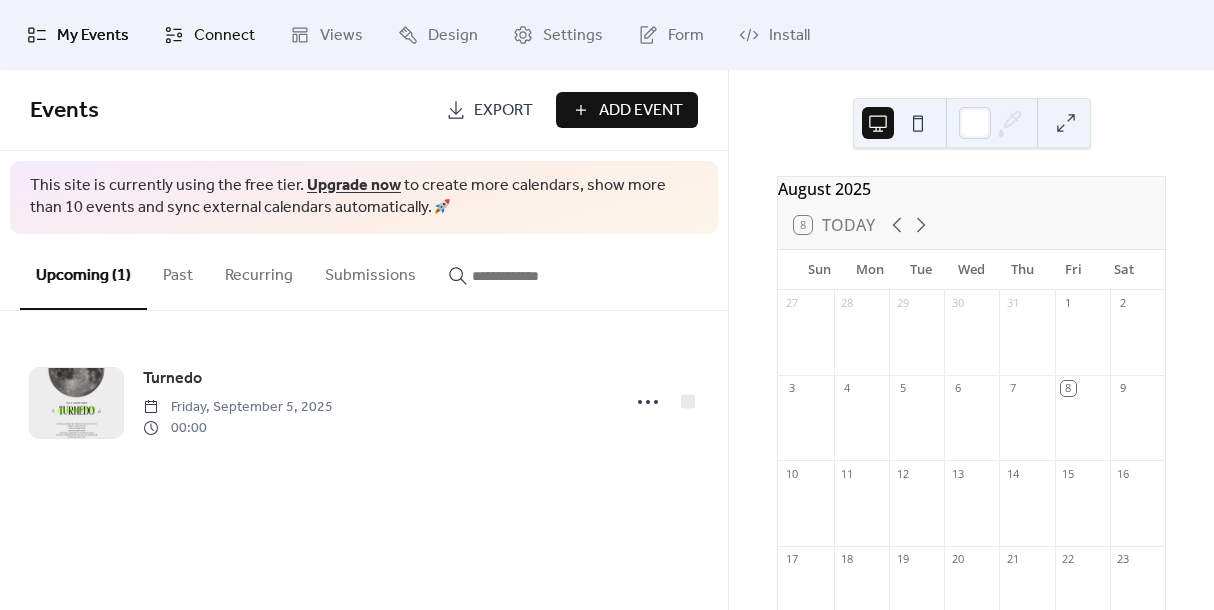 click on "Connect" at bounding box center (224, 36) 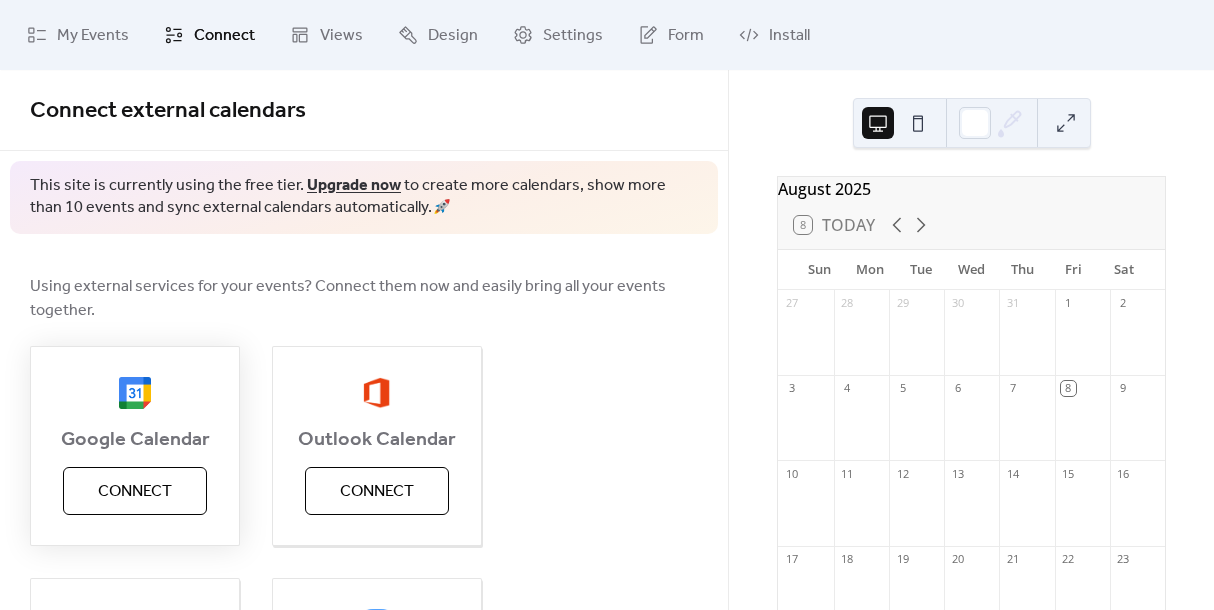 click on "Connect" at bounding box center [135, 491] 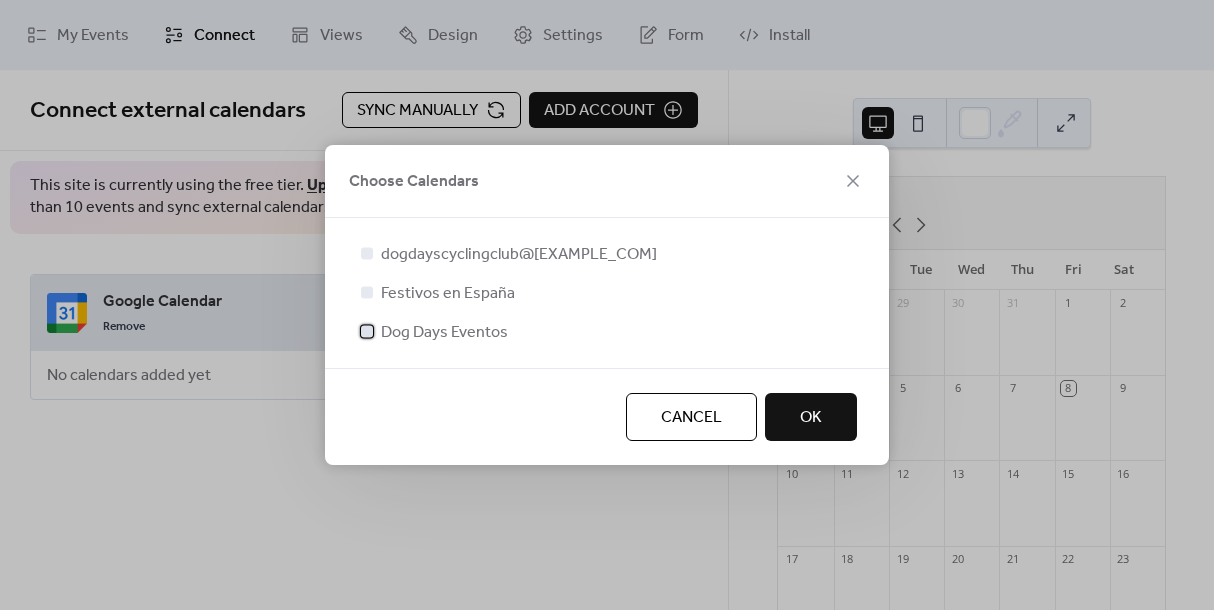 click at bounding box center [367, 331] 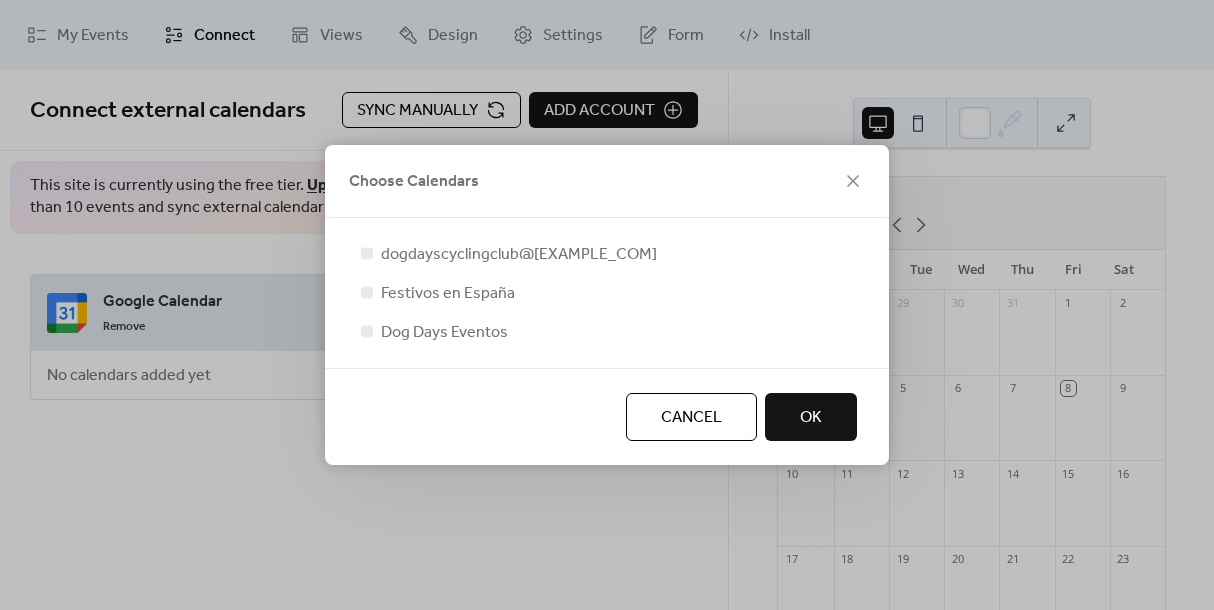 click on "OK" at bounding box center (811, 418) 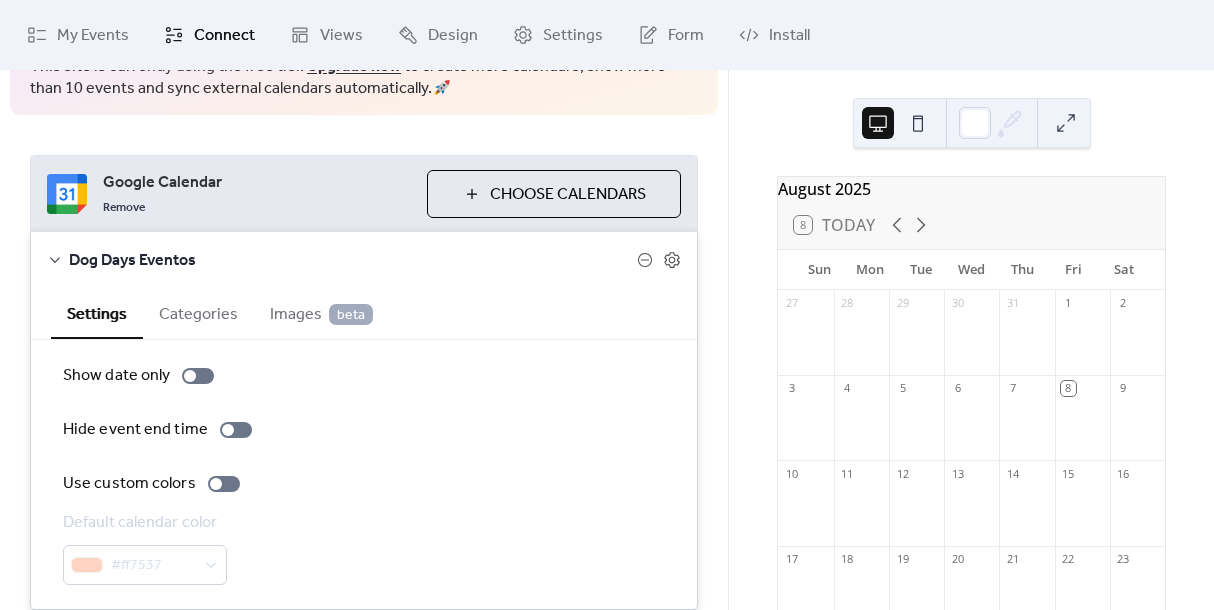 scroll, scrollTop: 125, scrollLeft: 0, axis: vertical 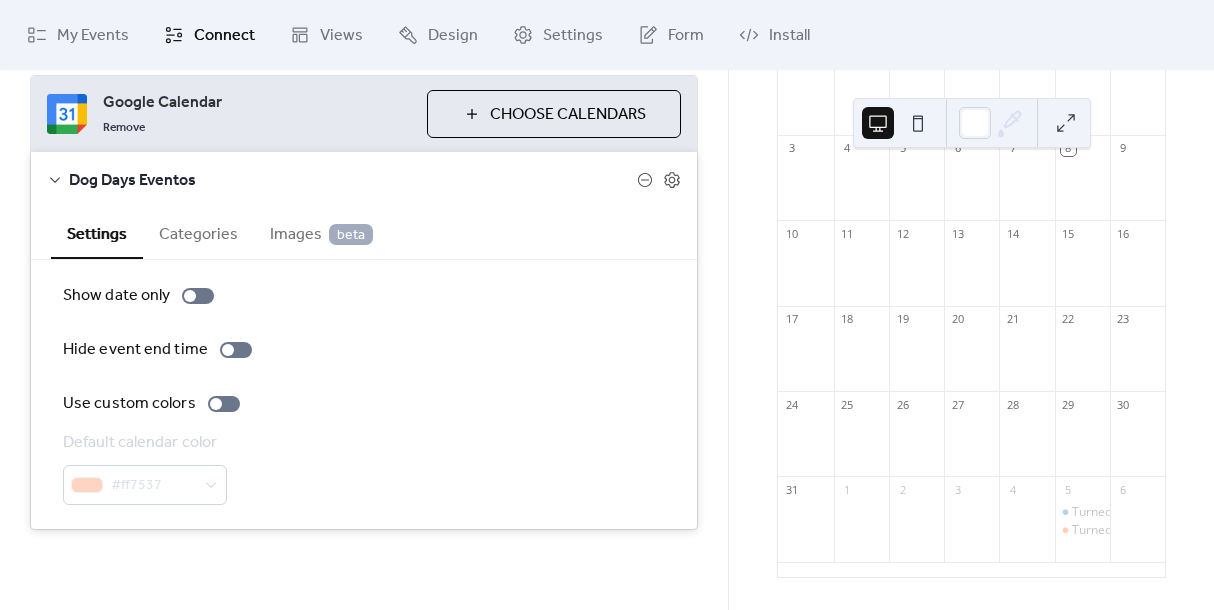 click on "My Events Connect Views Design Settings Form Install" at bounding box center [607, 35] 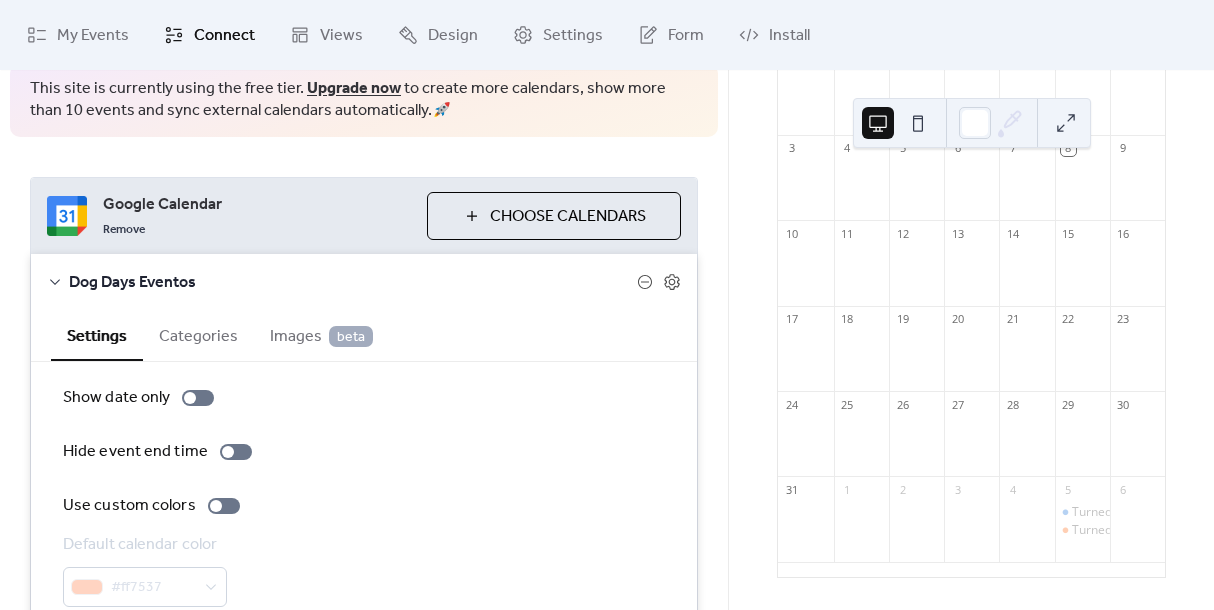 scroll, scrollTop: 0, scrollLeft: 0, axis: both 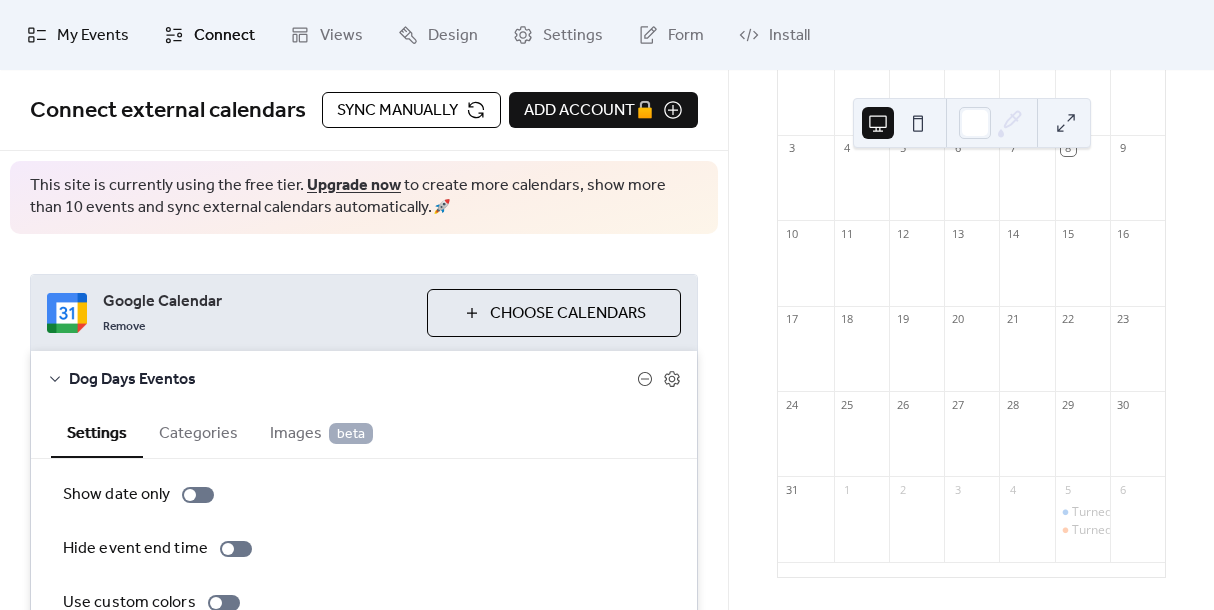 click on "My Events" at bounding box center (93, 36) 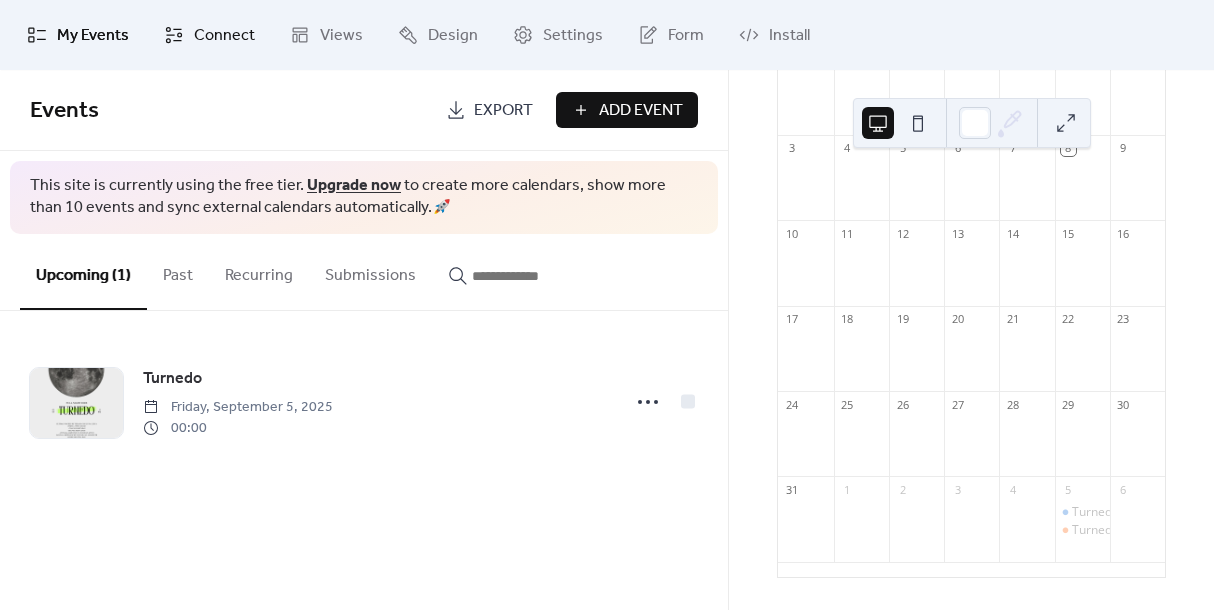 click on "Connect" at bounding box center [224, 36] 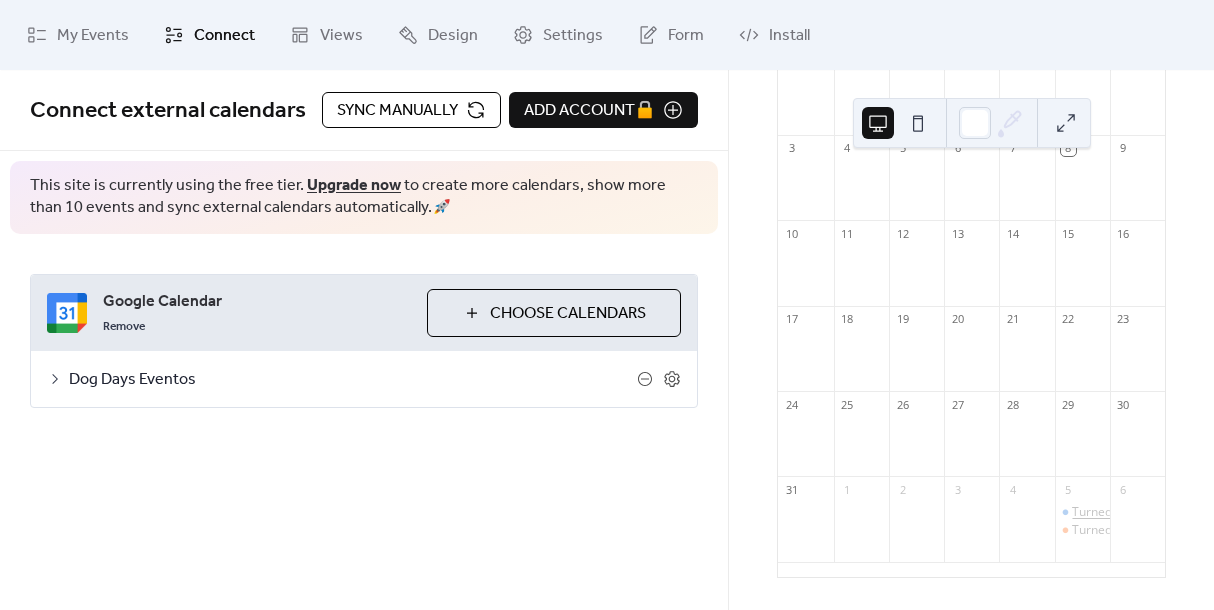 click on "[EVENT_NAME]" at bounding box center (1095, 512) 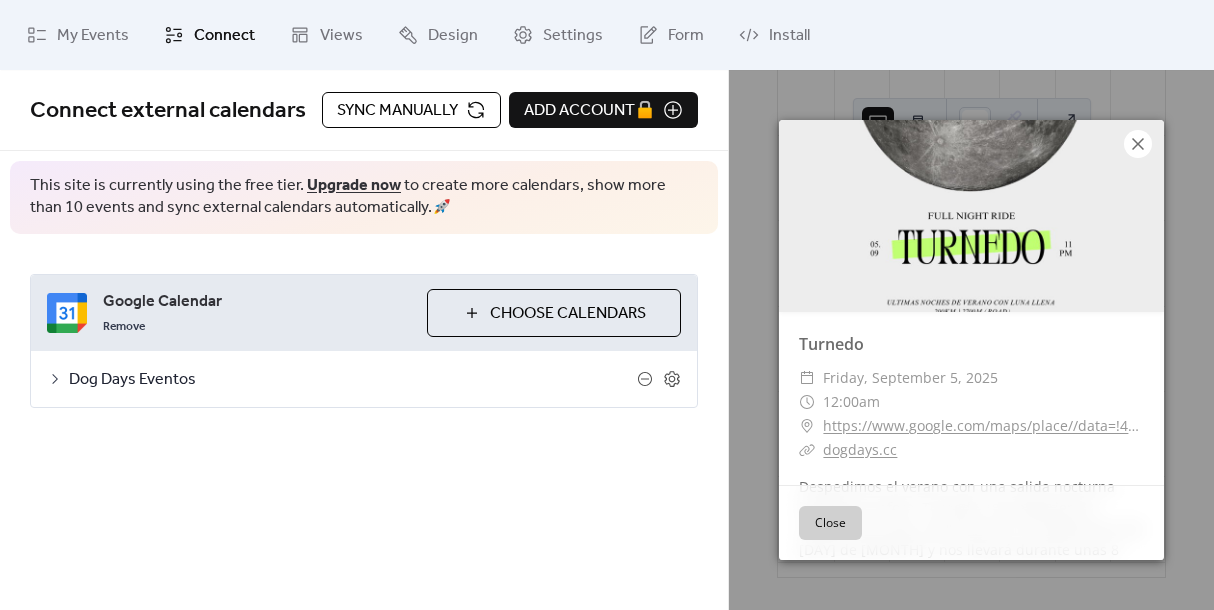 click 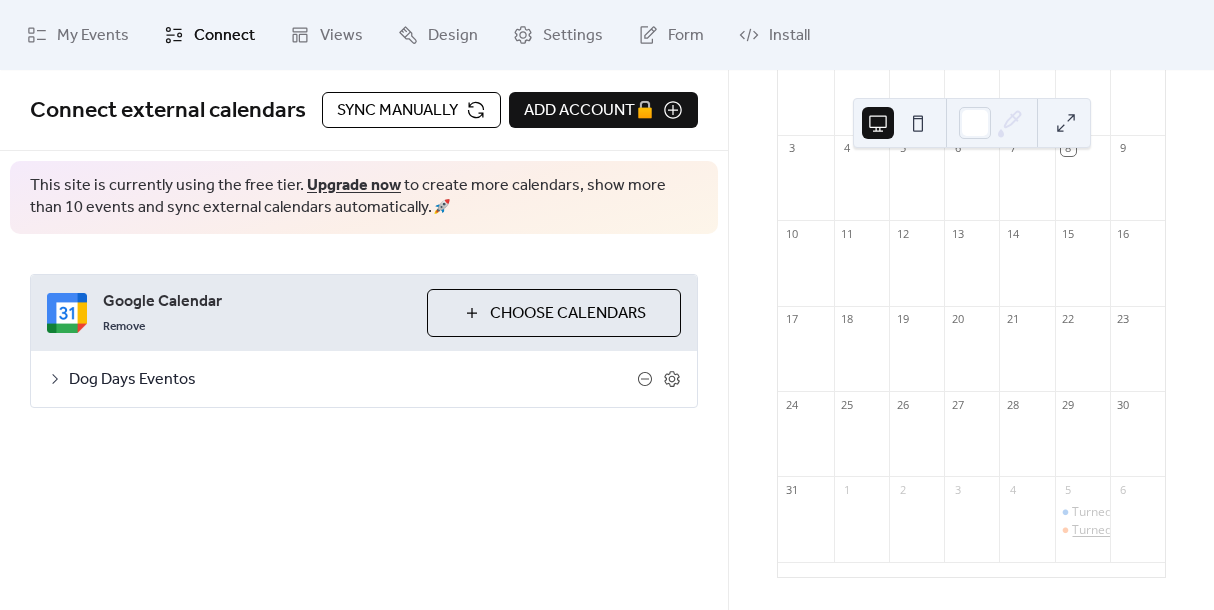 click on "[EVENT_NAME]" at bounding box center (1095, 530) 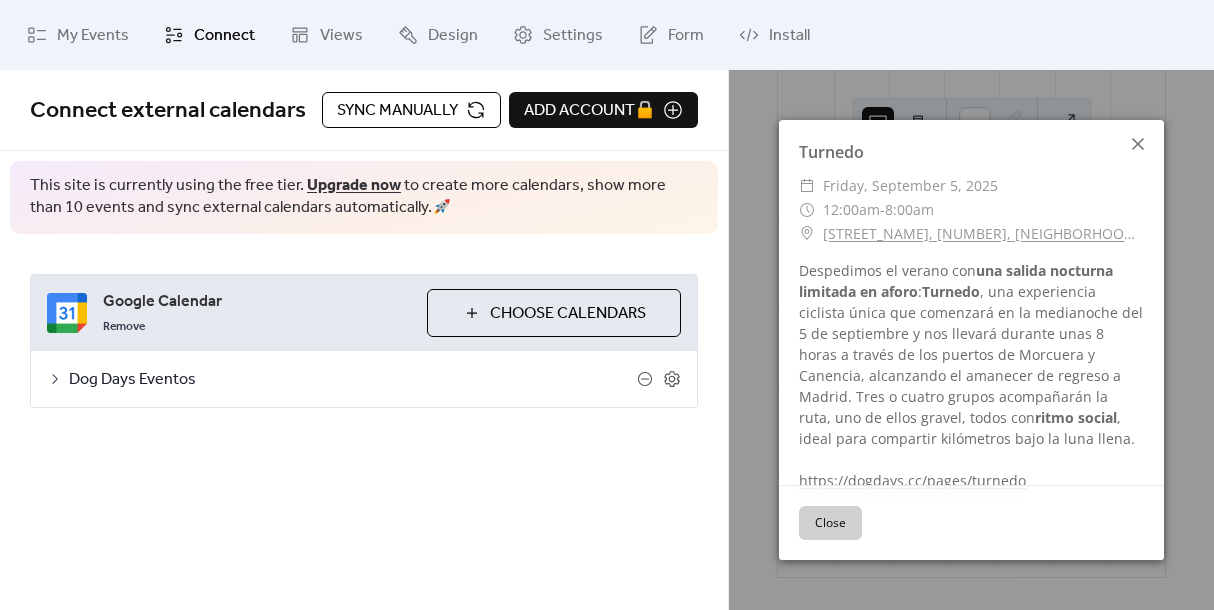 click 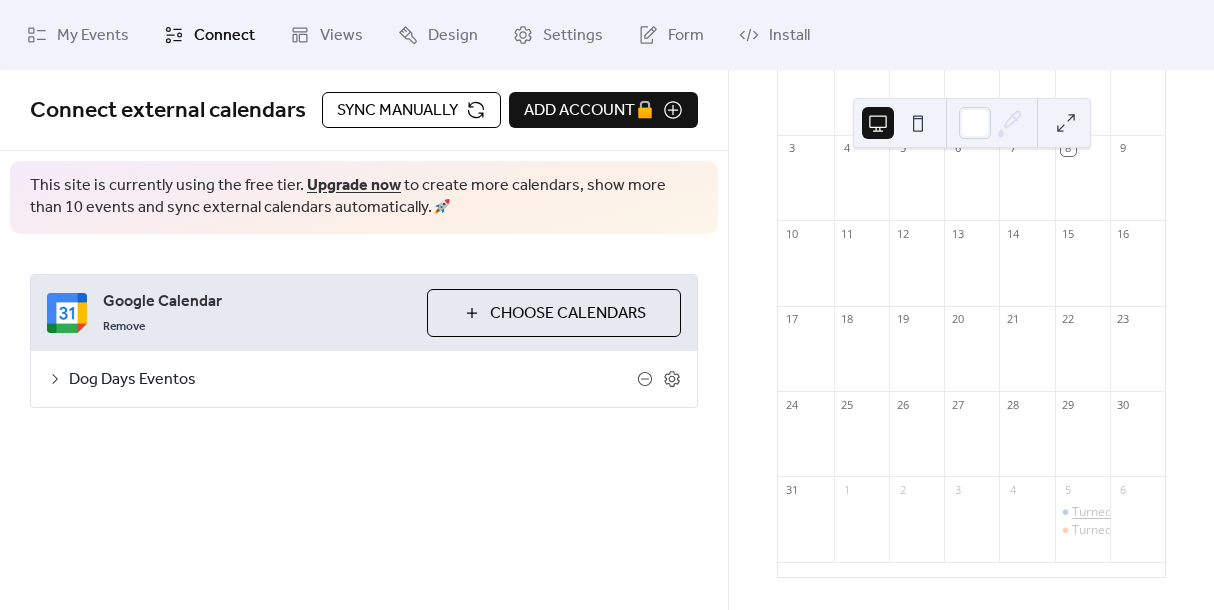 click on "[EVENT_NAME]" at bounding box center (1095, 512) 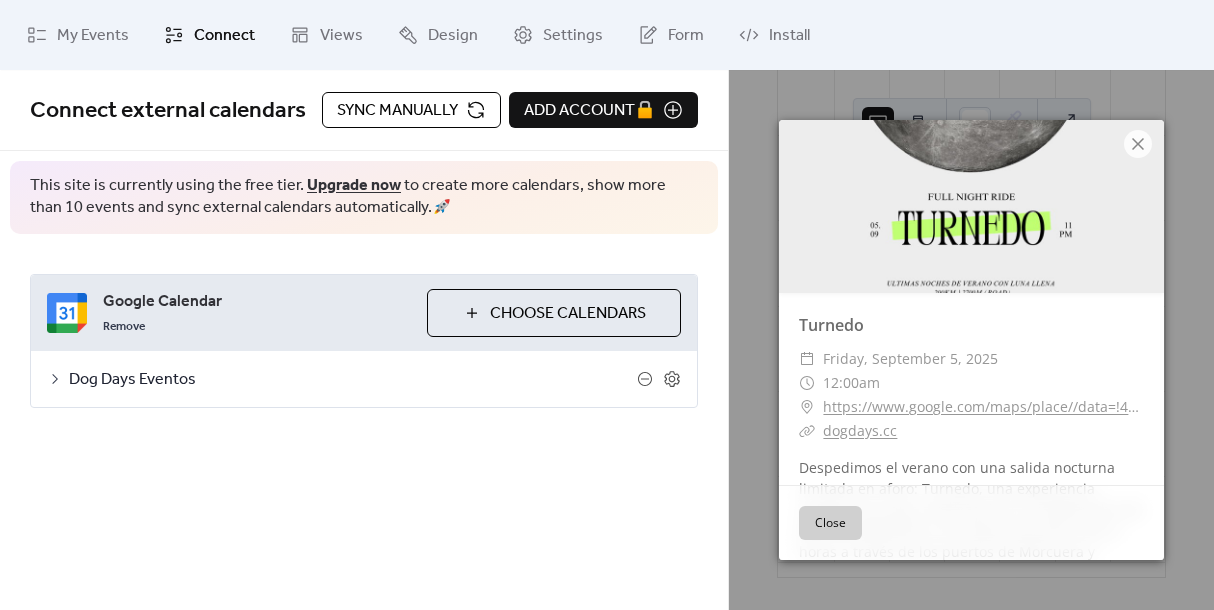 scroll, scrollTop: 0, scrollLeft: 0, axis: both 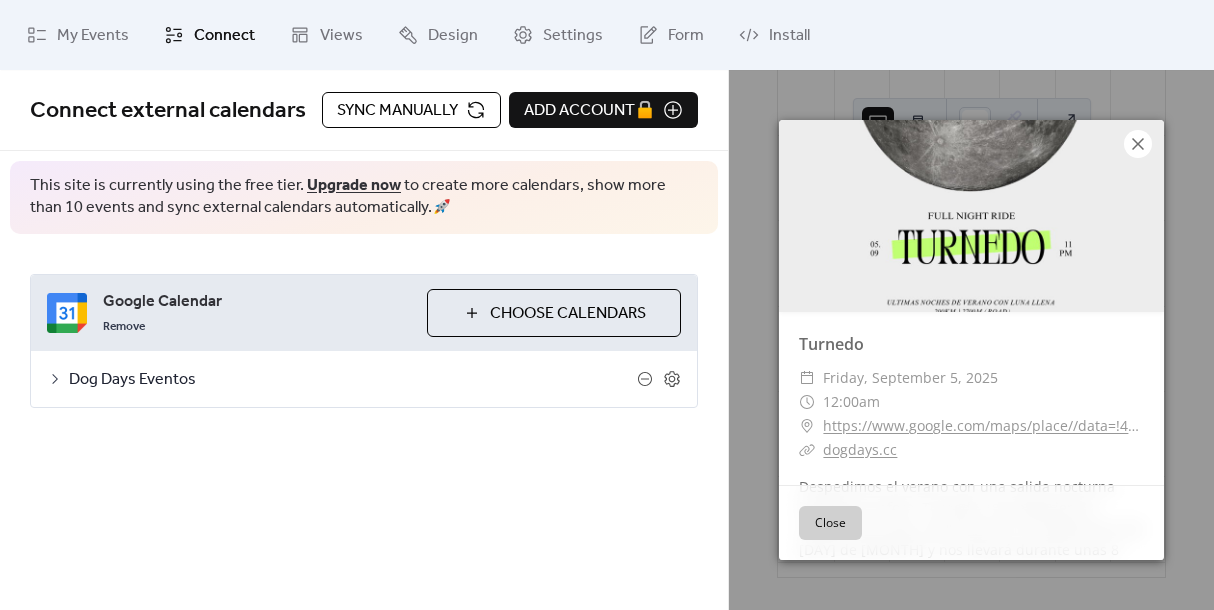 click 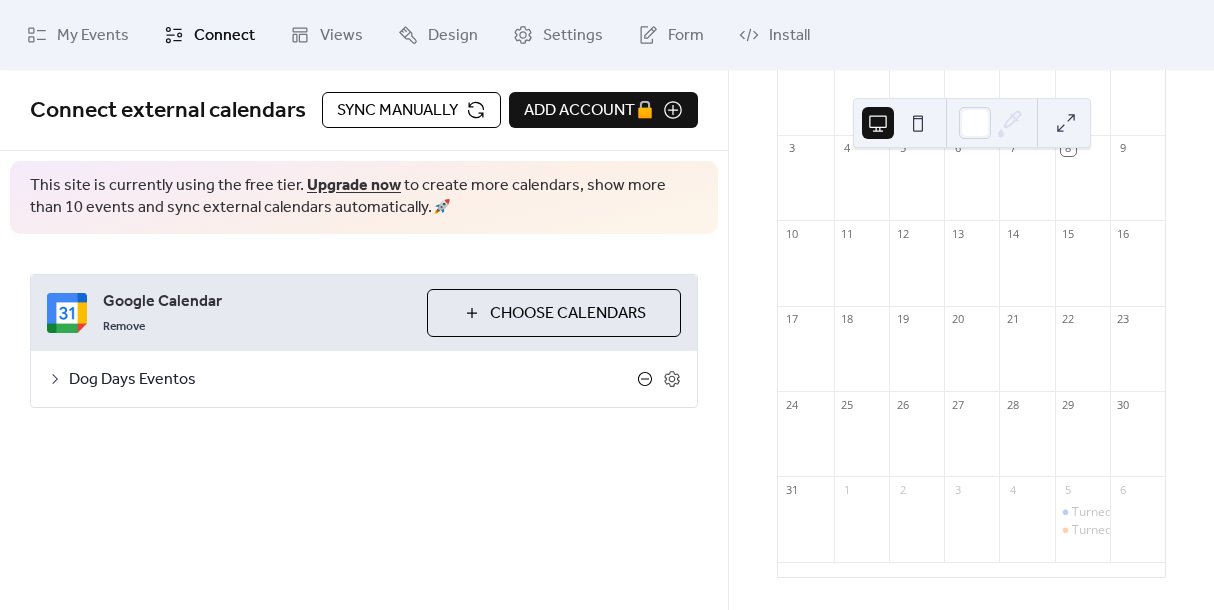 click 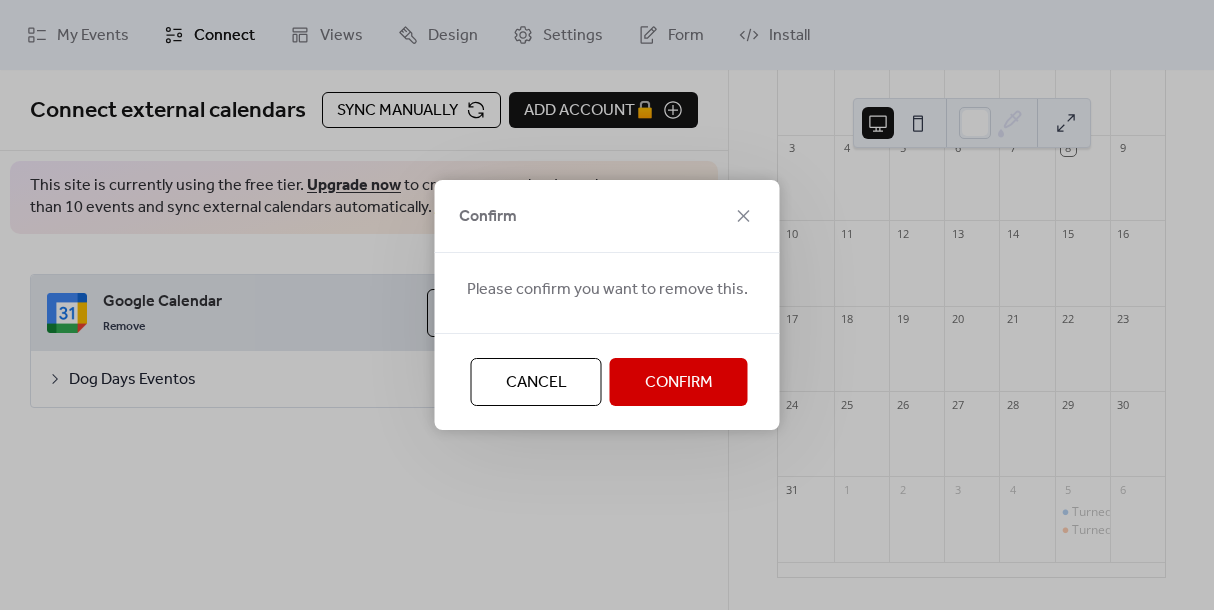 click on "Confirm" at bounding box center [679, 383] 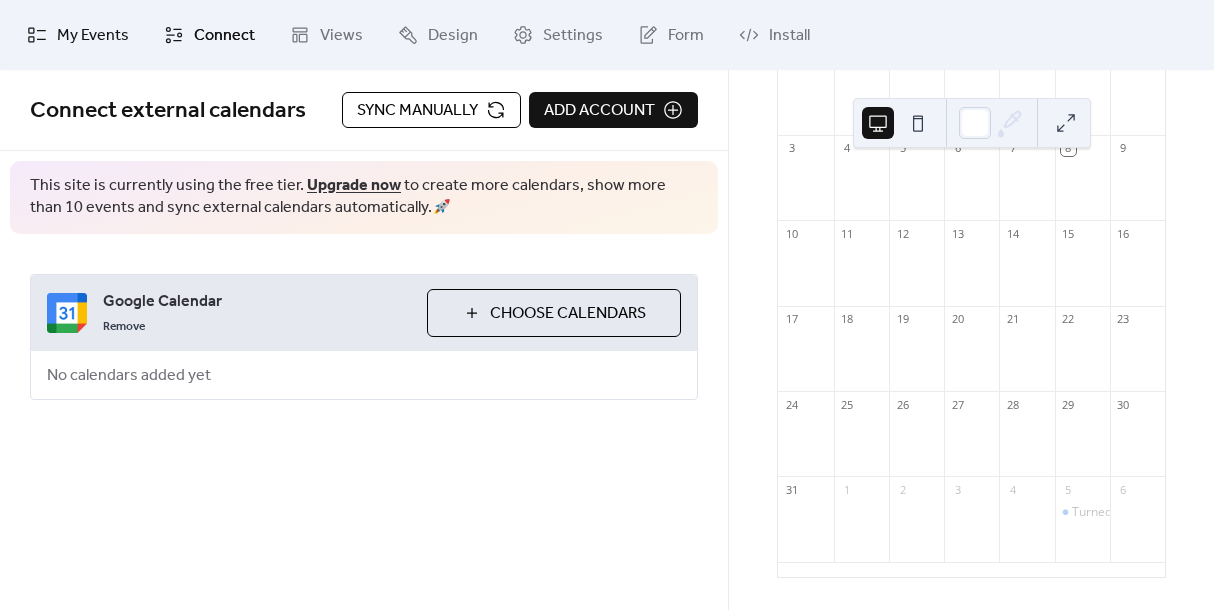 click on "My Events" at bounding box center (93, 36) 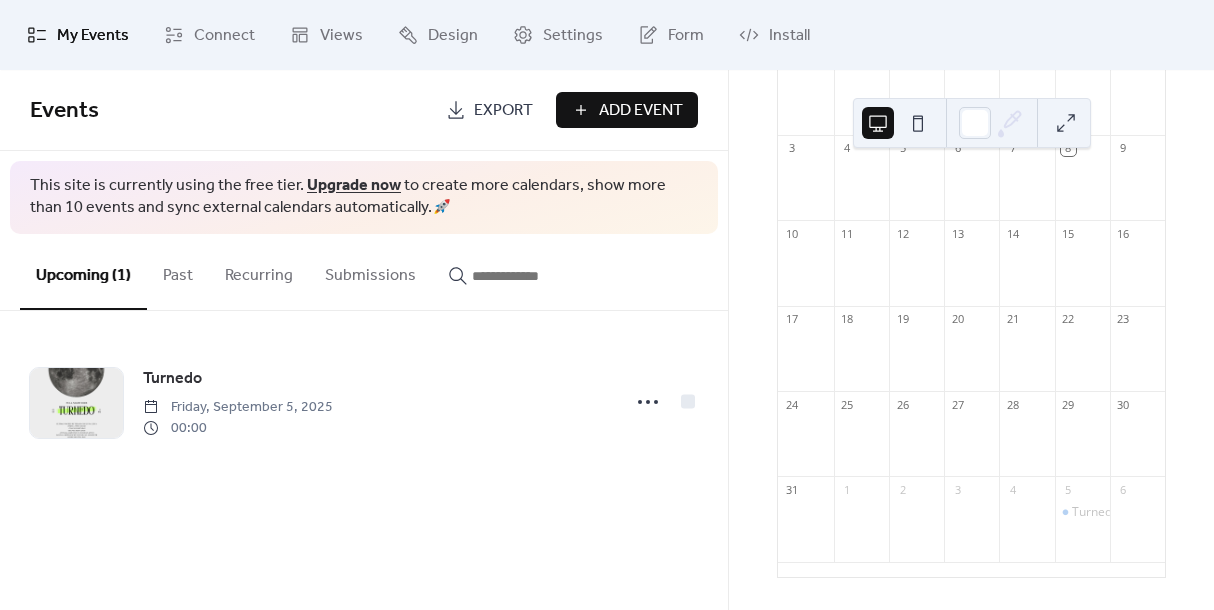 click on "Add Event" at bounding box center [641, 111] 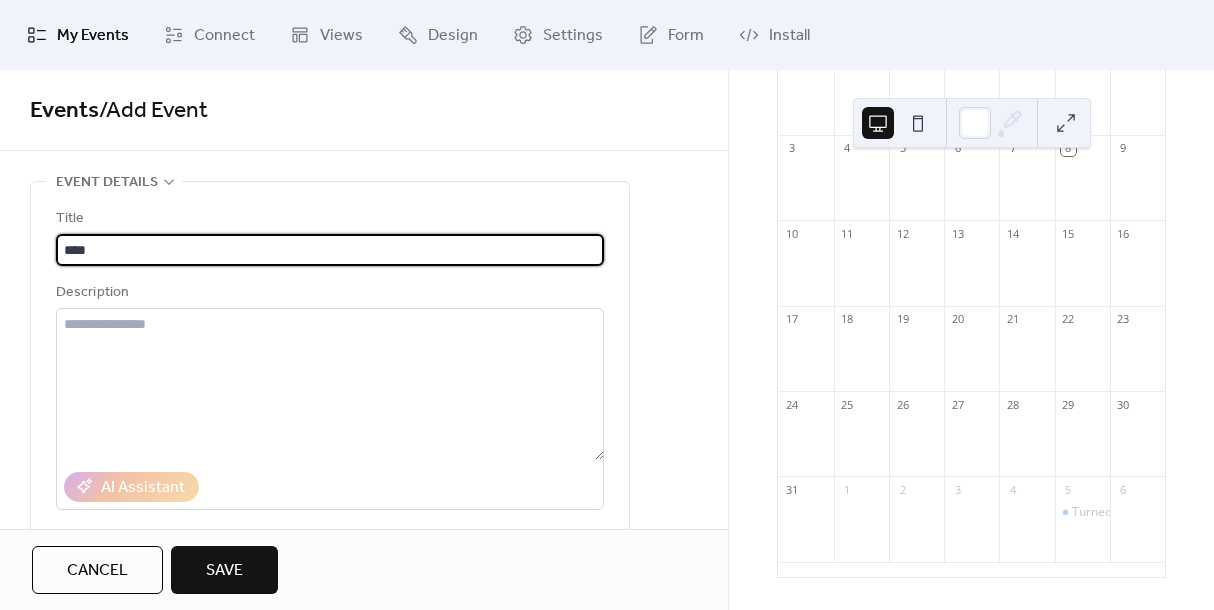 type on "****" 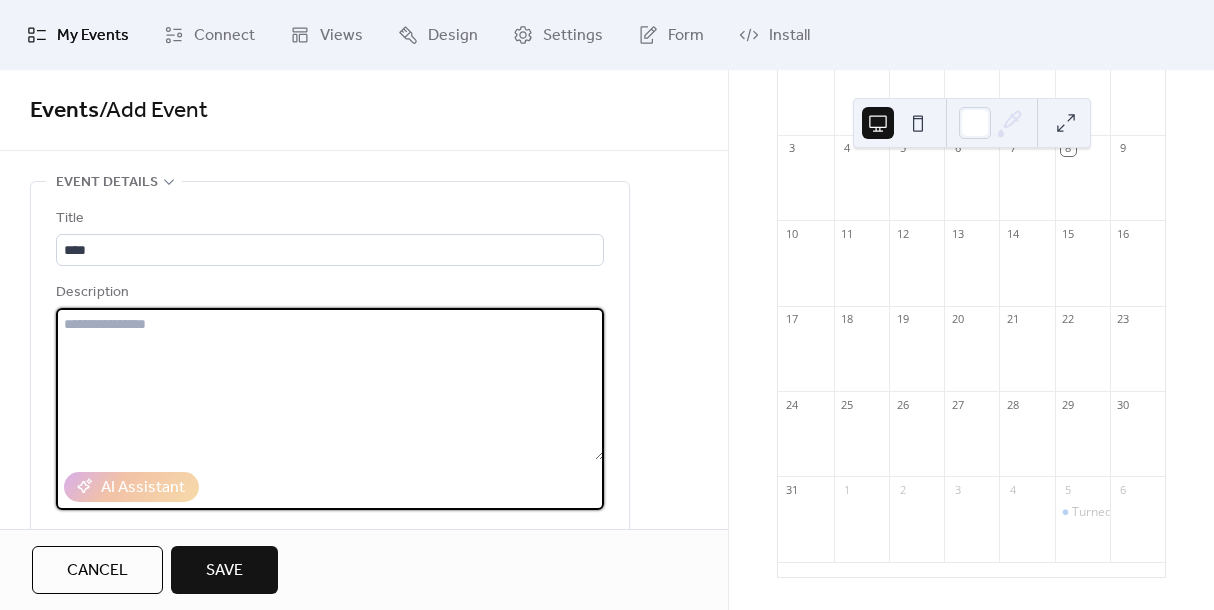 paste on "**********" 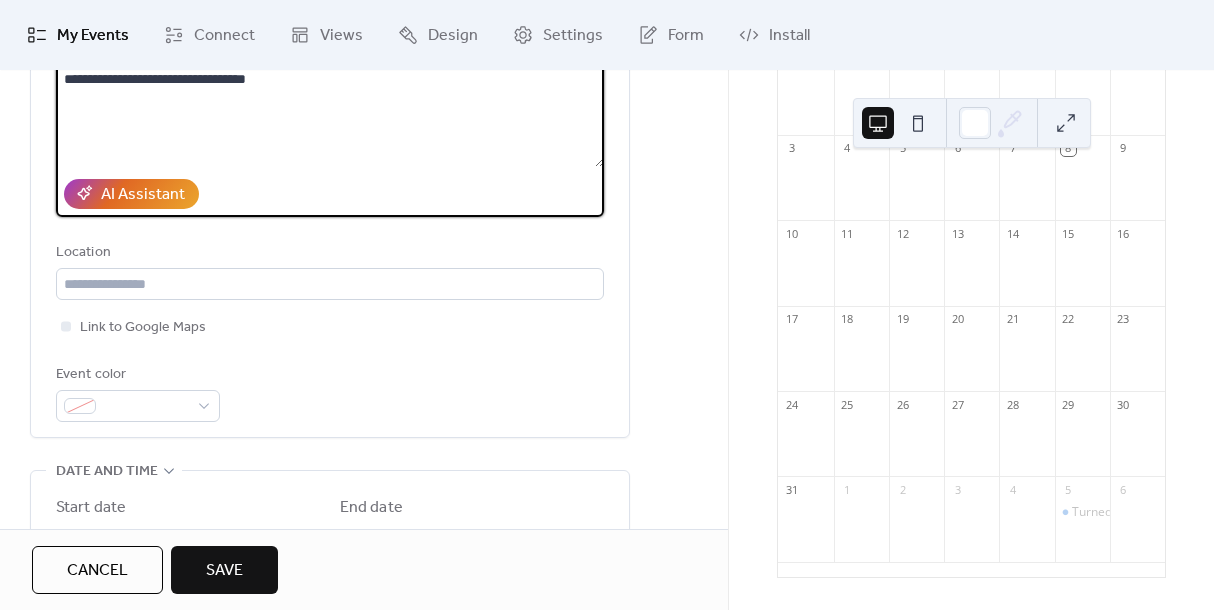 scroll, scrollTop: 294, scrollLeft: 0, axis: vertical 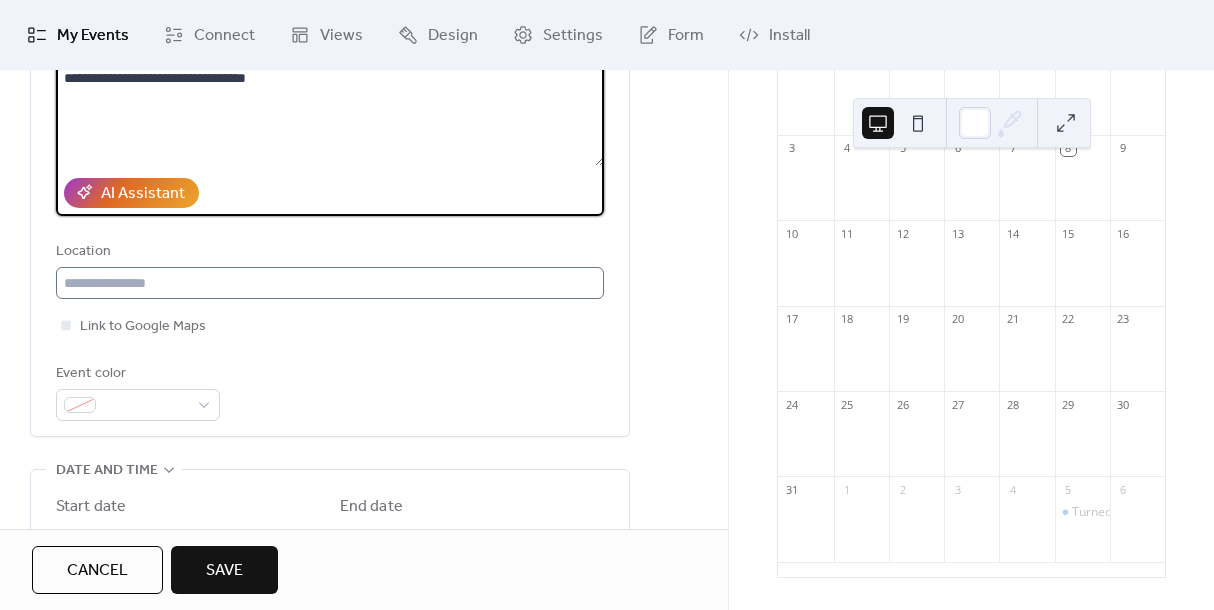 type on "**********" 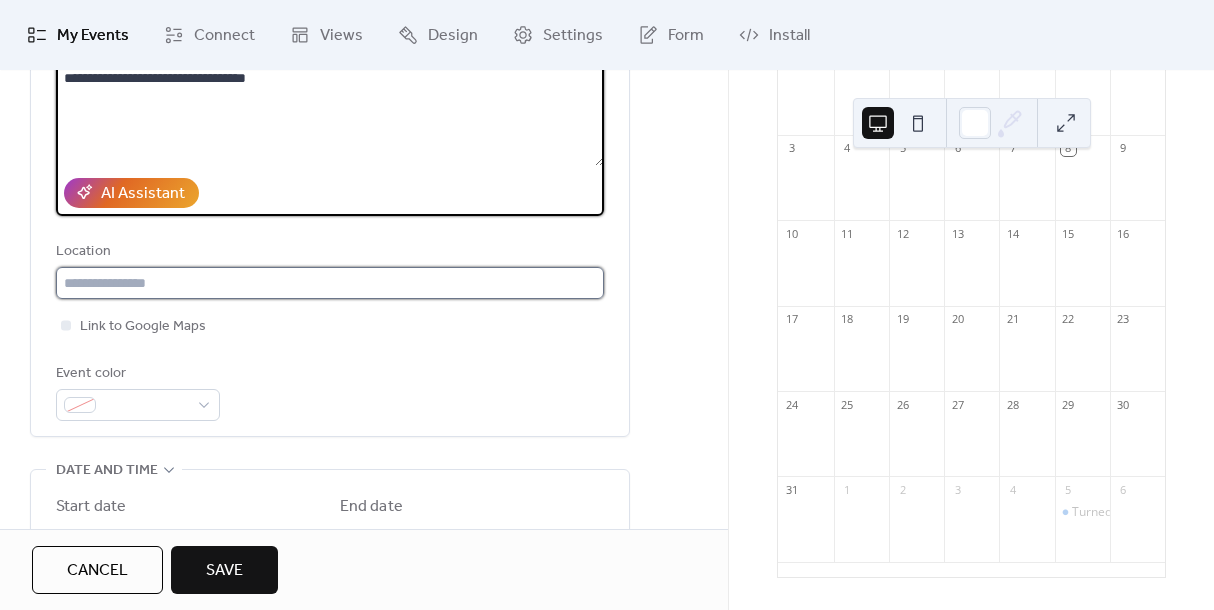 click at bounding box center (330, 283) 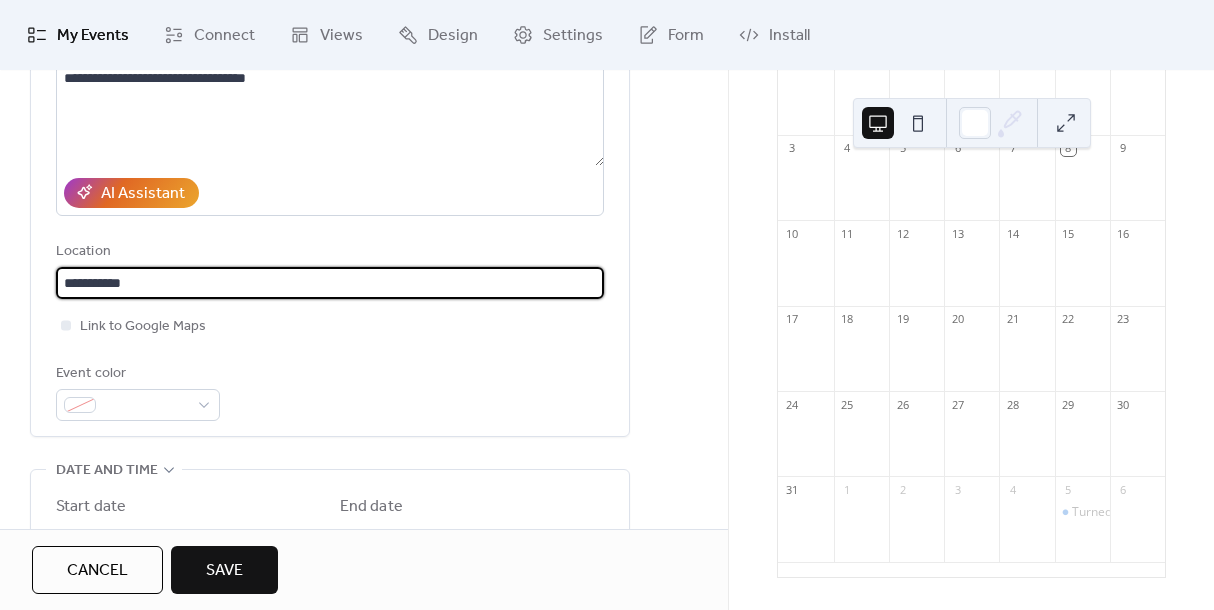 type on "**********" 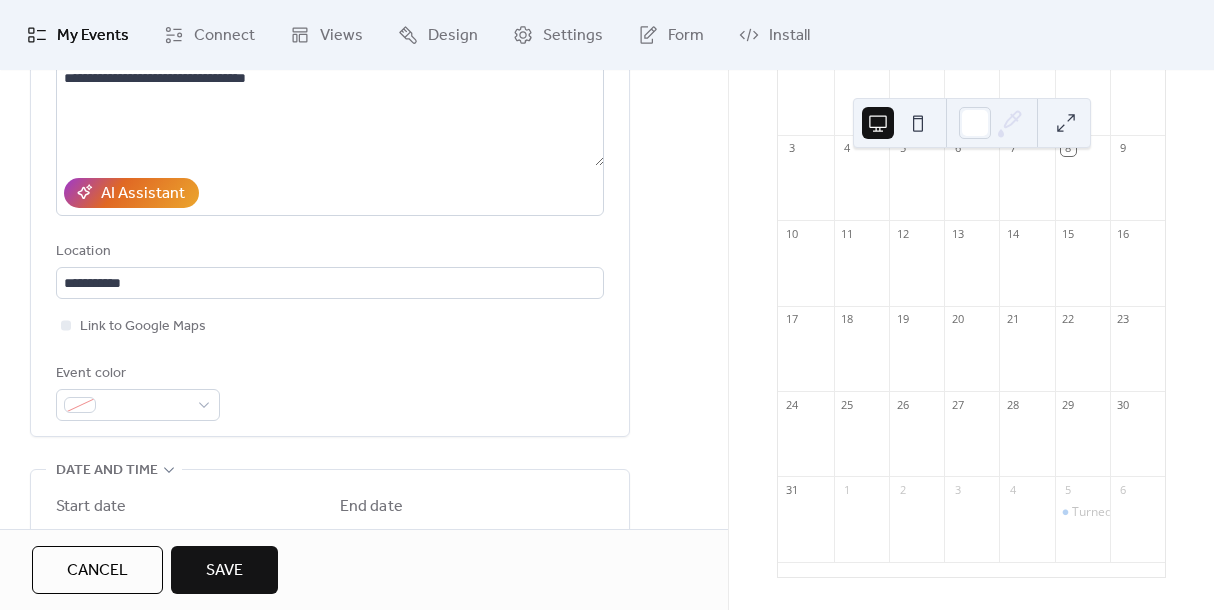 click on "Event color" at bounding box center (330, 391) 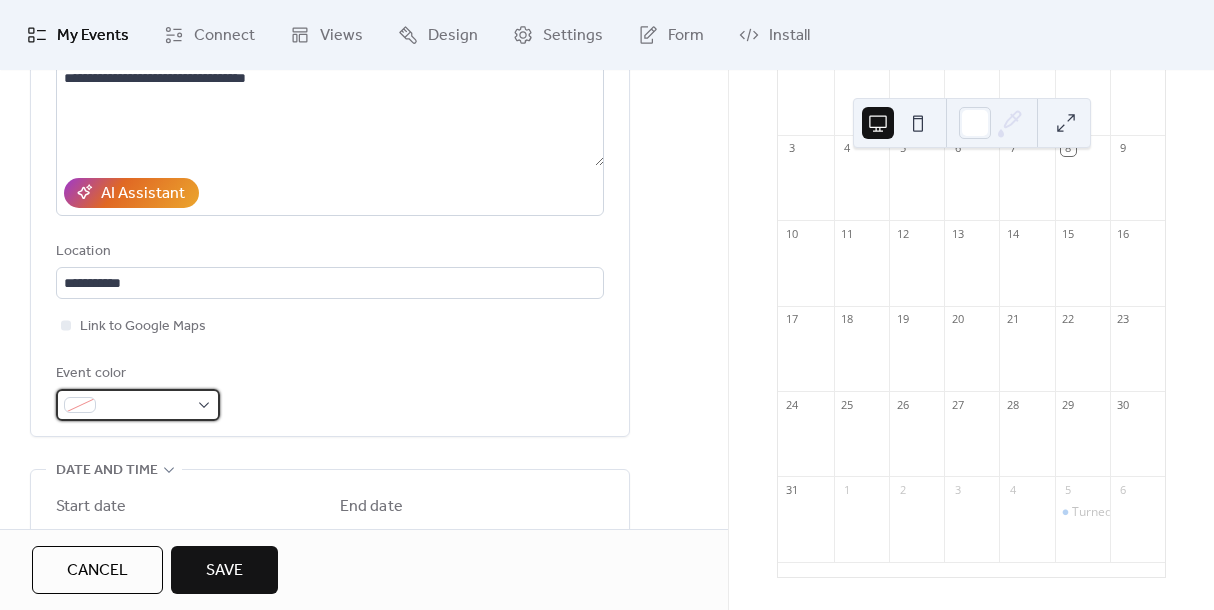 click at bounding box center (138, 405) 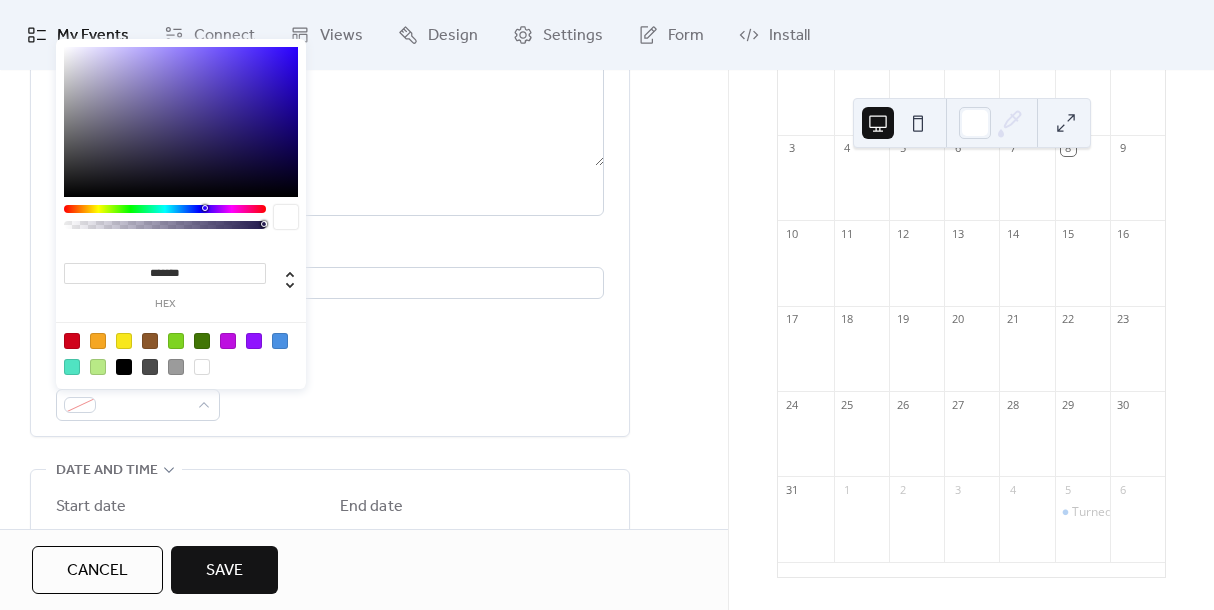 click at bounding box center (280, 341) 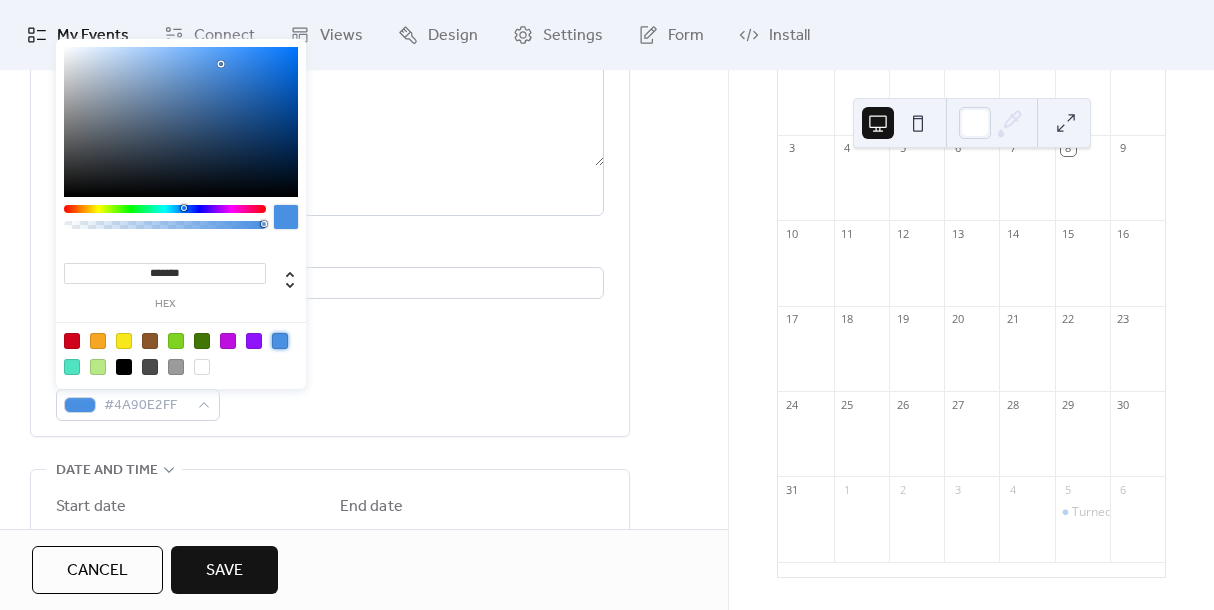 click on "Event color #4A90E2FF" at bounding box center [330, 391] 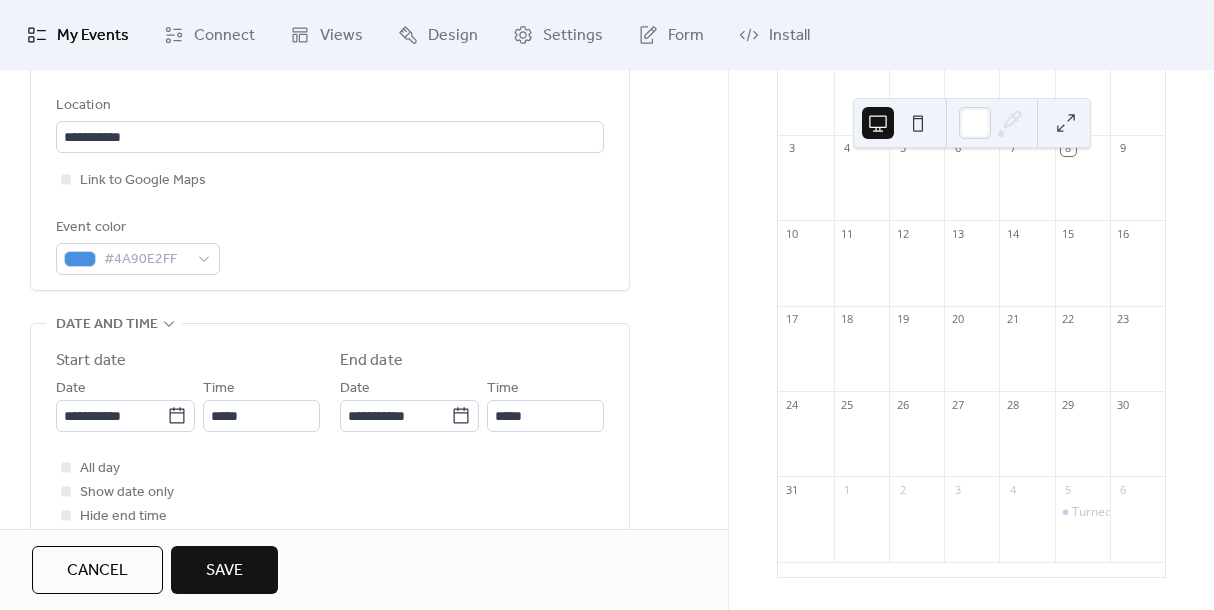 scroll, scrollTop: 447, scrollLeft: 0, axis: vertical 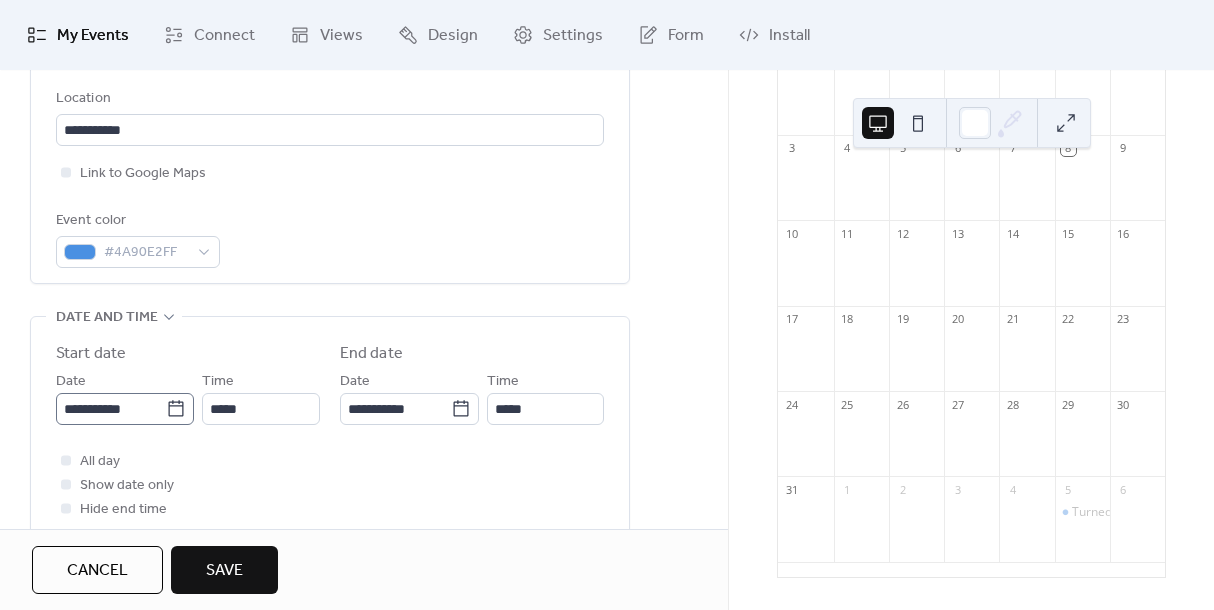 click 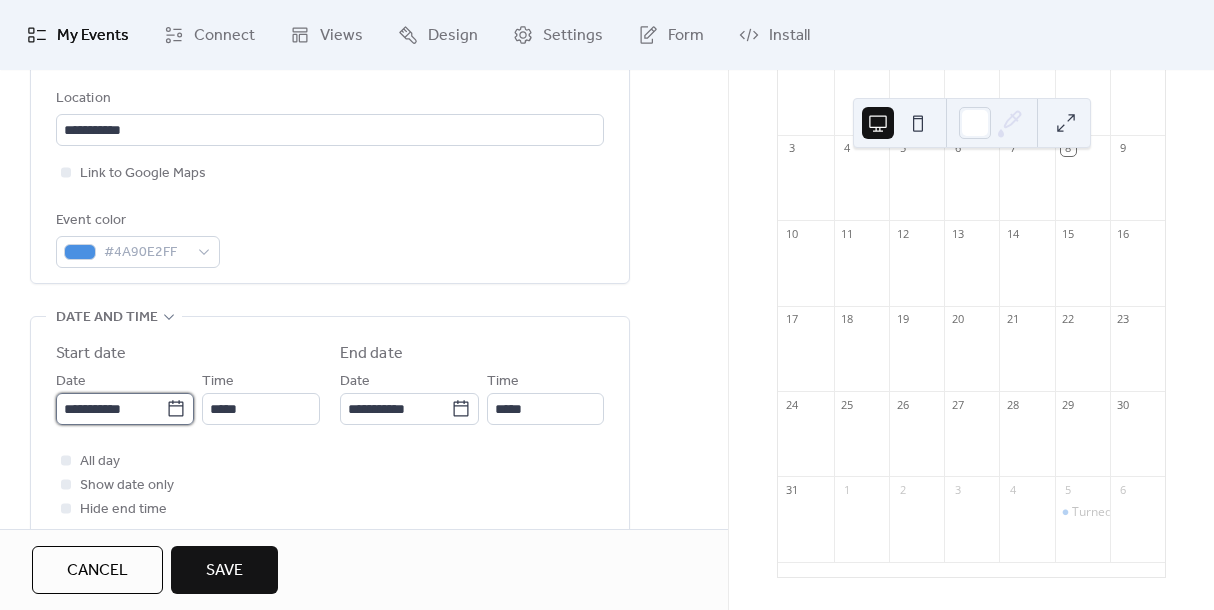 click on "**********" at bounding box center [111, 409] 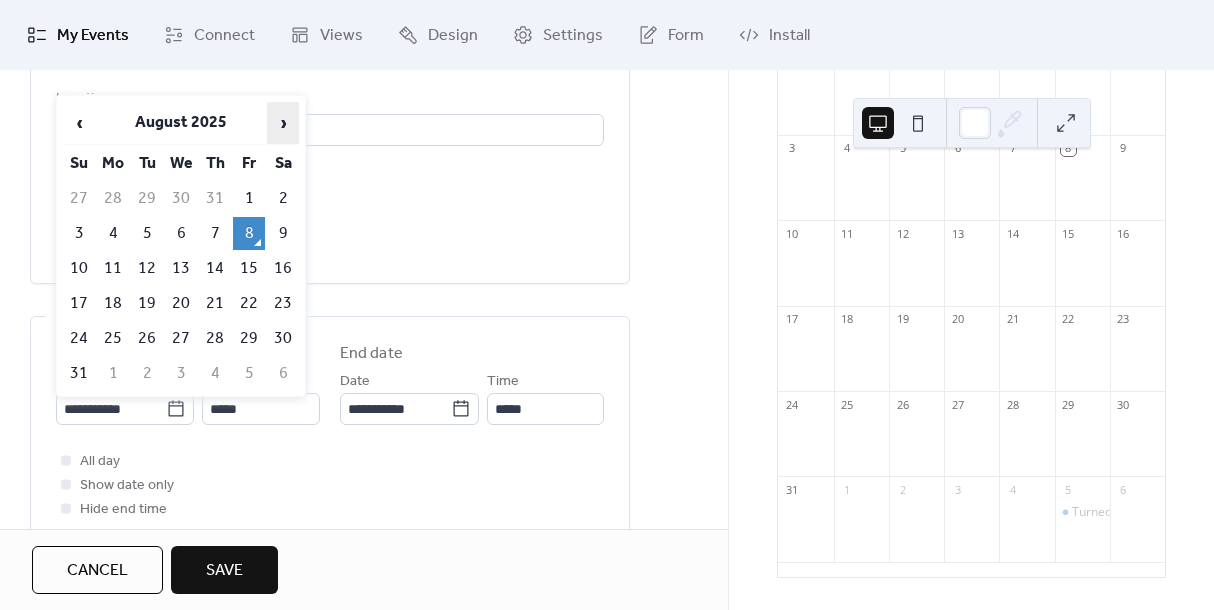 click on "›" at bounding box center (283, 123) 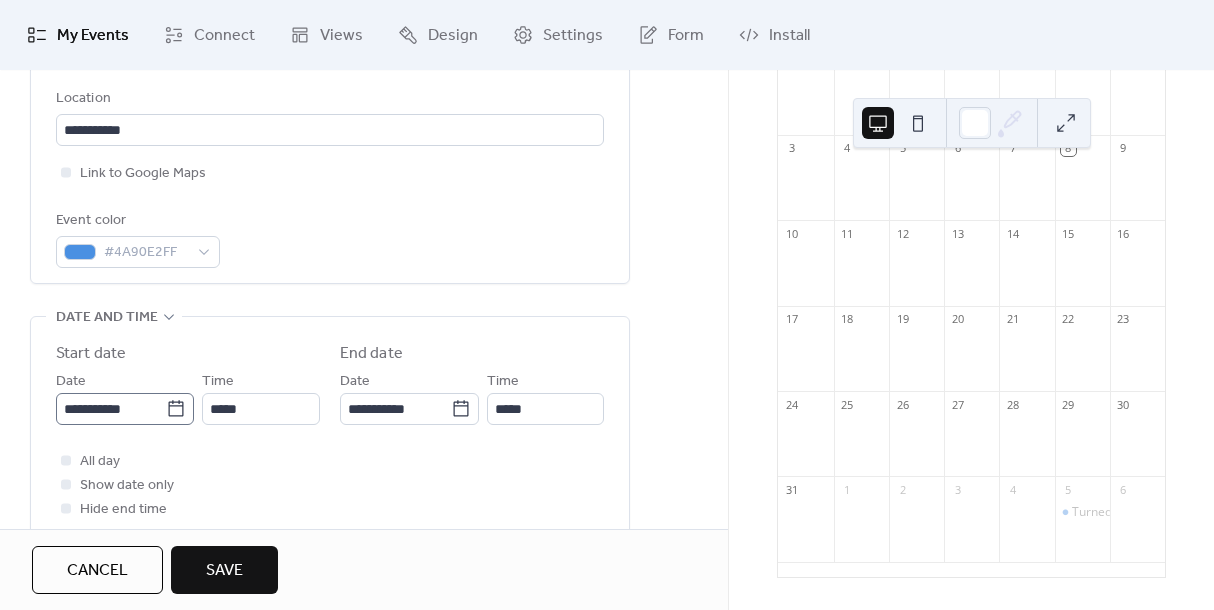 click 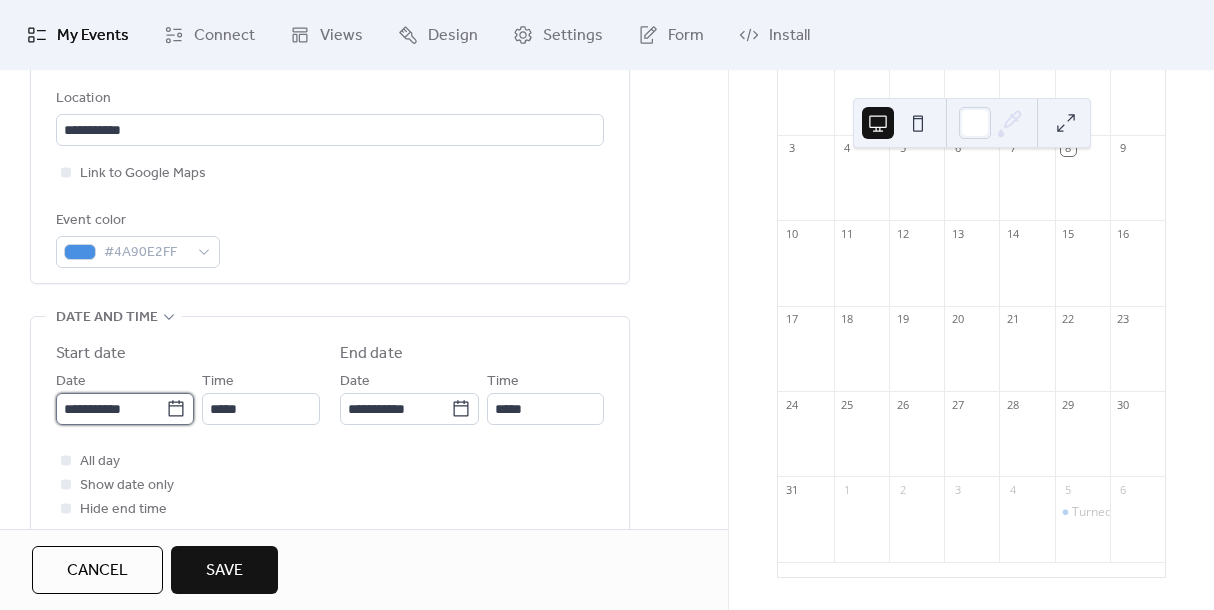 click on "**********" at bounding box center [111, 409] 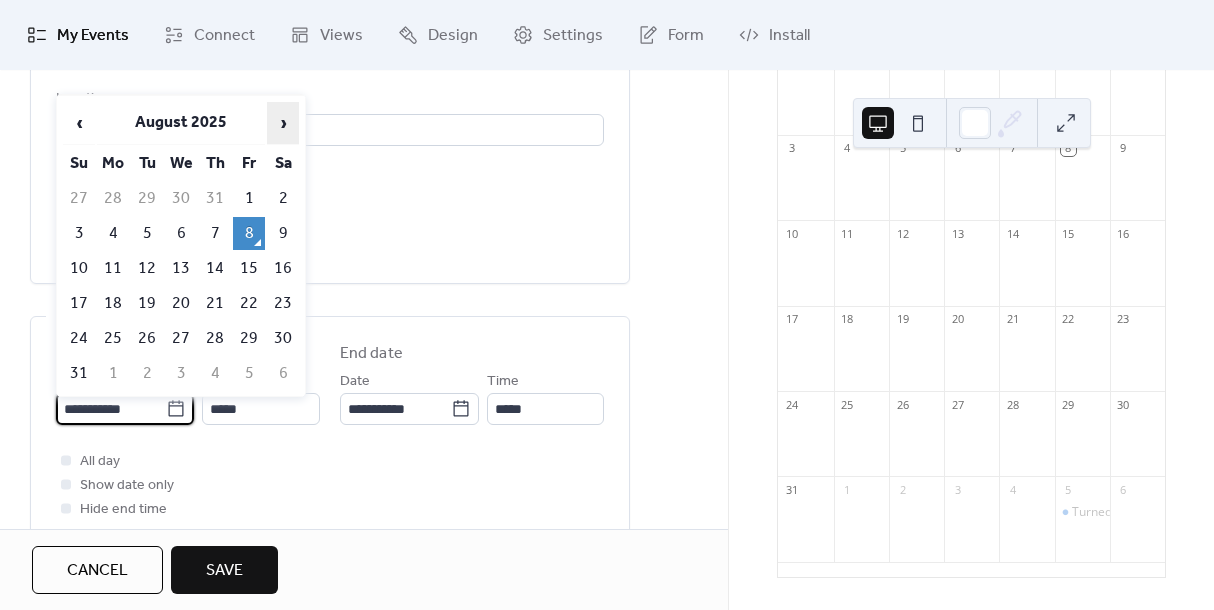 click on "›" at bounding box center [283, 123] 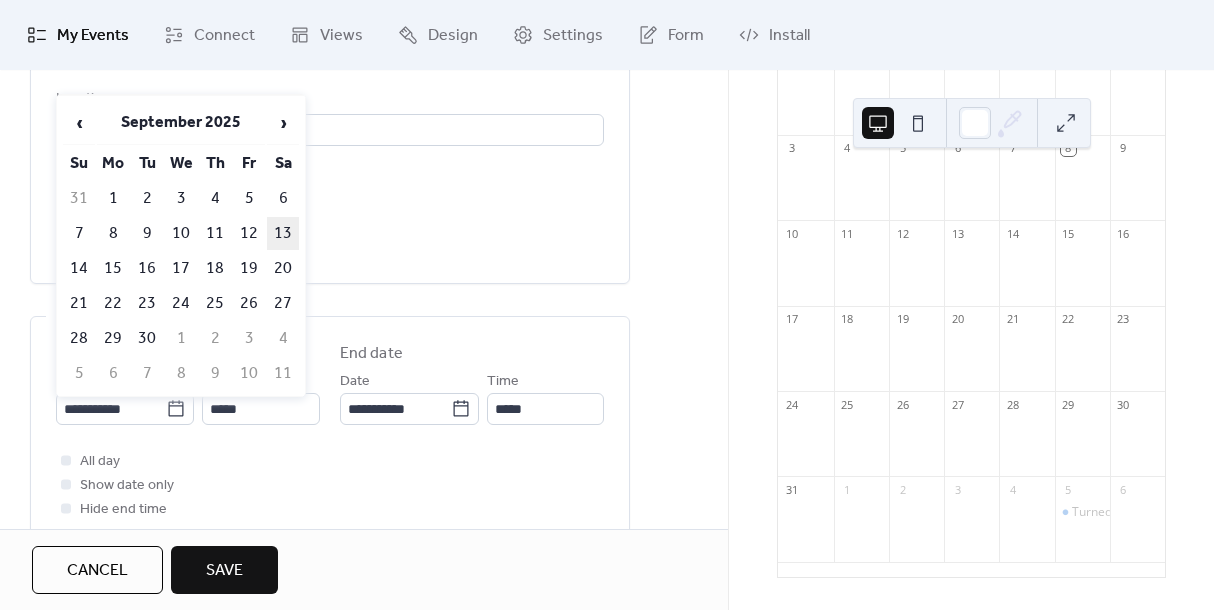 click on "13" at bounding box center (283, 233) 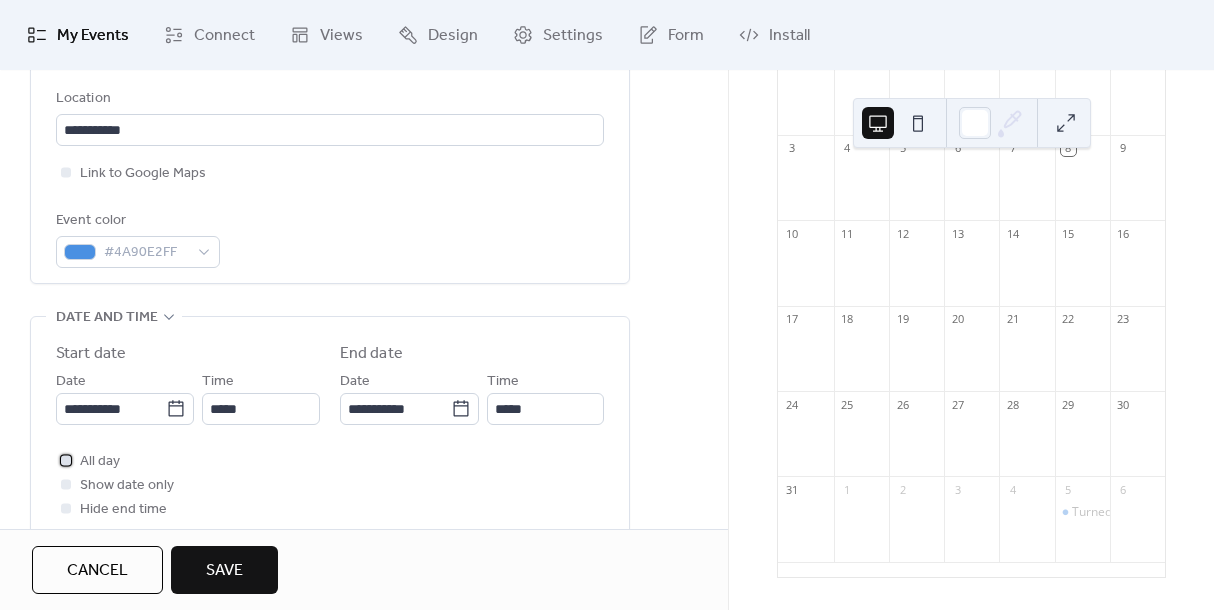 click at bounding box center [66, 460] 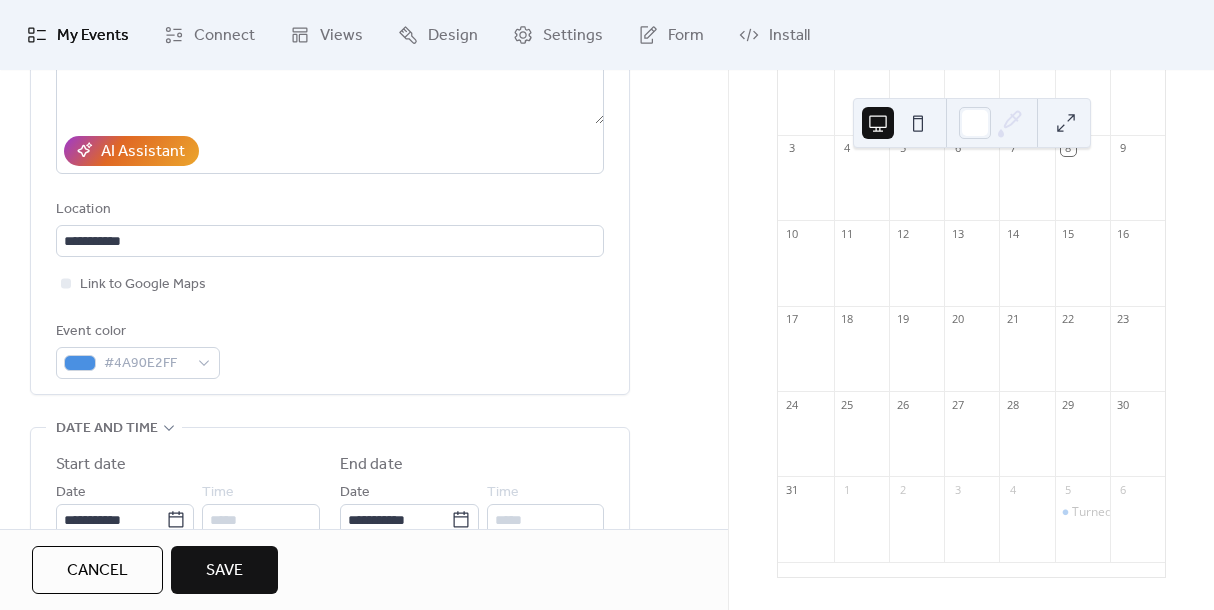 scroll, scrollTop: 319, scrollLeft: 0, axis: vertical 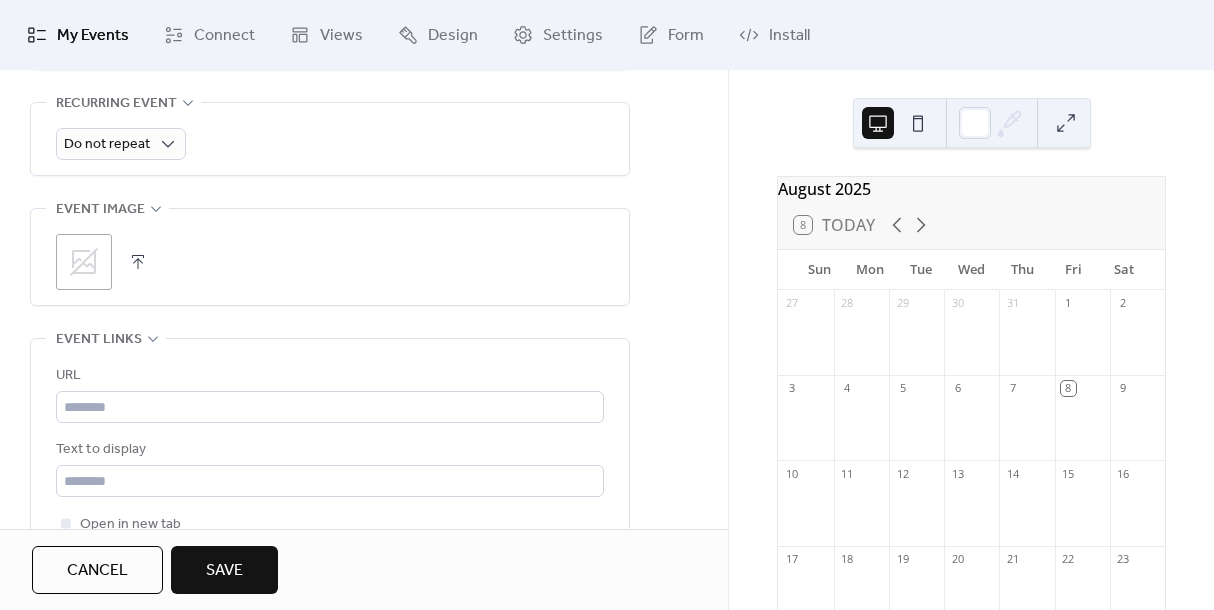 click 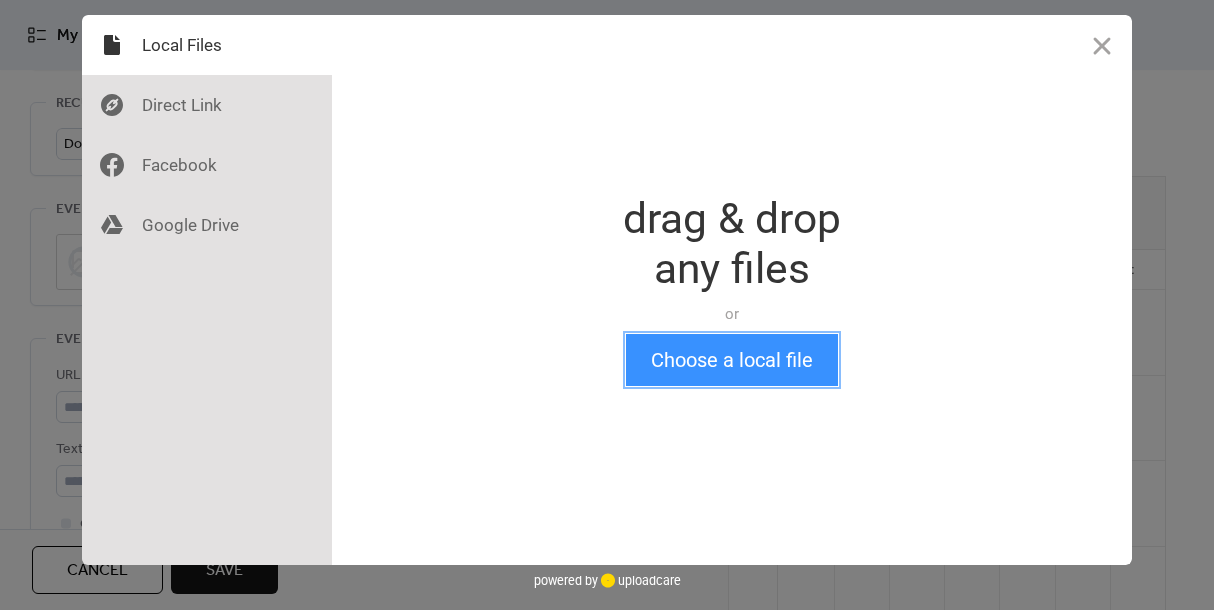 click on "Choose a local file" at bounding box center [732, 360] 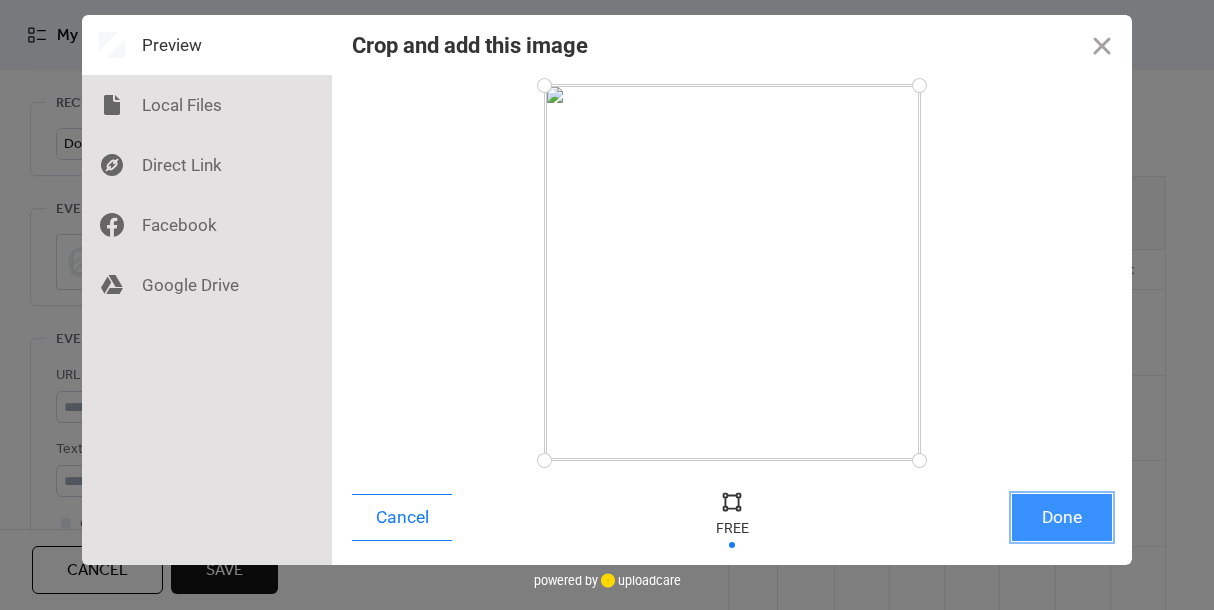 click on "Done" at bounding box center [1062, 517] 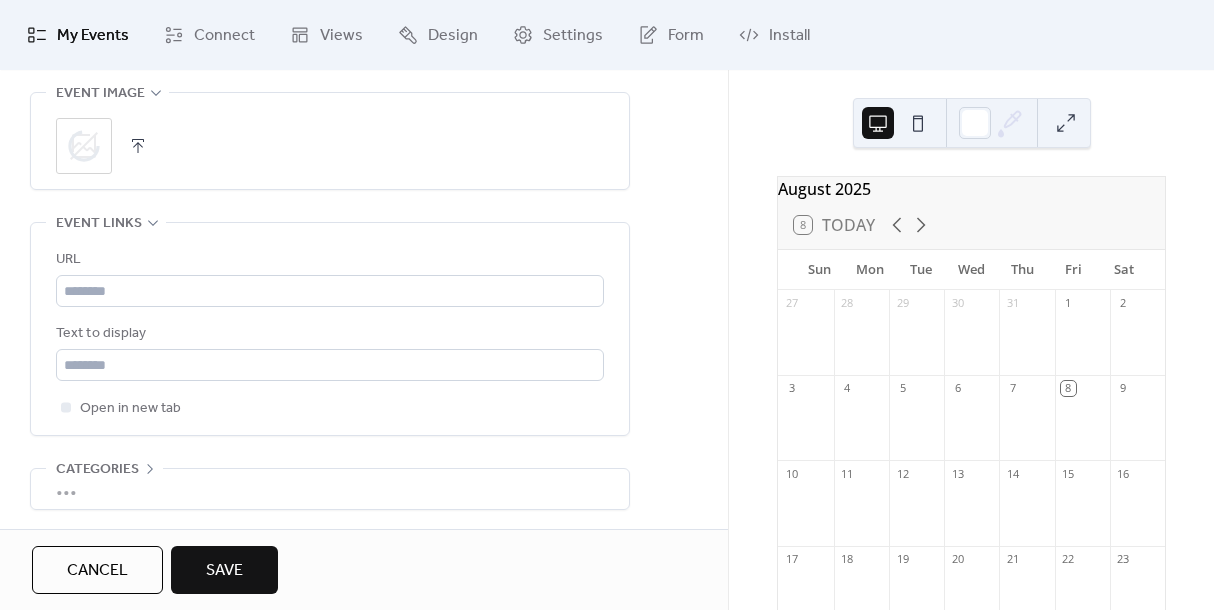 scroll, scrollTop: 1042, scrollLeft: 0, axis: vertical 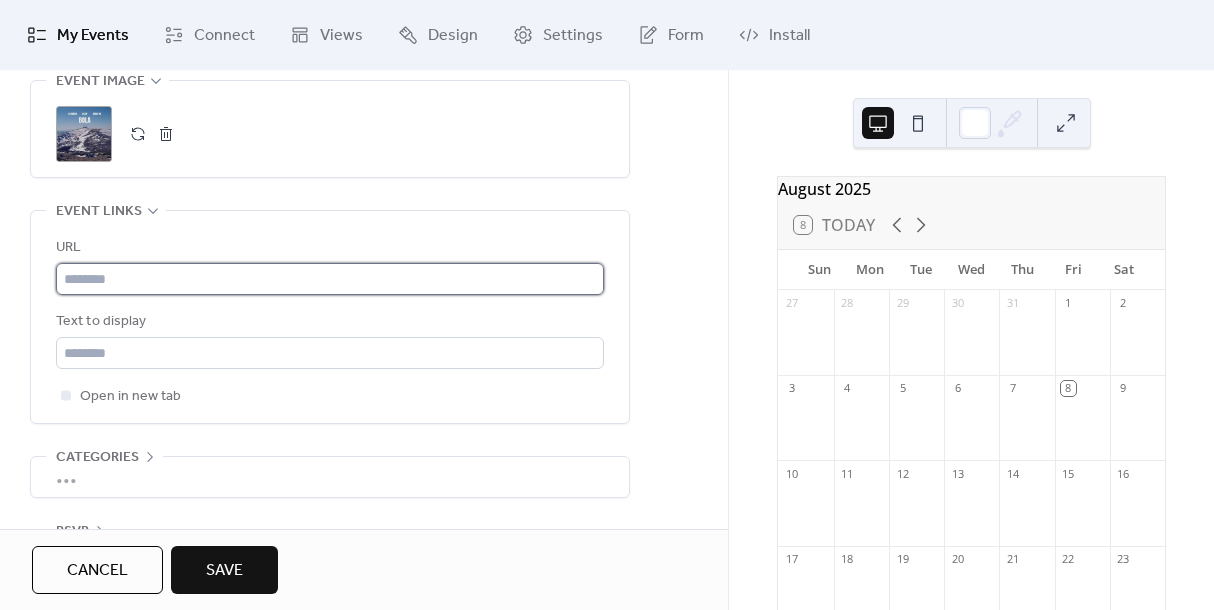 click at bounding box center (330, 279) 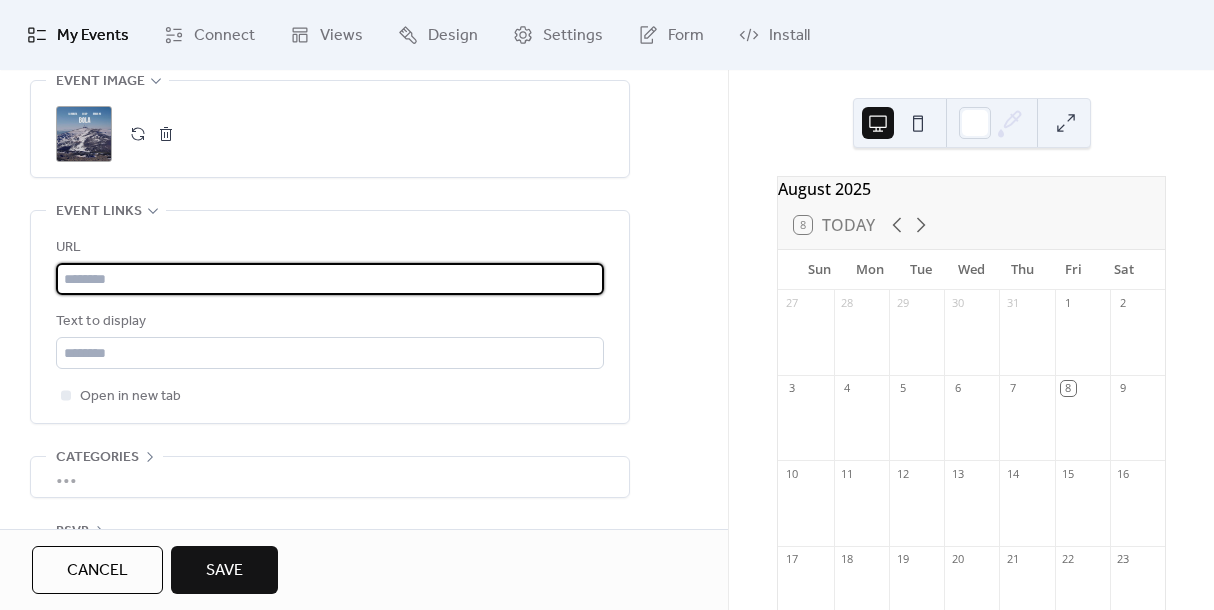paste on "**********" 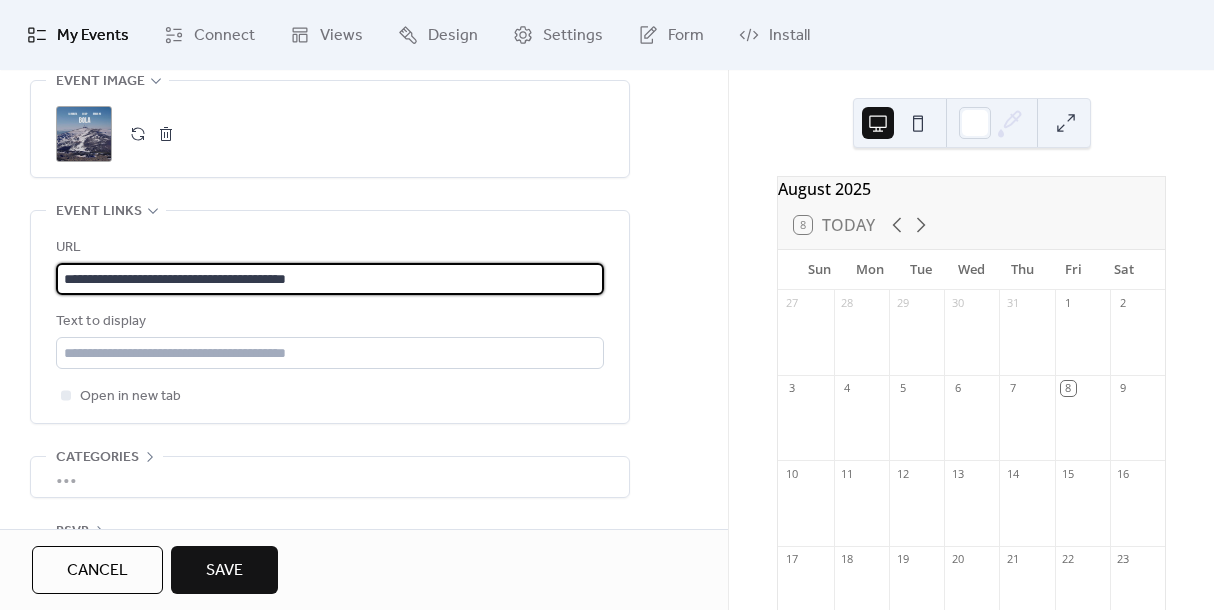 scroll, scrollTop: 1109, scrollLeft: 0, axis: vertical 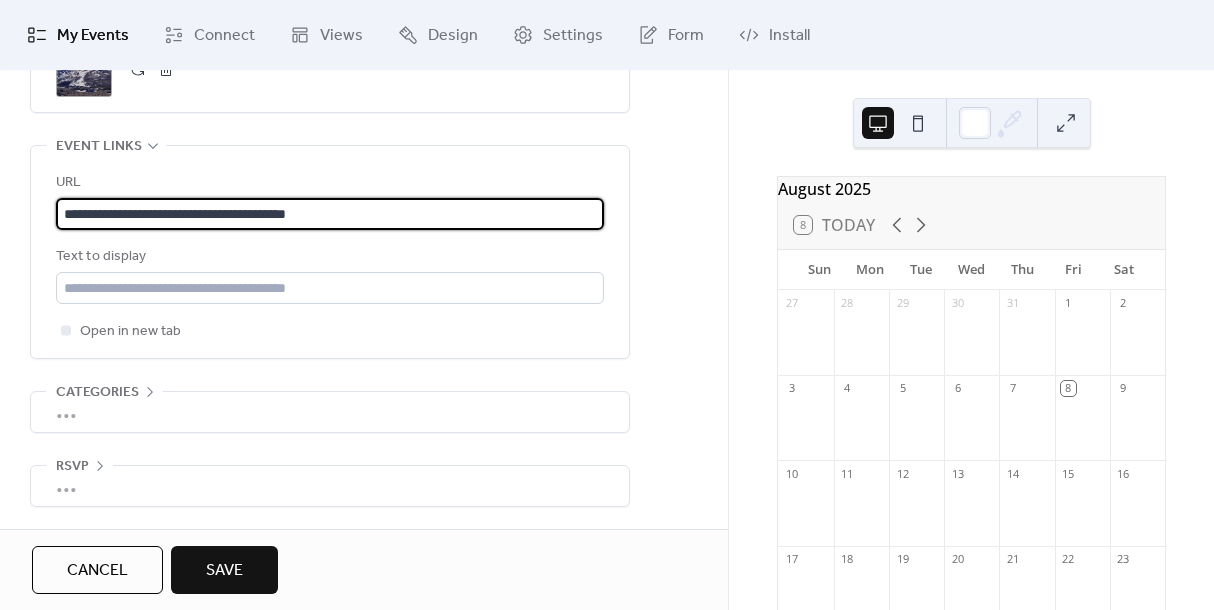 type on "**********" 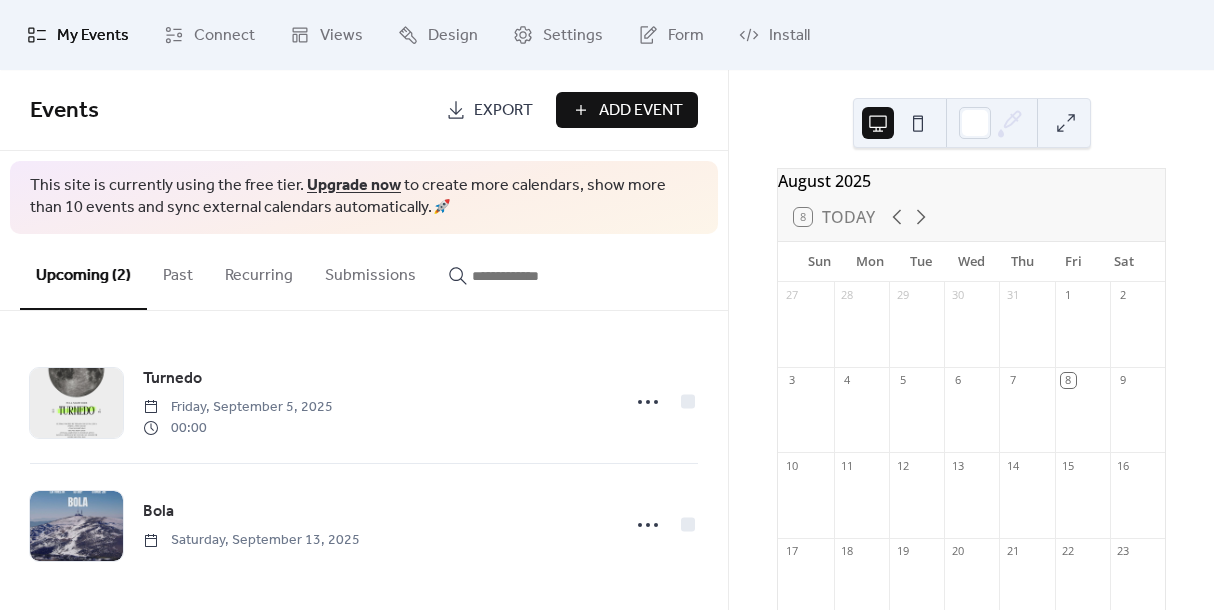 scroll, scrollTop: 0, scrollLeft: 0, axis: both 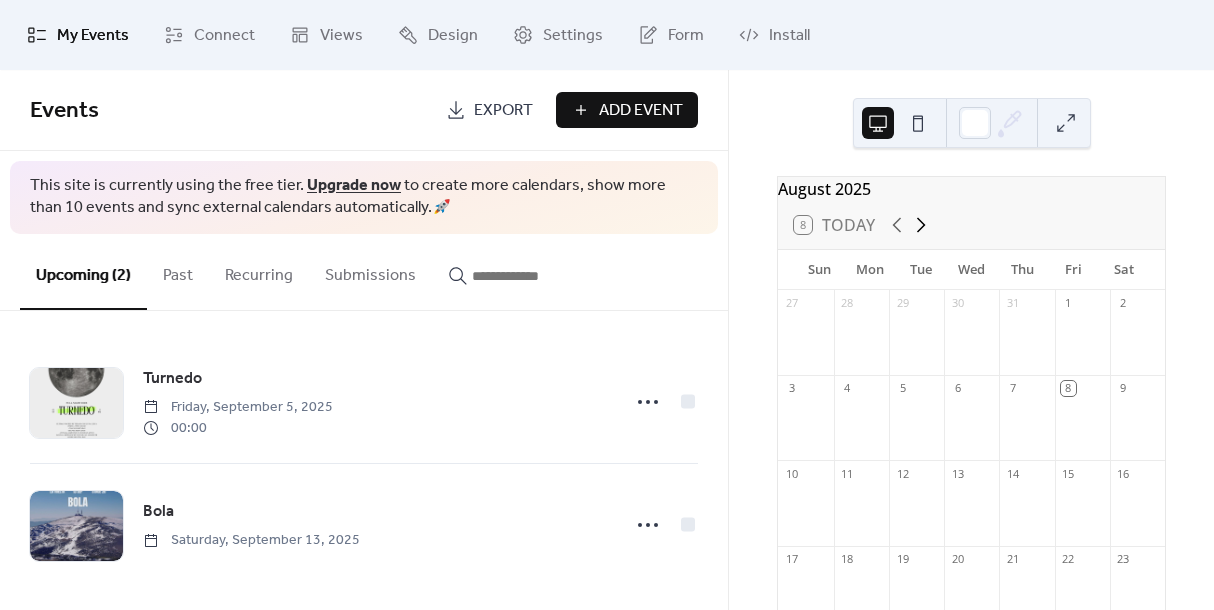 click 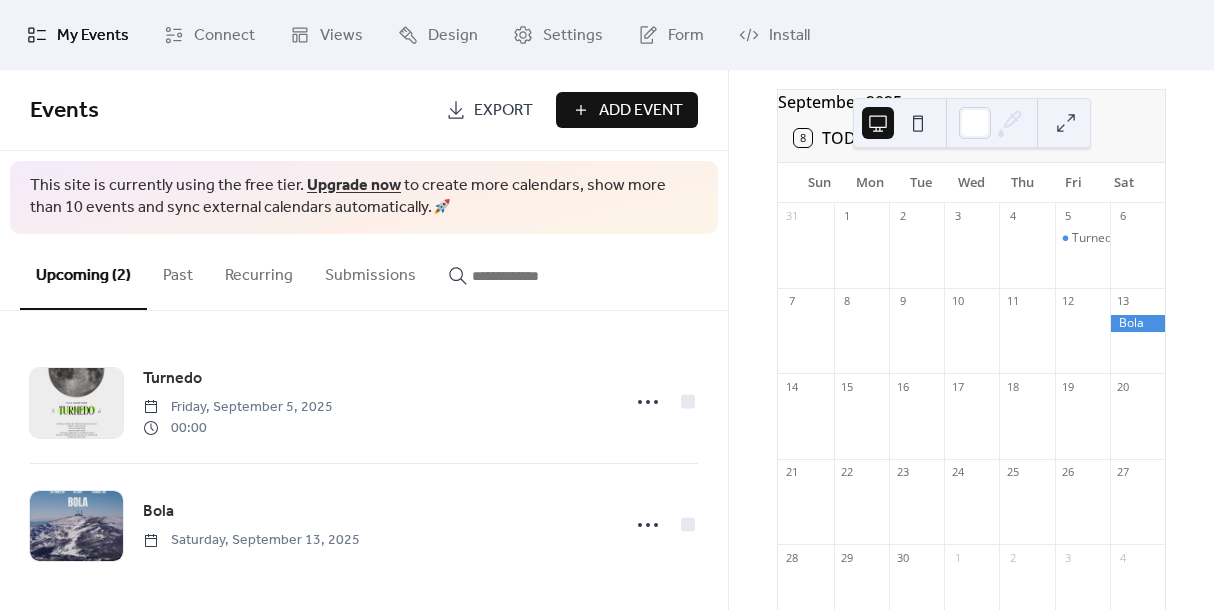 scroll, scrollTop: 0, scrollLeft: 0, axis: both 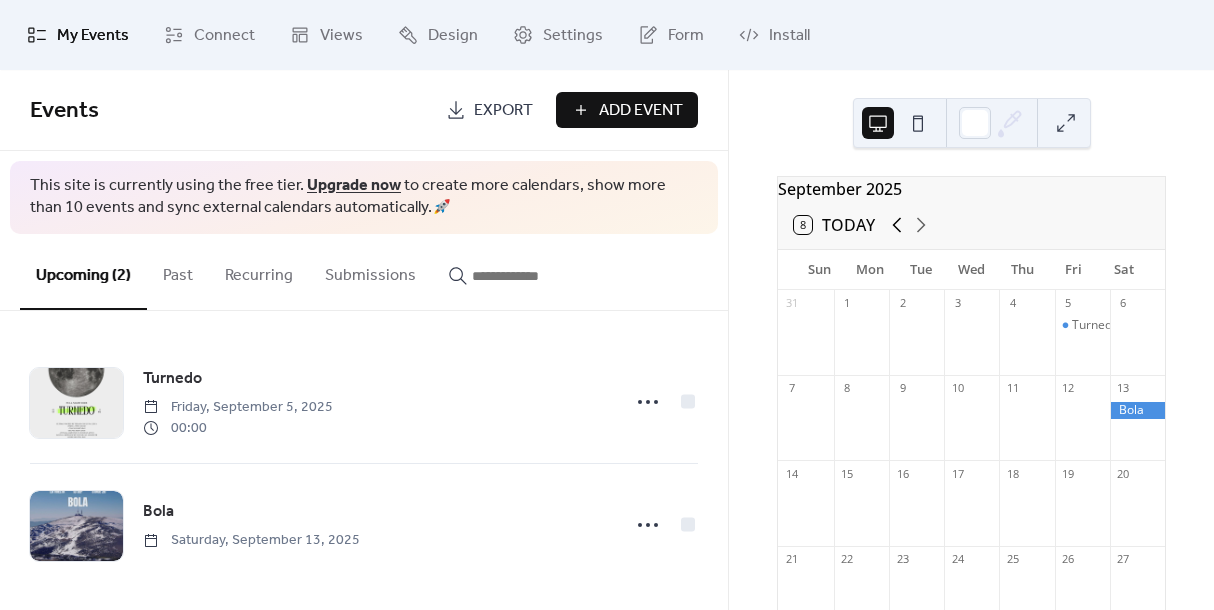 click 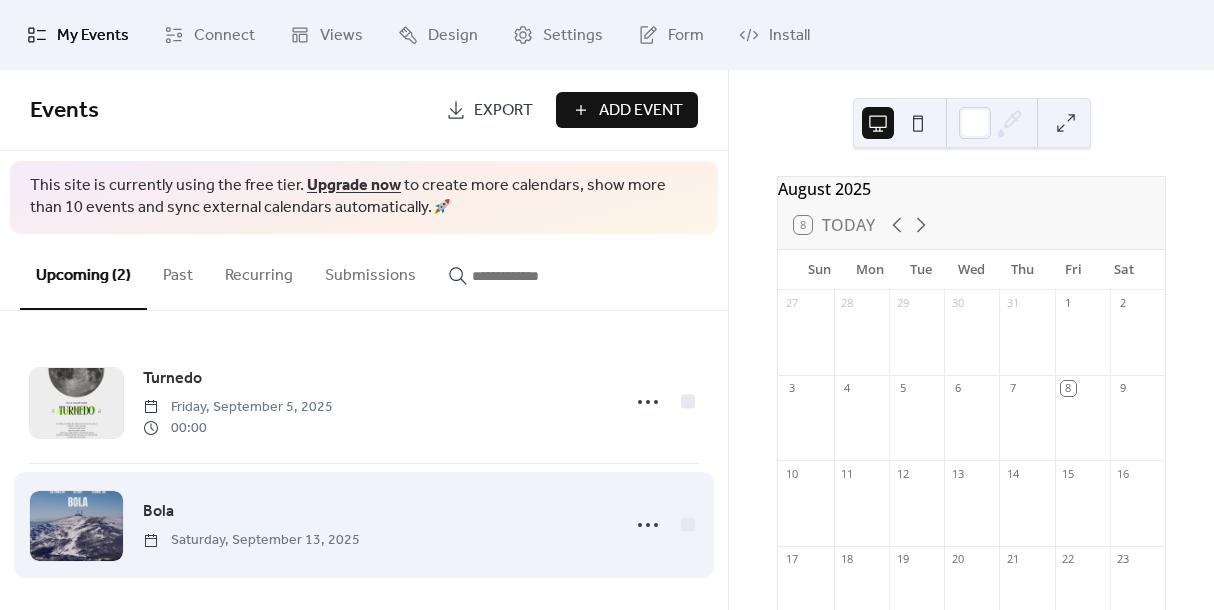 scroll, scrollTop: 6, scrollLeft: 0, axis: vertical 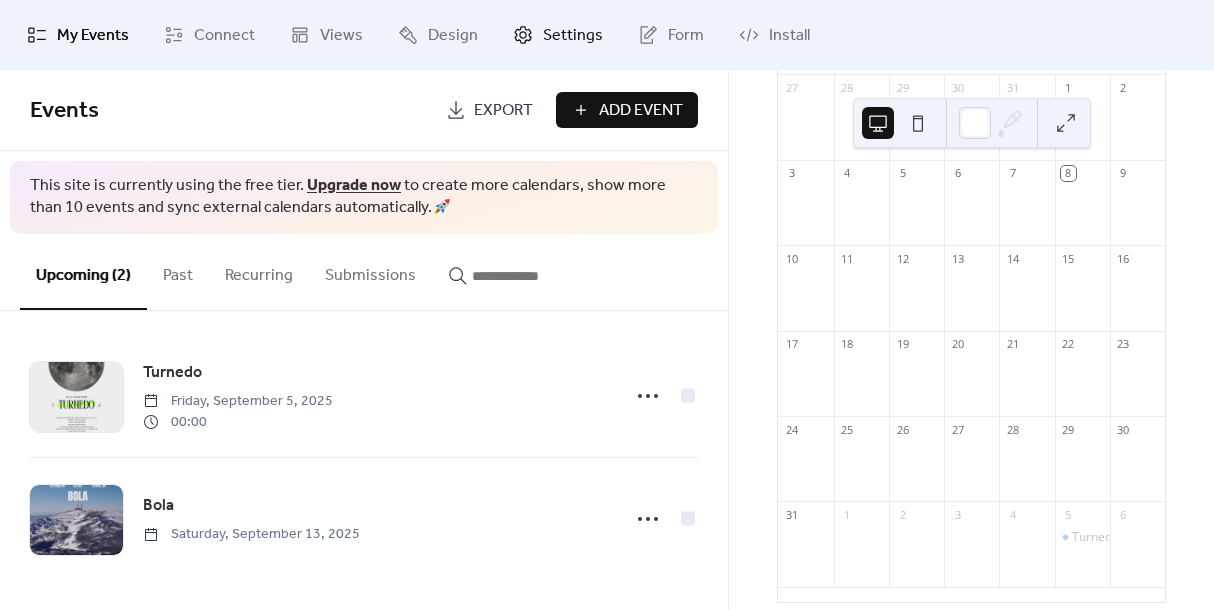 click on "Settings" at bounding box center [573, 36] 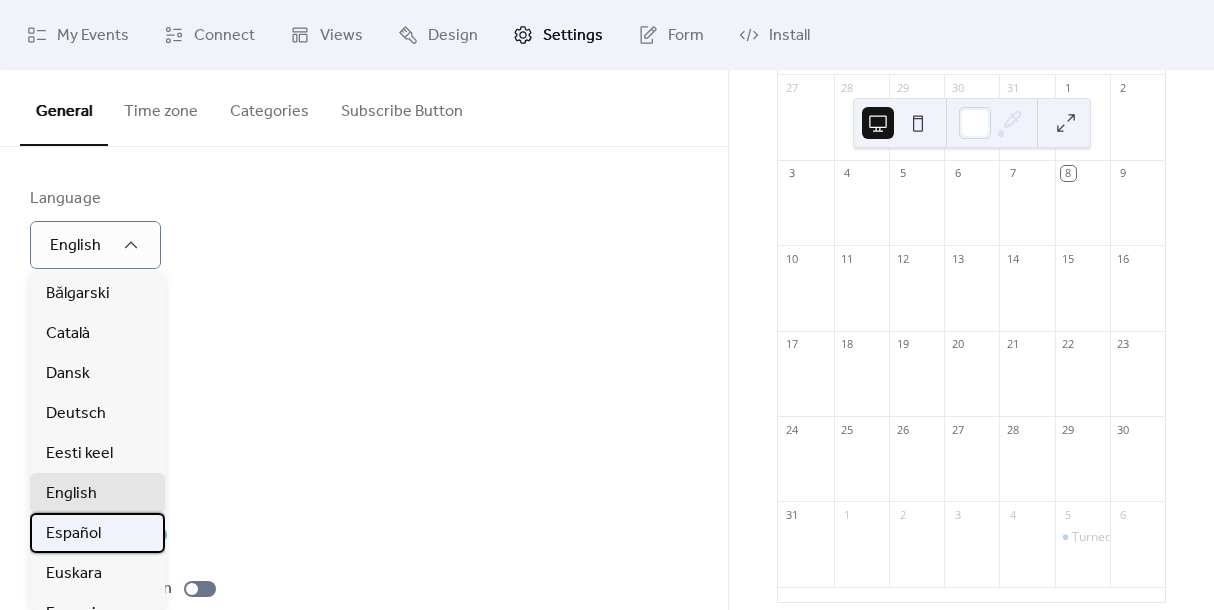 click on "Español" at bounding box center [73, 534] 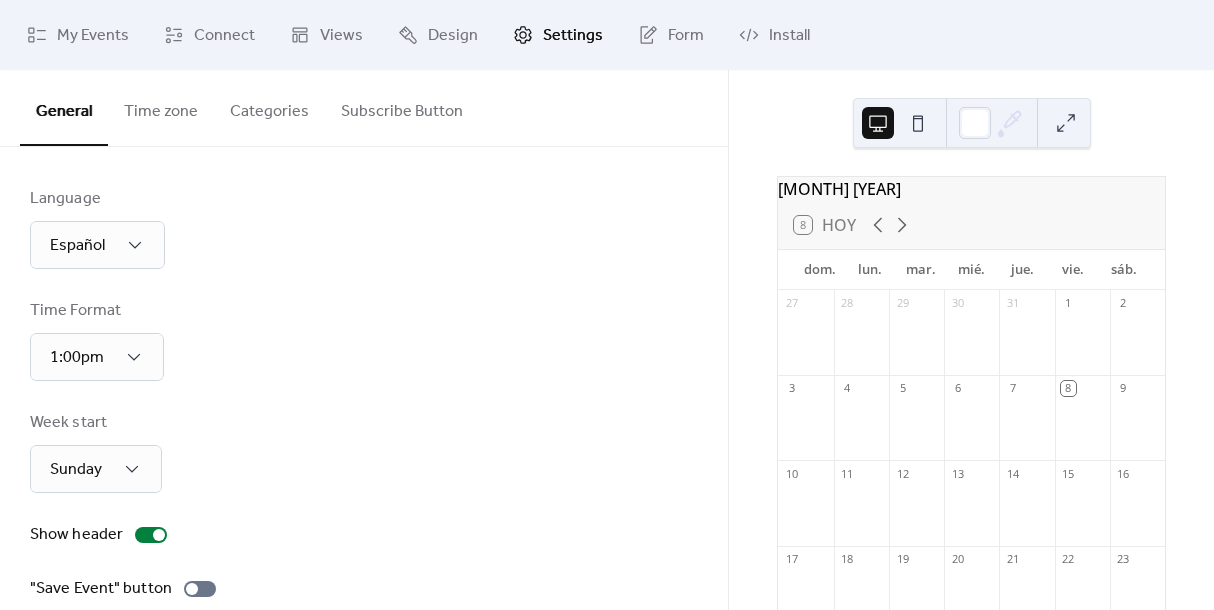click on "Time Format 1:00pm" at bounding box center (364, 340) 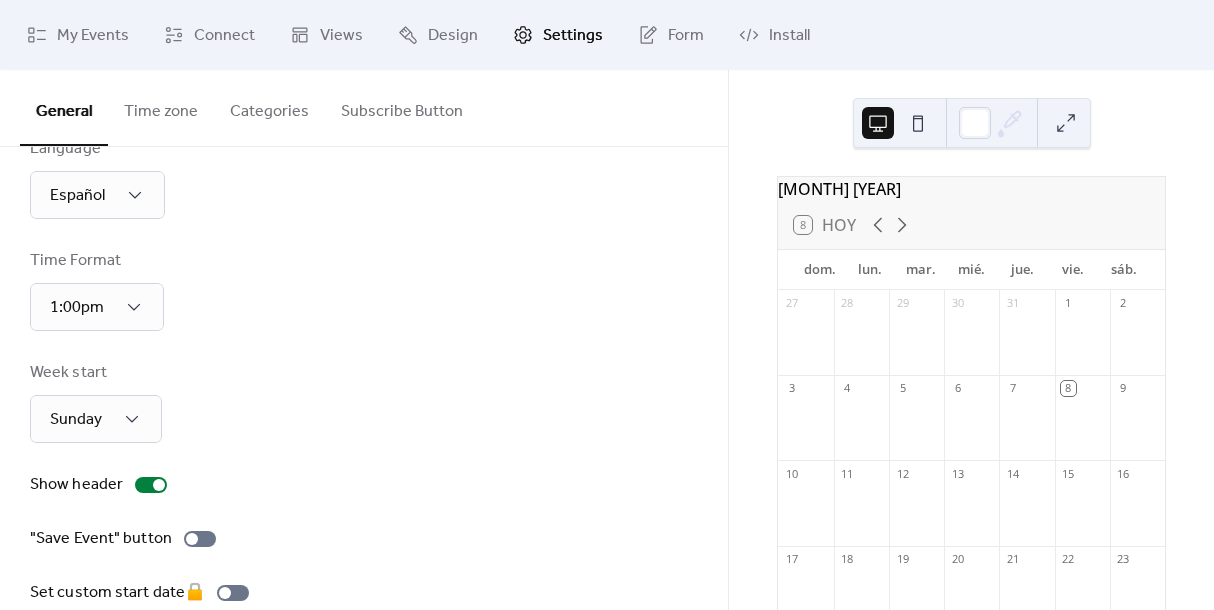scroll, scrollTop: 127, scrollLeft: 0, axis: vertical 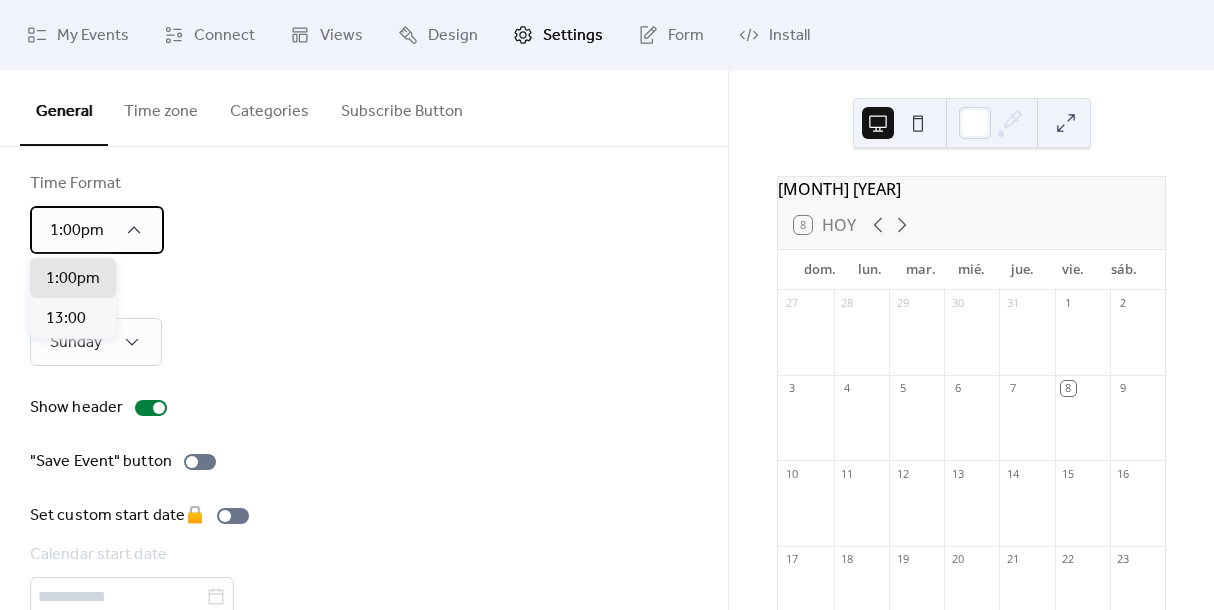 click on "1:00pm" at bounding box center [97, 230] 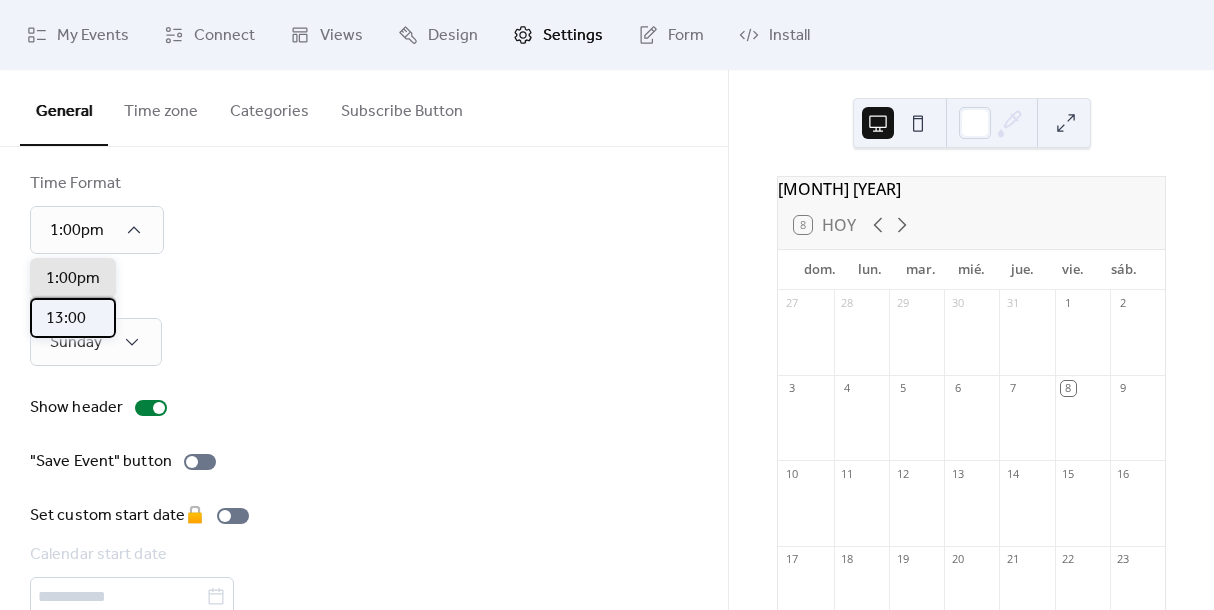 click on "13:00" at bounding box center (66, 319) 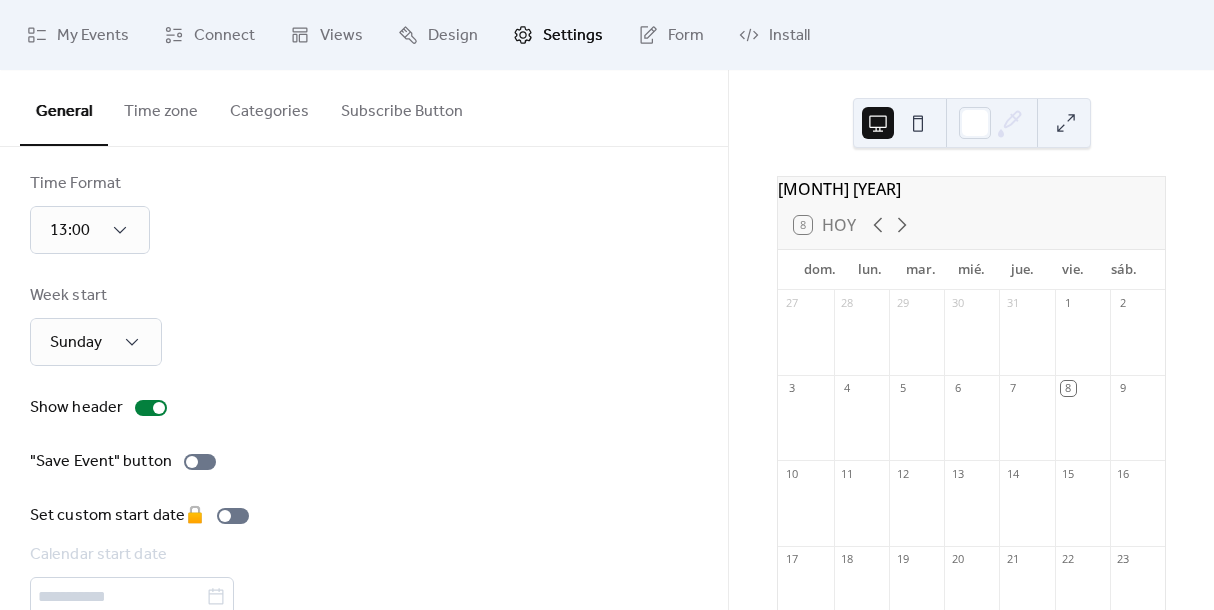 click on "Week start Sunday" at bounding box center [364, 325] 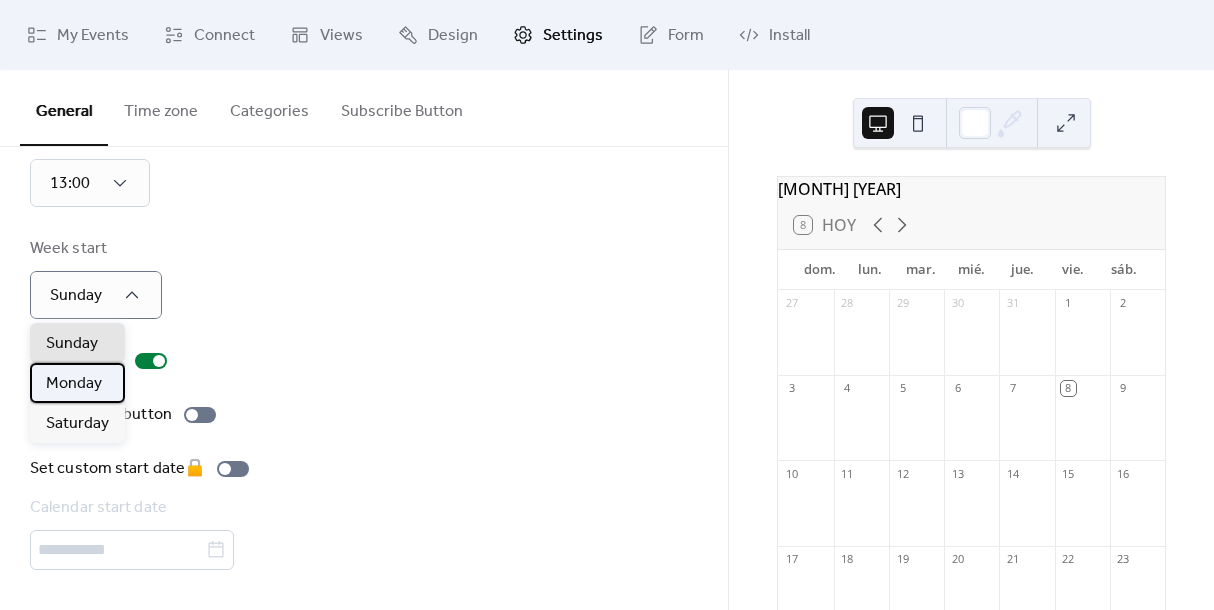 click on "Monday" at bounding box center (74, 384) 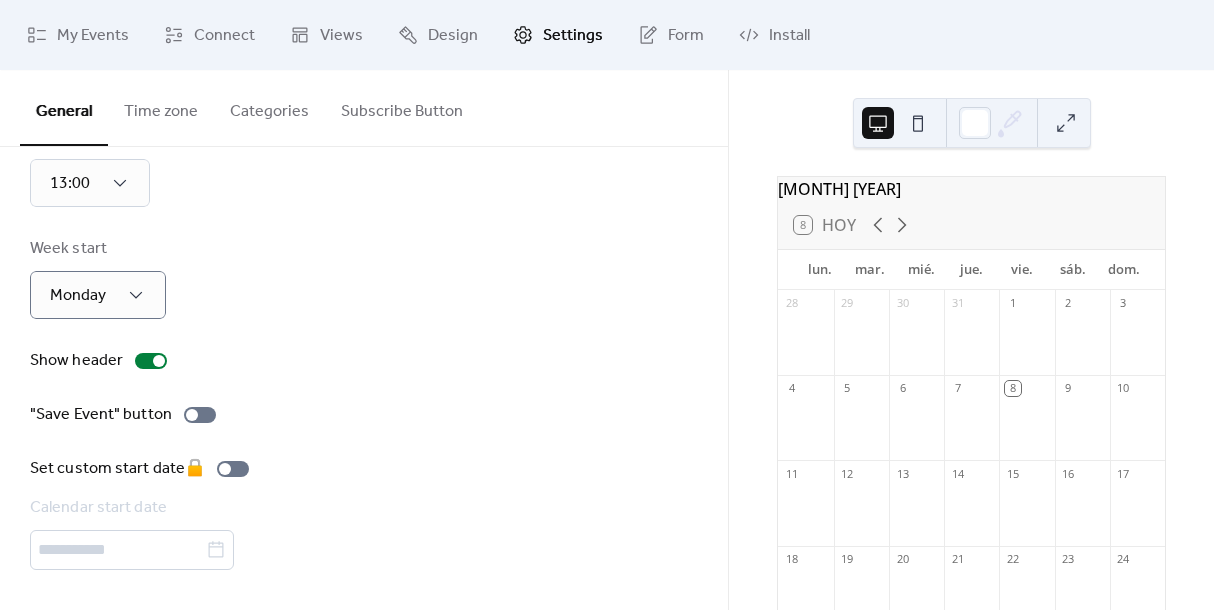 click on "Language Español Time Format 13:00 Week start Monday Show header "Save Event" button Set custom start date  🔒 Calendar start date" at bounding box center [364, 291] 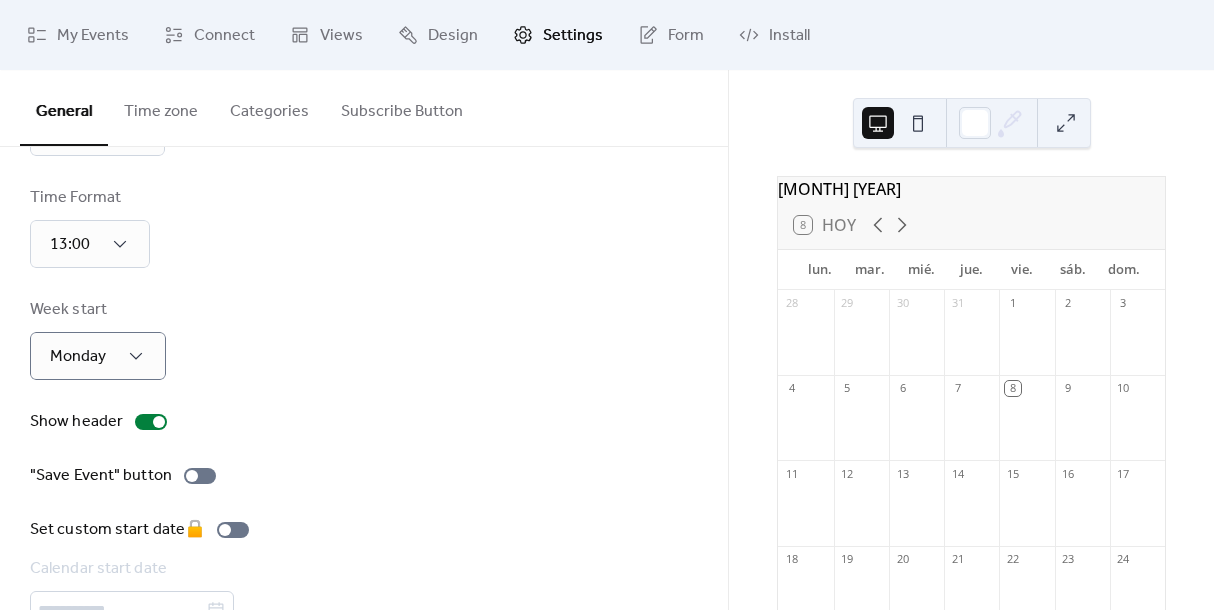 scroll, scrollTop: 0, scrollLeft: 0, axis: both 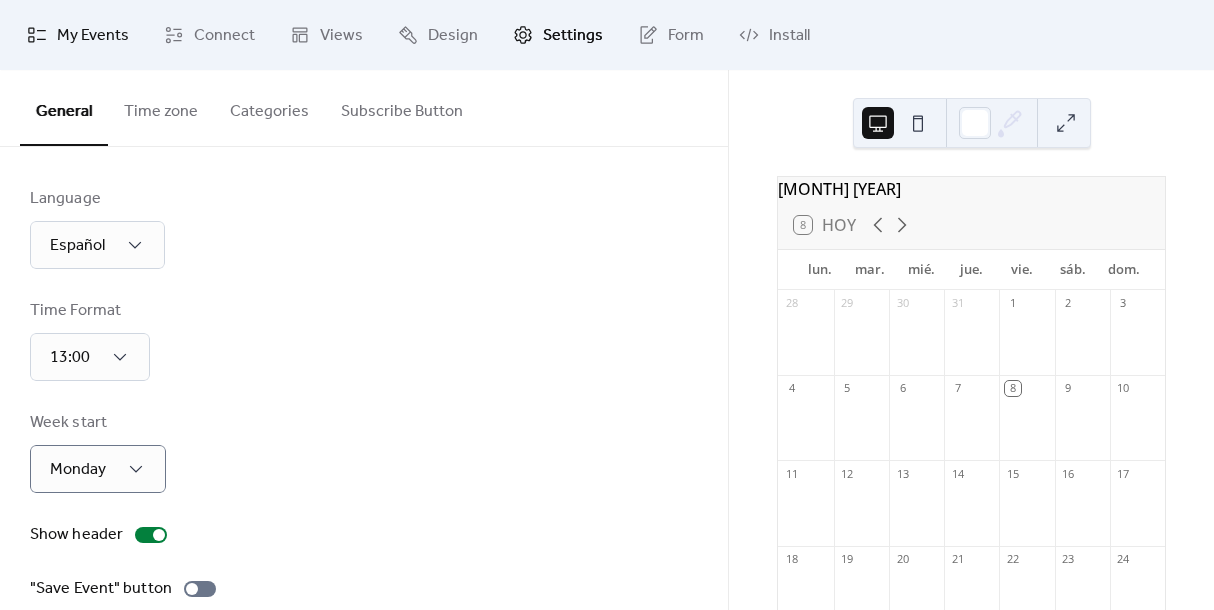 click on "My Events" at bounding box center (93, 36) 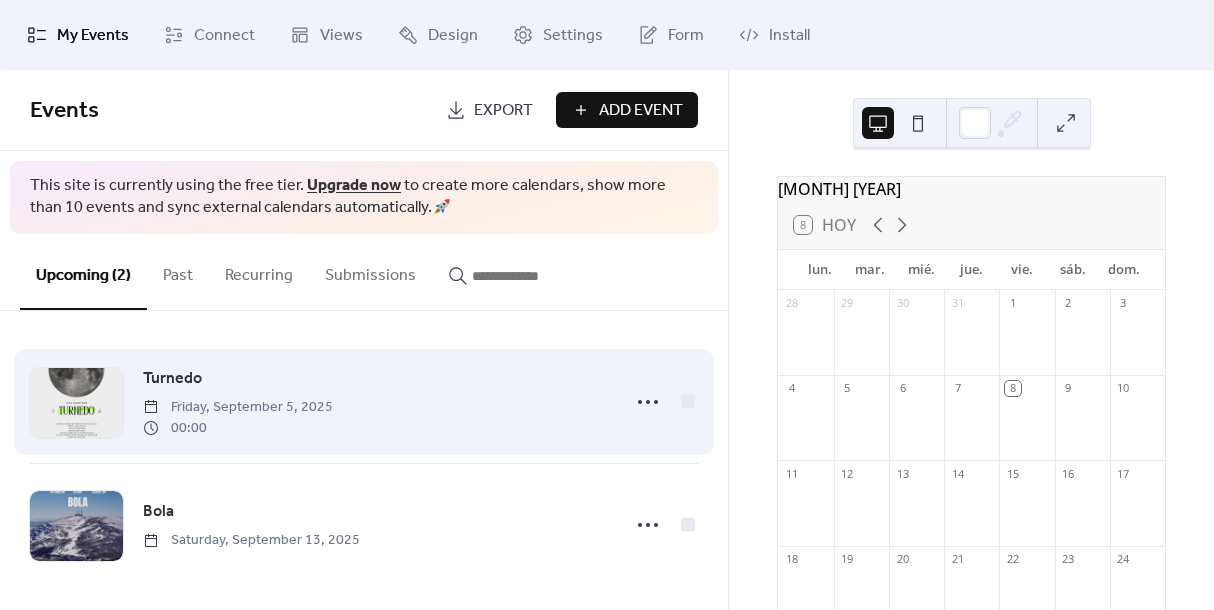 scroll, scrollTop: 6, scrollLeft: 0, axis: vertical 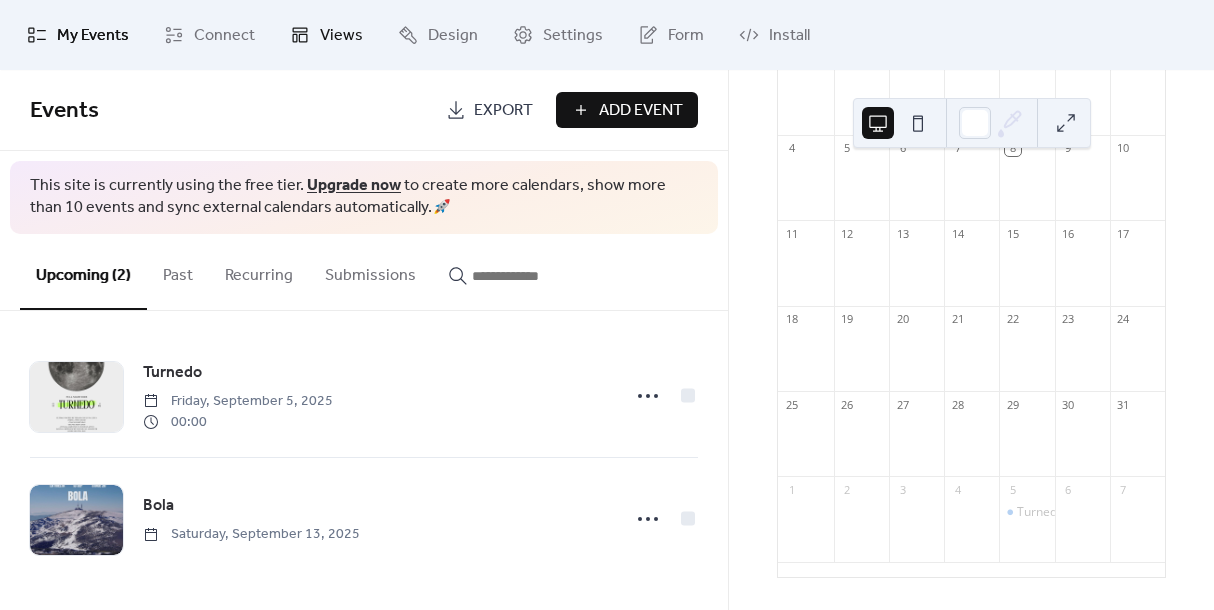 click on "Views" at bounding box center (341, 36) 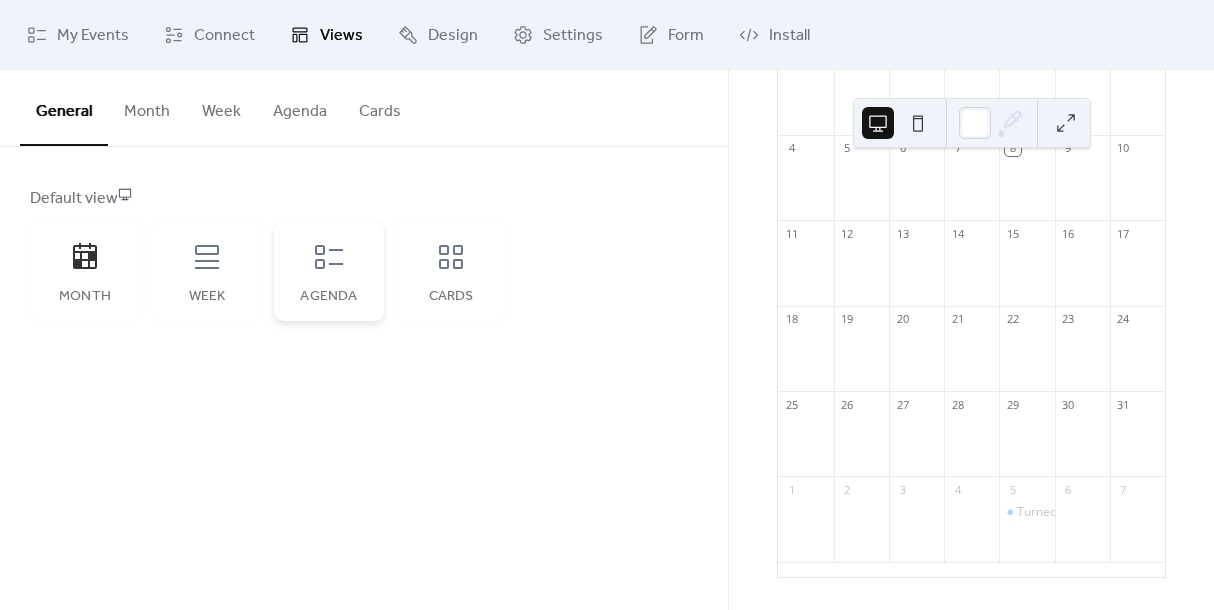 click 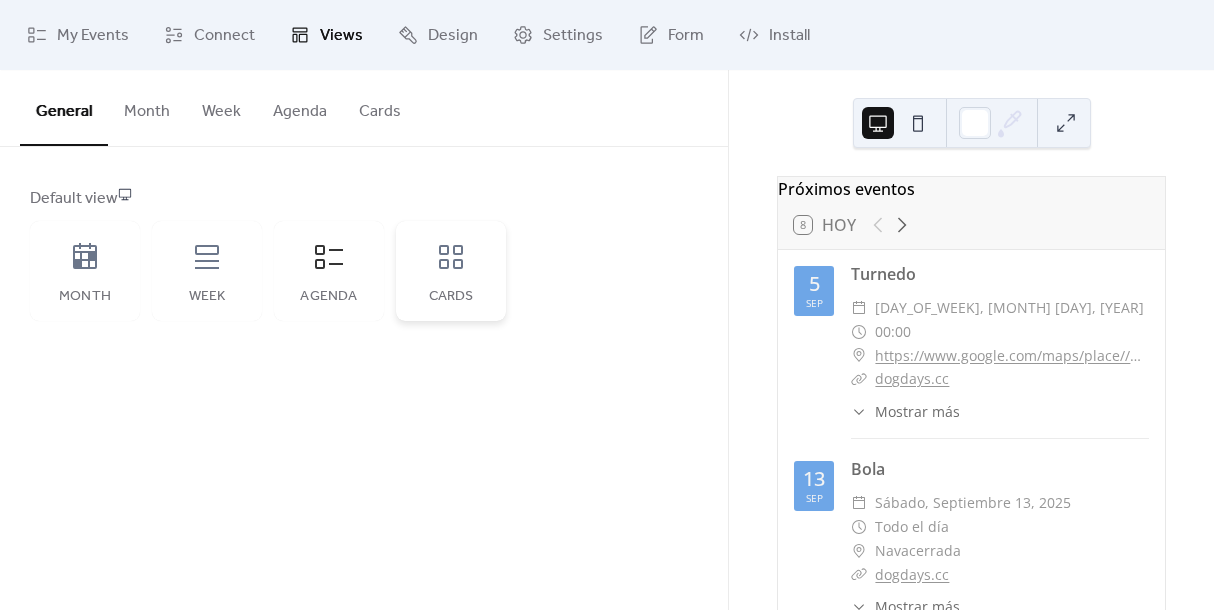 click 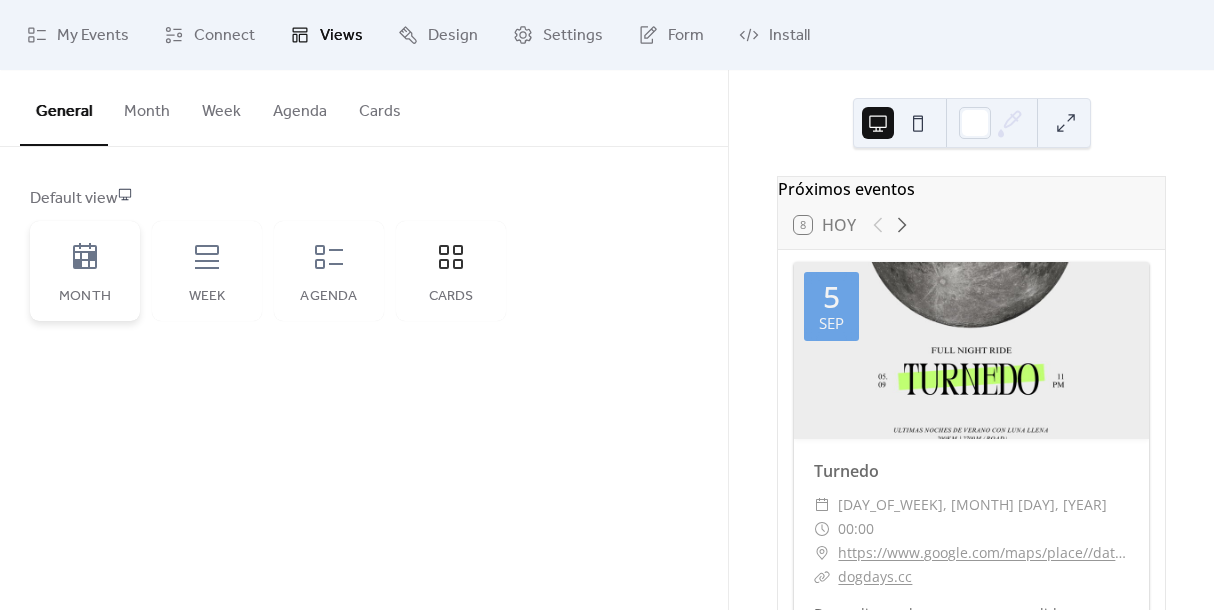 click on "Month" at bounding box center [85, 271] 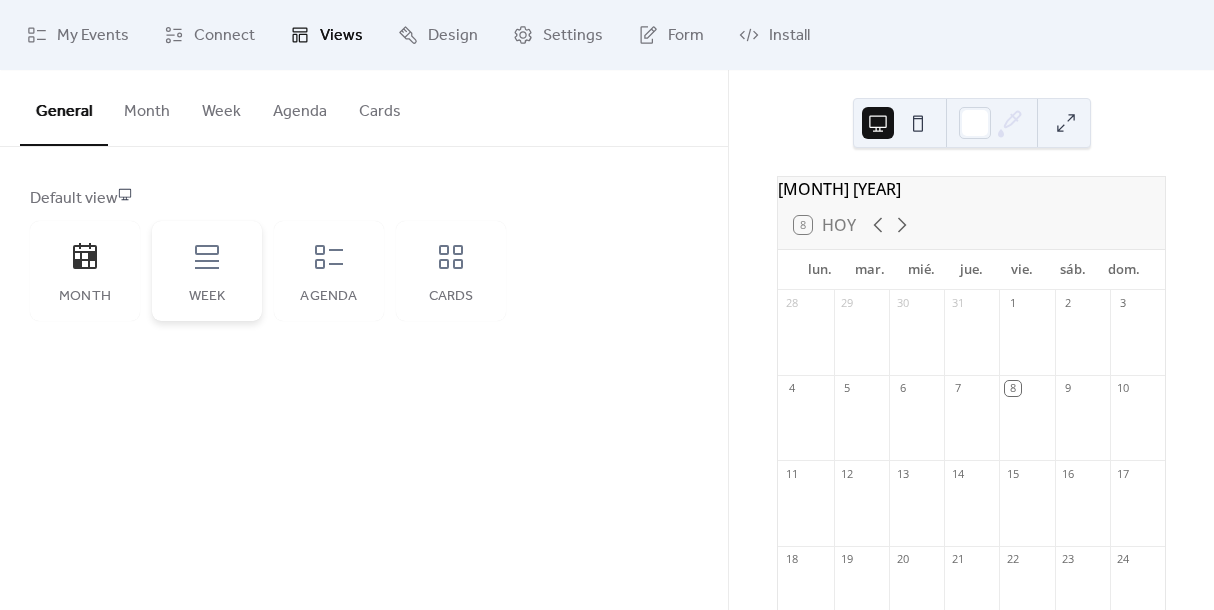 click 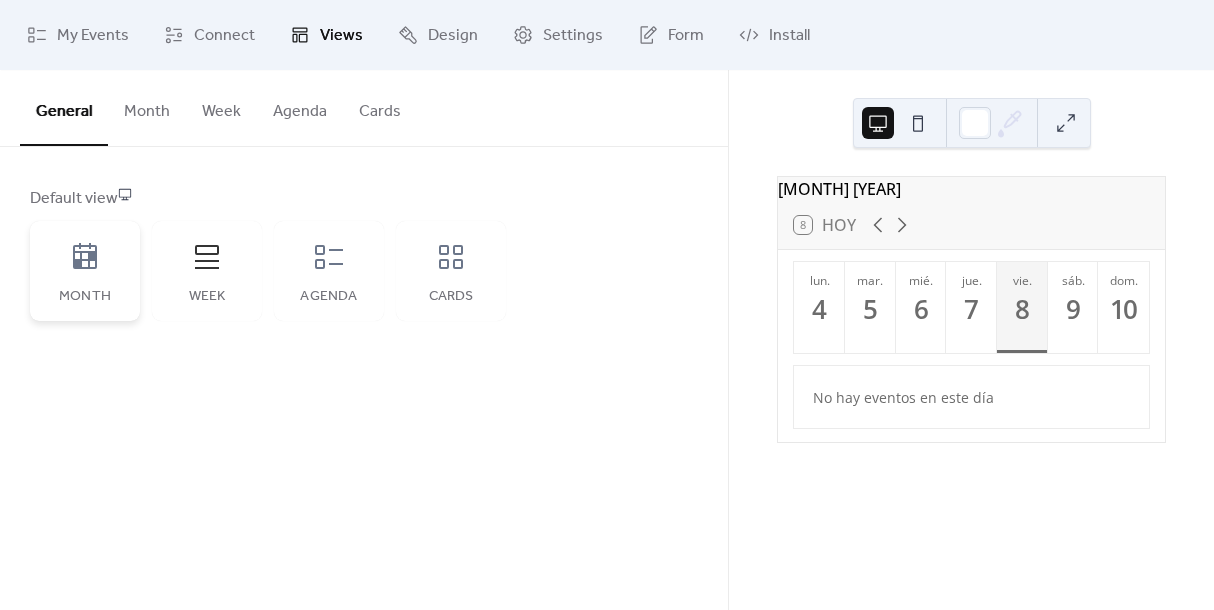 click 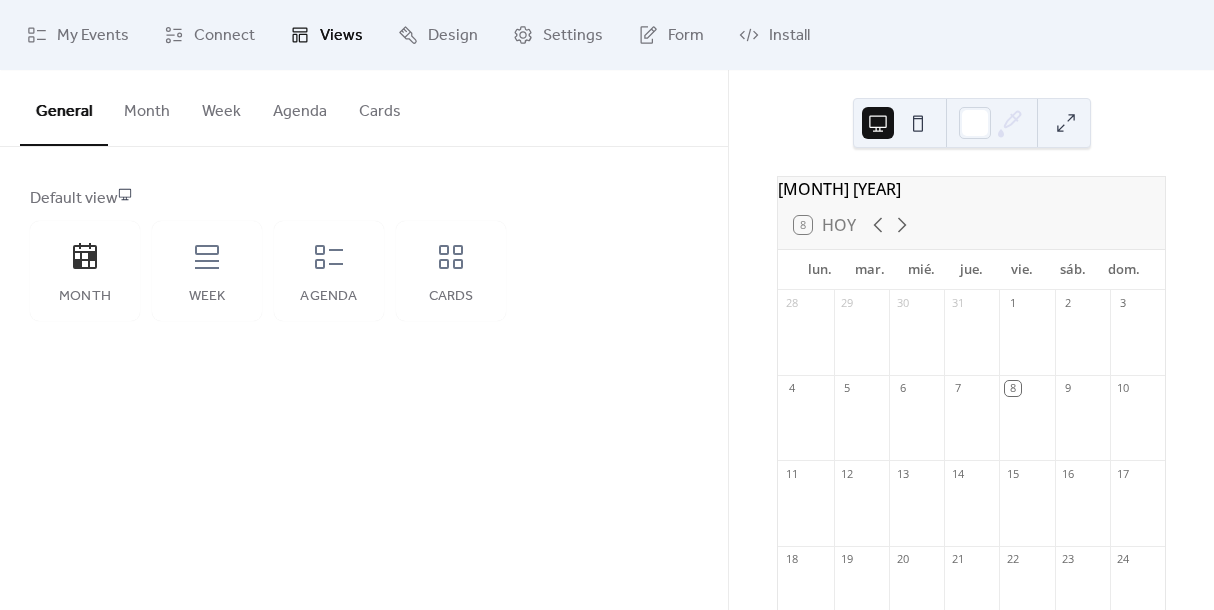 click on "General Month Week Agenda Cards Default view Month Week Agenda Cards Disabled  🔒 Enabled  🔒 Show weekends Show events time Round event bars Keep event popup inside Events display per day * Month Layout ​ Compact More events at a glance. Single-line events, fixed height. ​ Expanded Enhanced readability. Wrapped event titles, flexible height. Disabled  🔒 Enabled  🔒 Fixed height Calendar height (px) *** Show weekends Disabled  🔒 Enabled  🔒 Fixed height Calendar height (px) *** Image aspect ratio Original Title Max number of events to display ** Show date icon on mobile Minimize event description Disabled  🔒 Enabled  🔒 Fixed height Calendar height (px) *** Title Max number of events to display ** Card size Small Default Image ;" at bounding box center (364, 340) 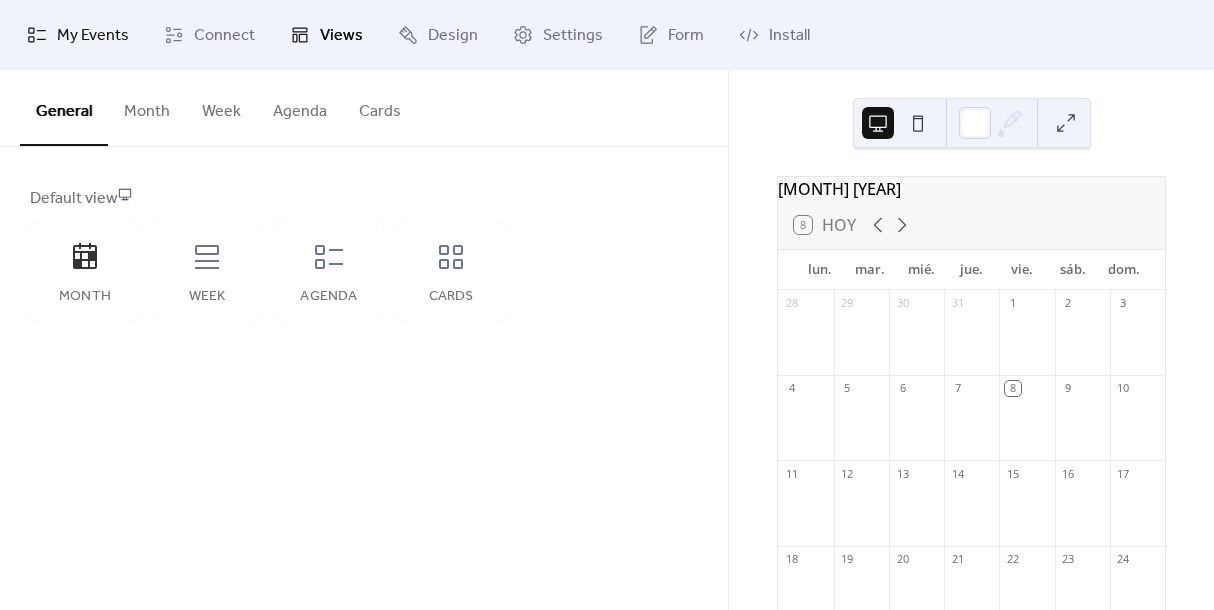 click on "My Events" at bounding box center [93, 36] 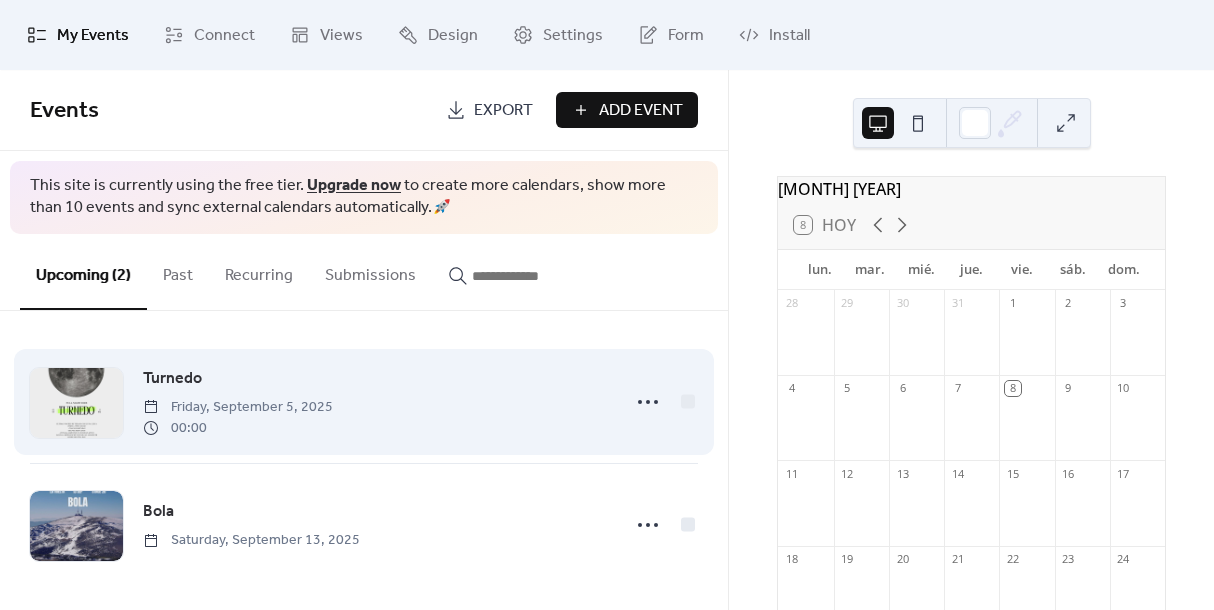 scroll, scrollTop: 6, scrollLeft: 0, axis: vertical 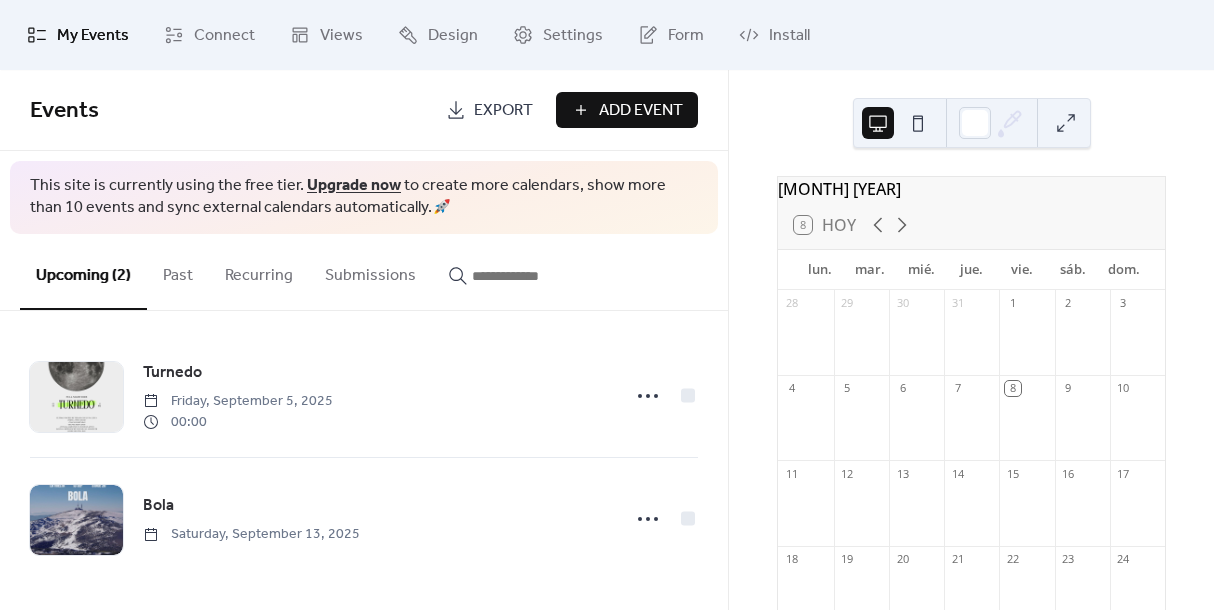 click on "Add Event" at bounding box center (641, 111) 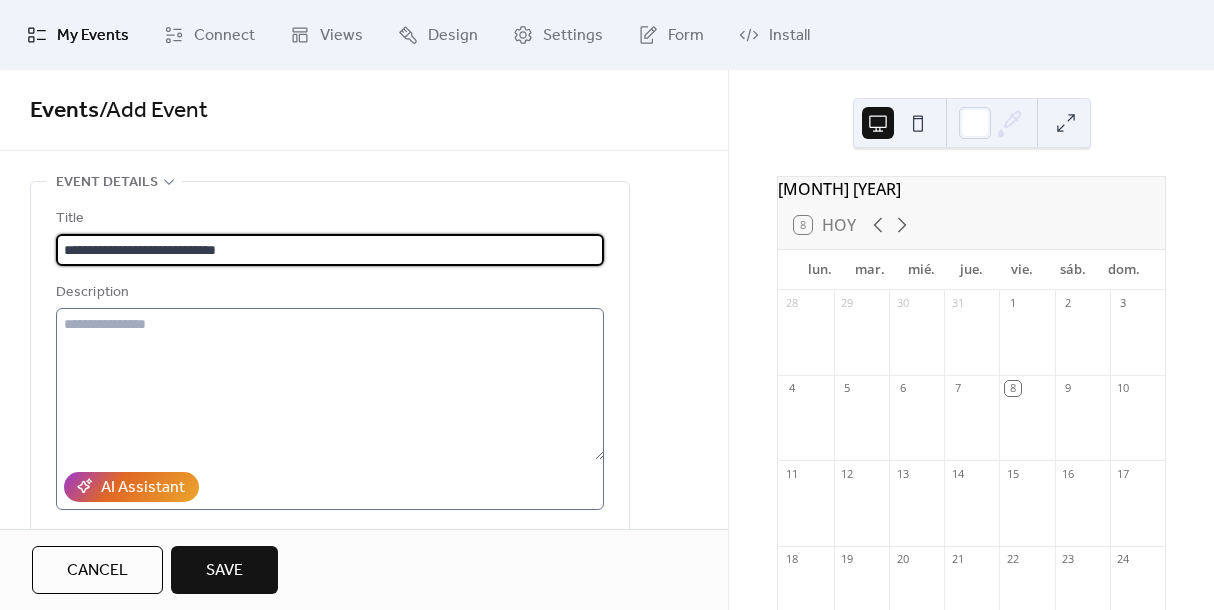 type on "**********" 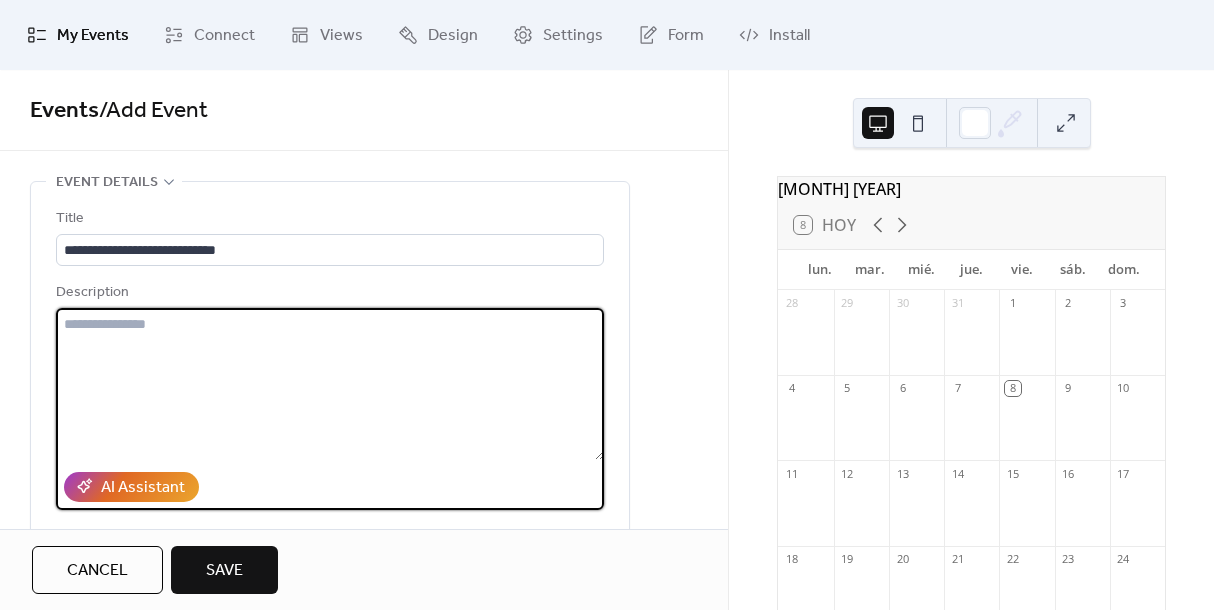 click at bounding box center (330, 384) 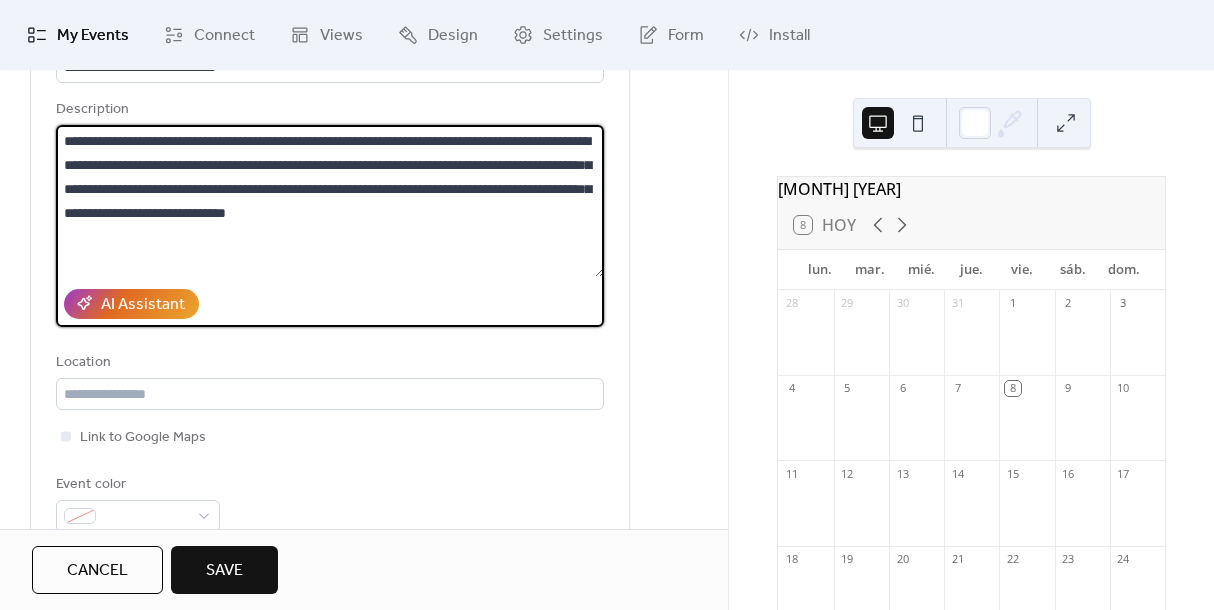 scroll, scrollTop: 195, scrollLeft: 0, axis: vertical 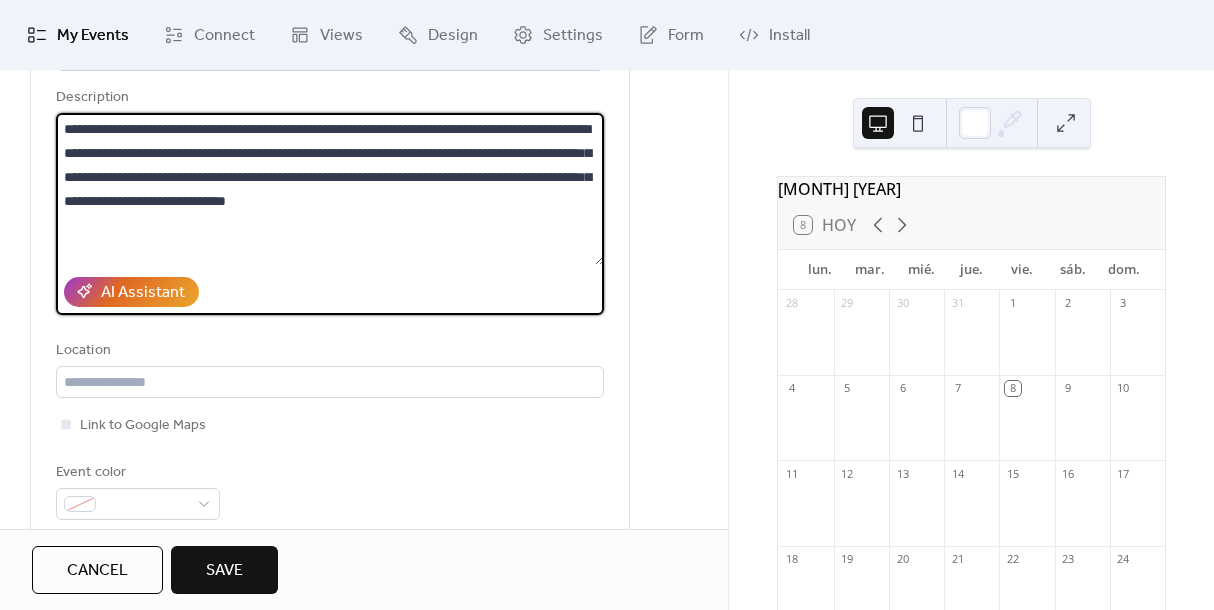 type on "**********" 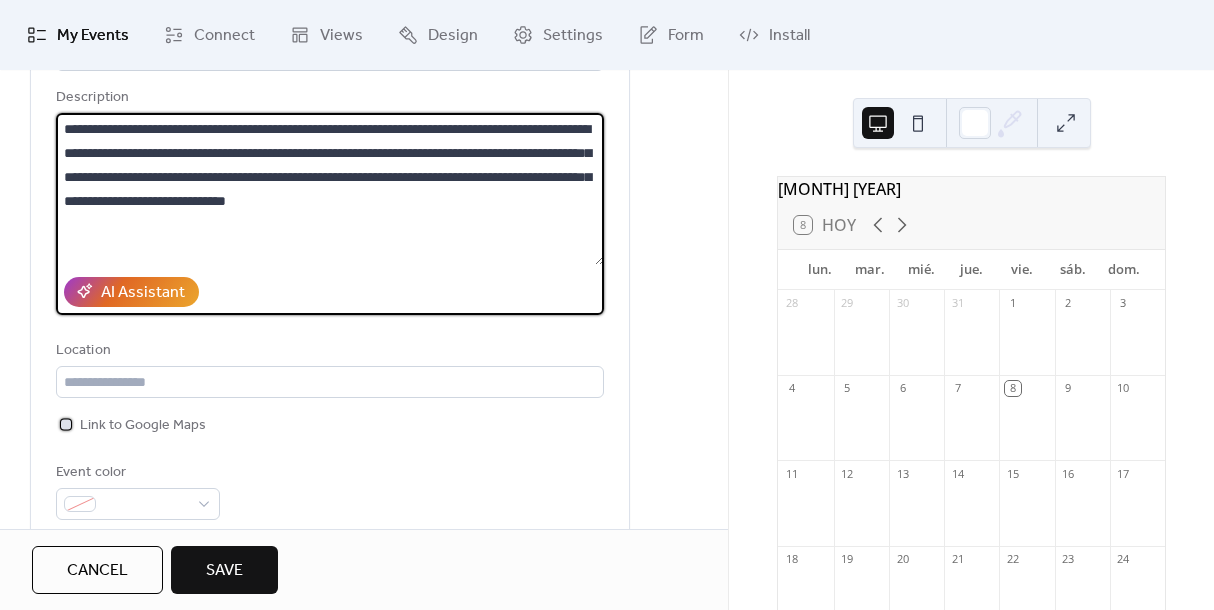 click at bounding box center [66, 424] 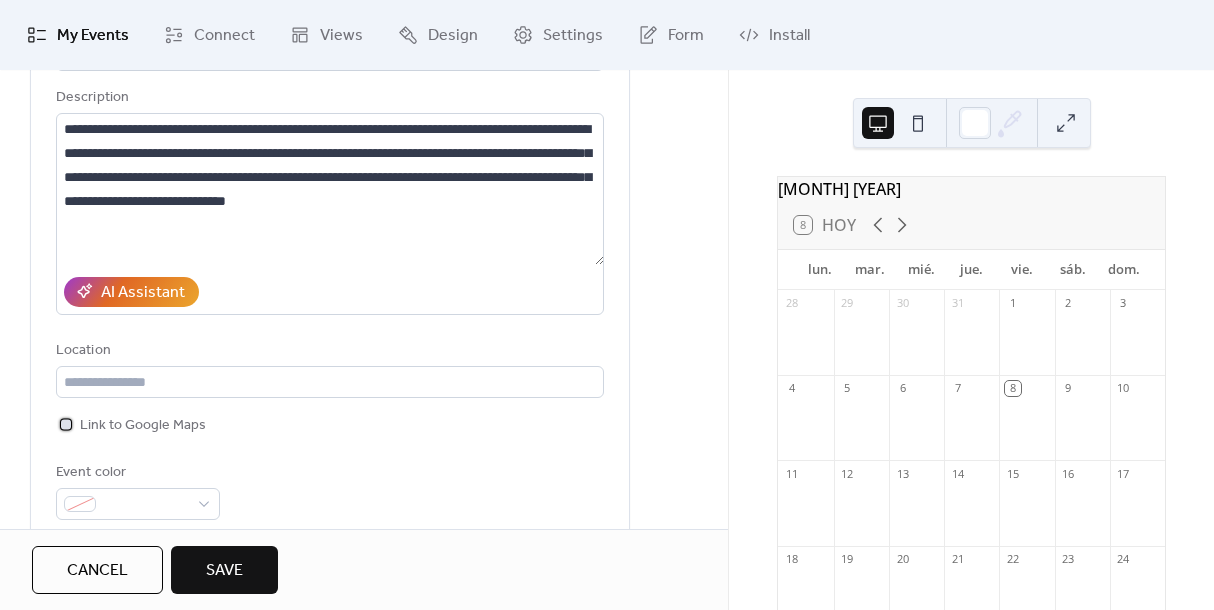 click at bounding box center [66, 424] 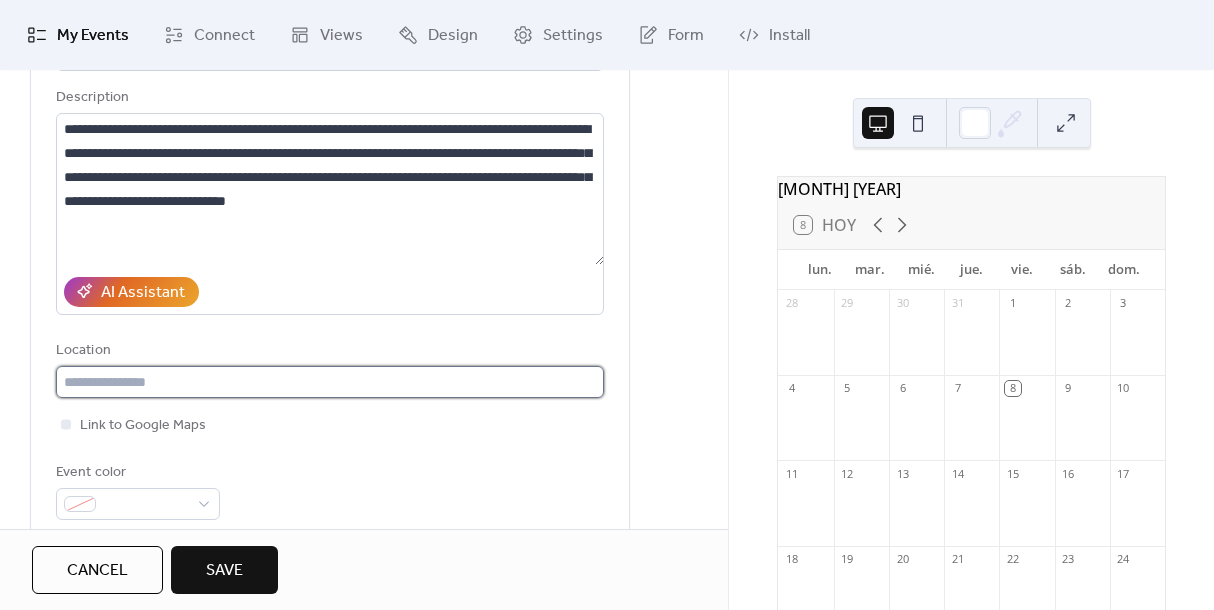 click at bounding box center [330, 382] 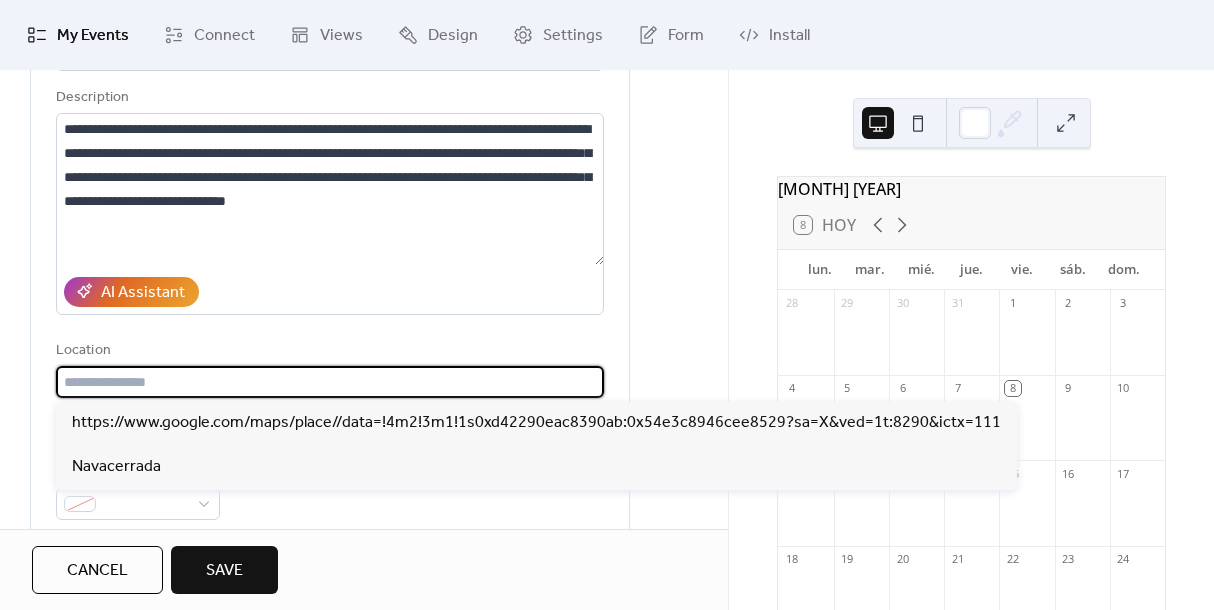 paste on "**********" 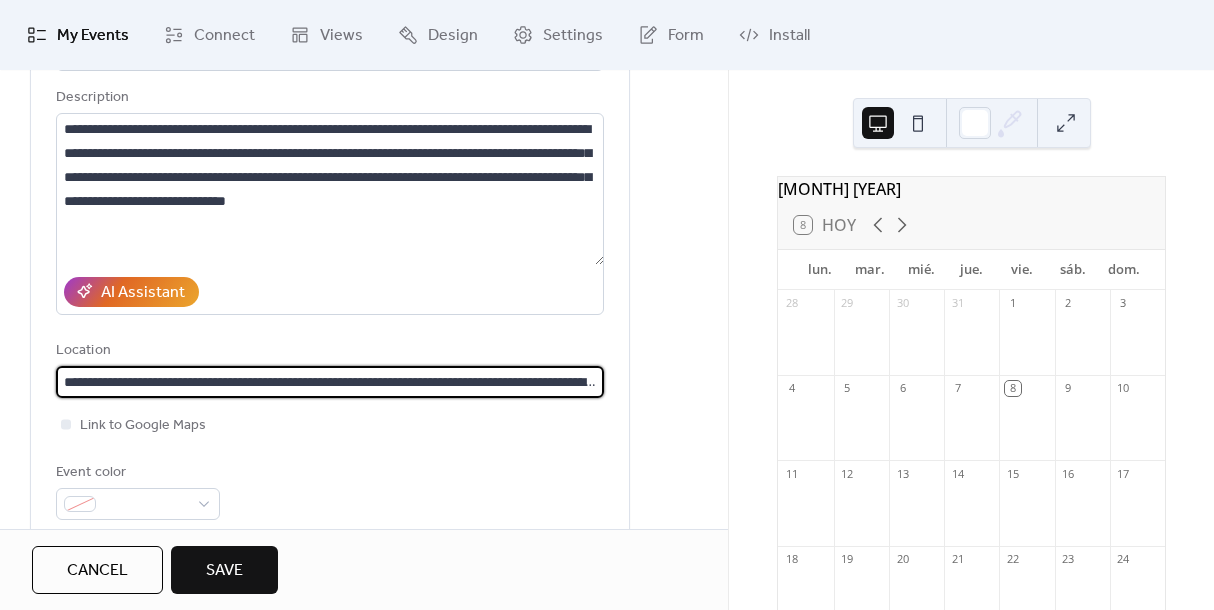 scroll, scrollTop: 0, scrollLeft: 249, axis: horizontal 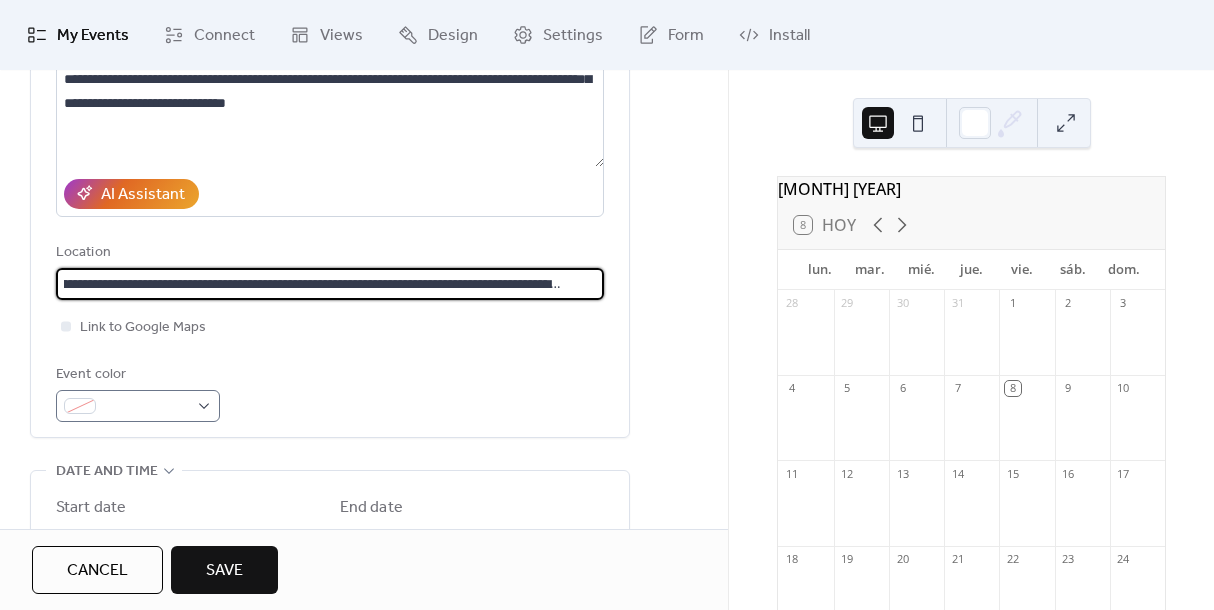 type on "**********" 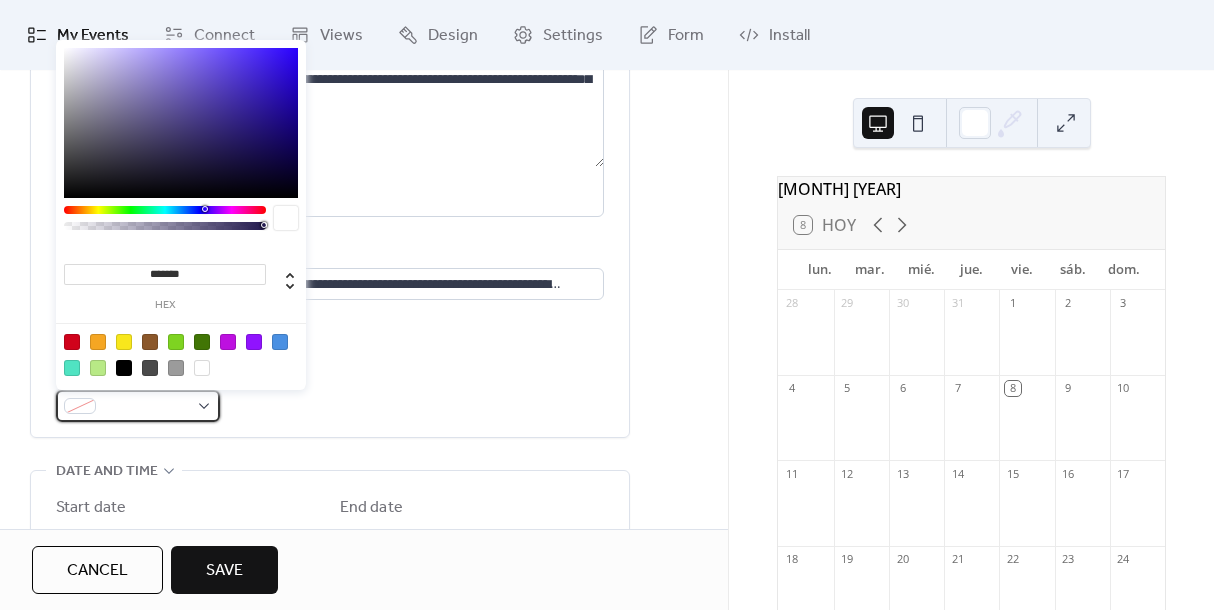 click at bounding box center (138, 406) 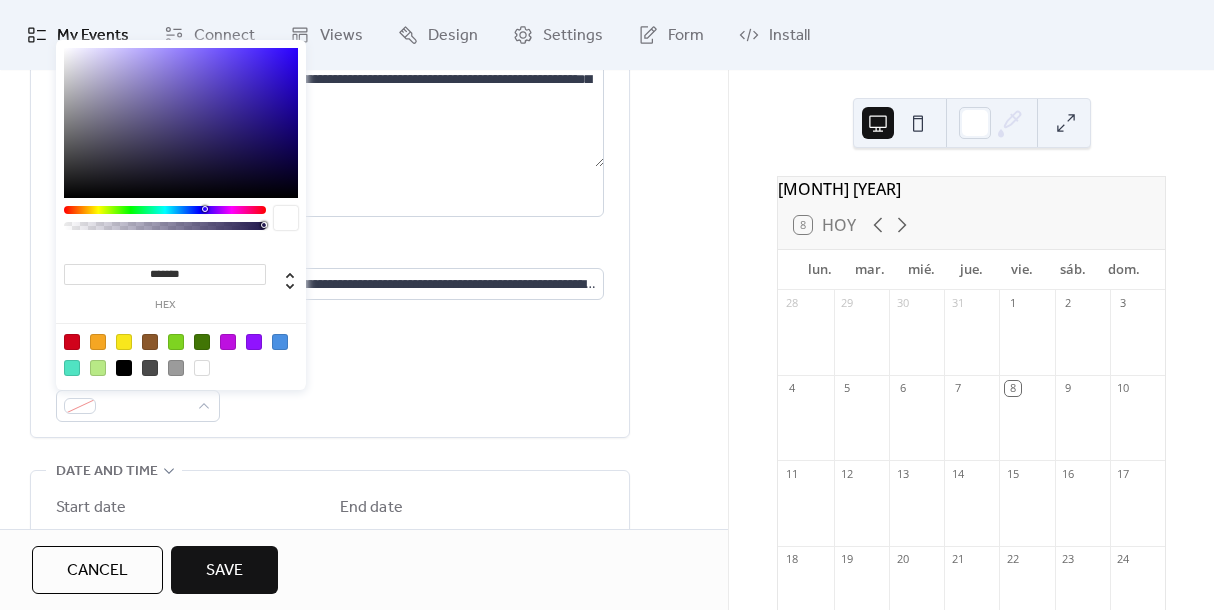 click at bounding box center (280, 342) 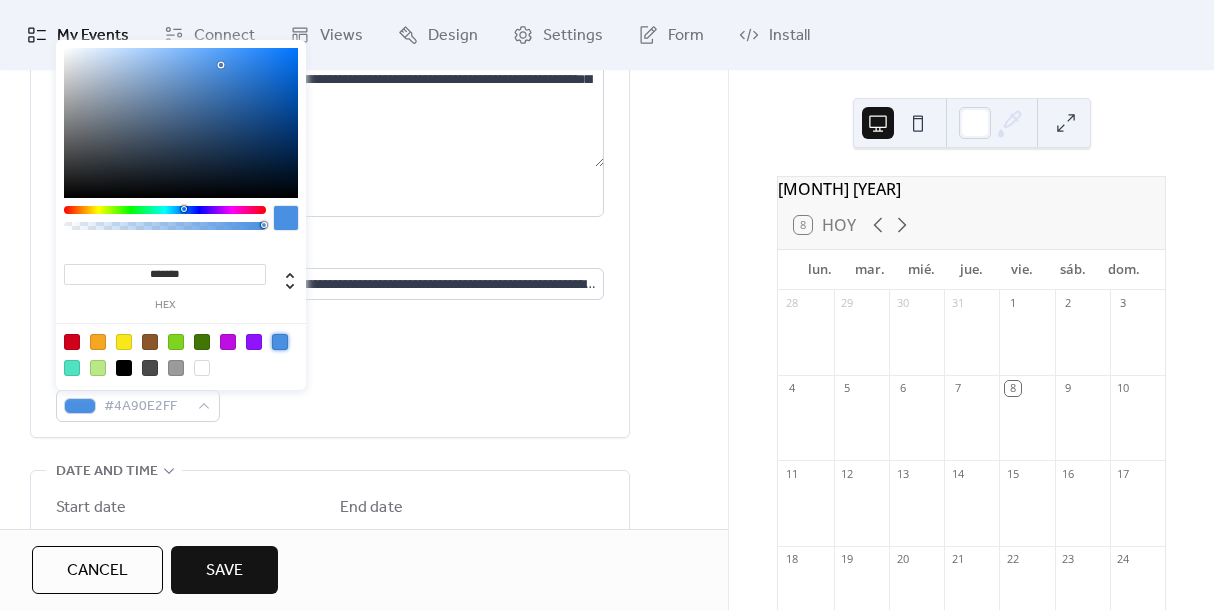 click on "Event color #4A90E2FF" at bounding box center [330, 392] 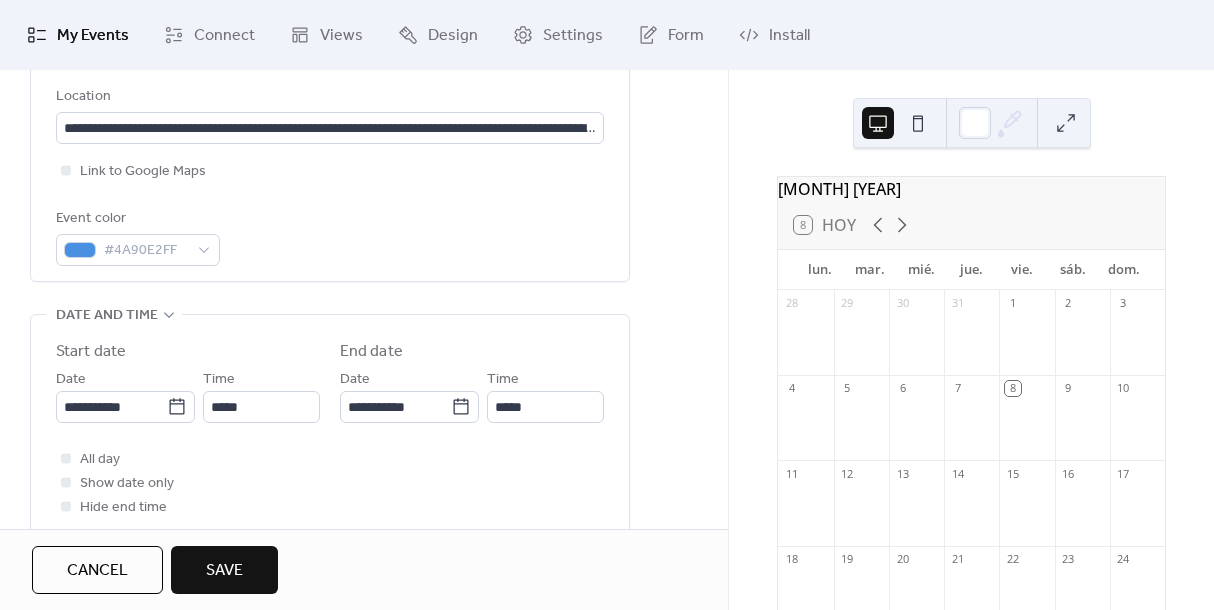 scroll, scrollTop: 463, scrollLeft: 0, axis: vertical 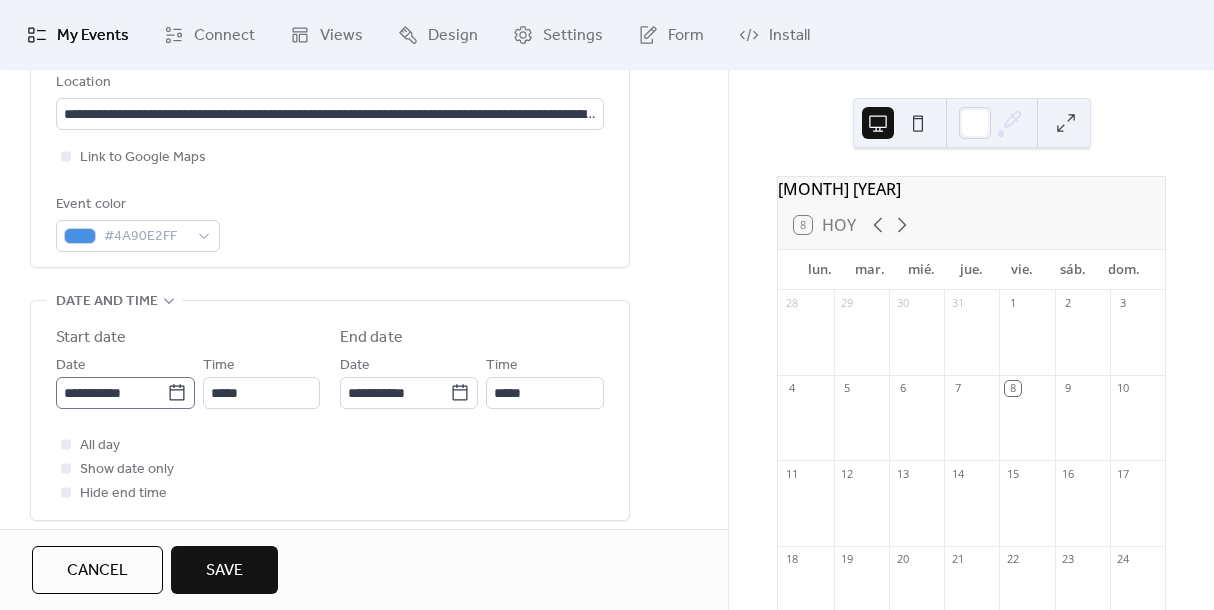 click 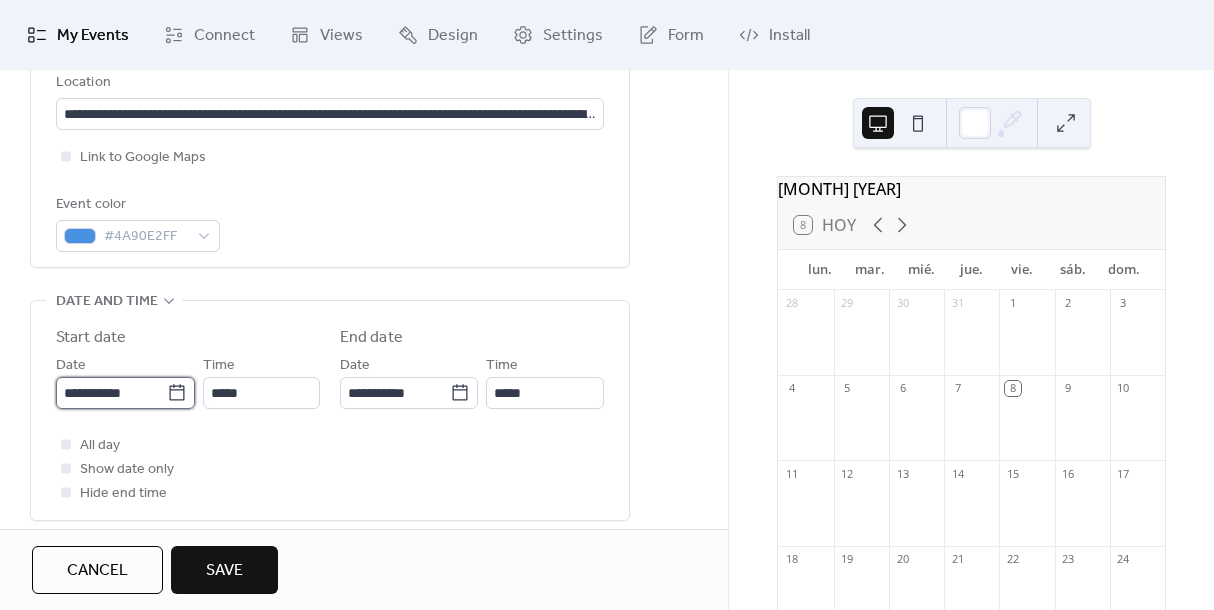click on "**********" at bounding box center [111, 393] 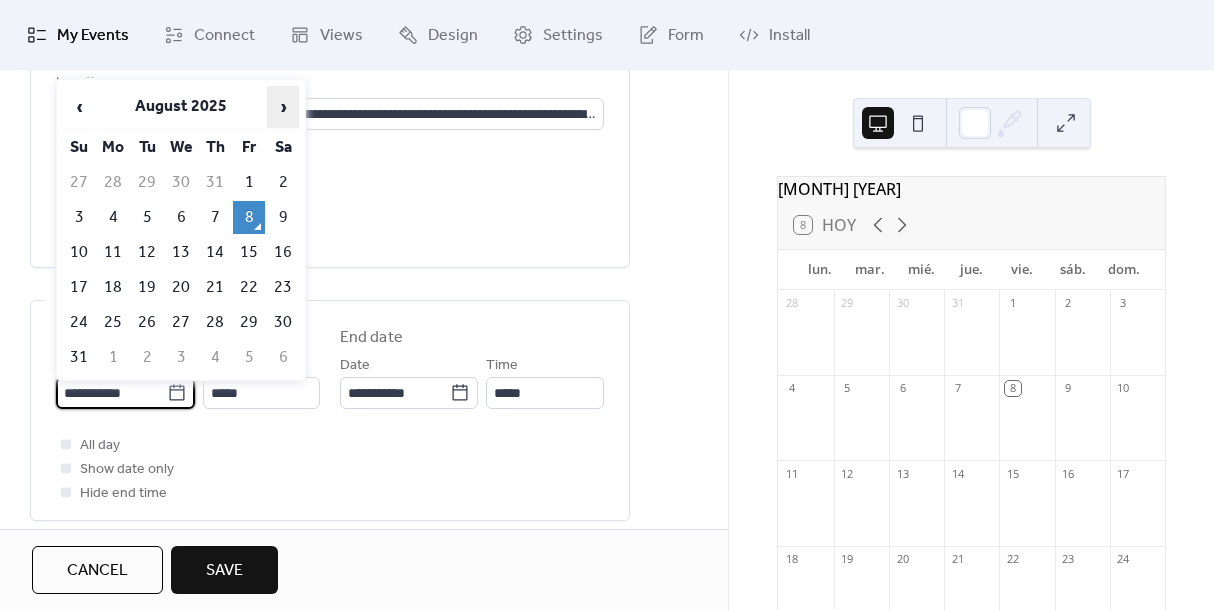 click on "›" at bounding box center [283, 107] 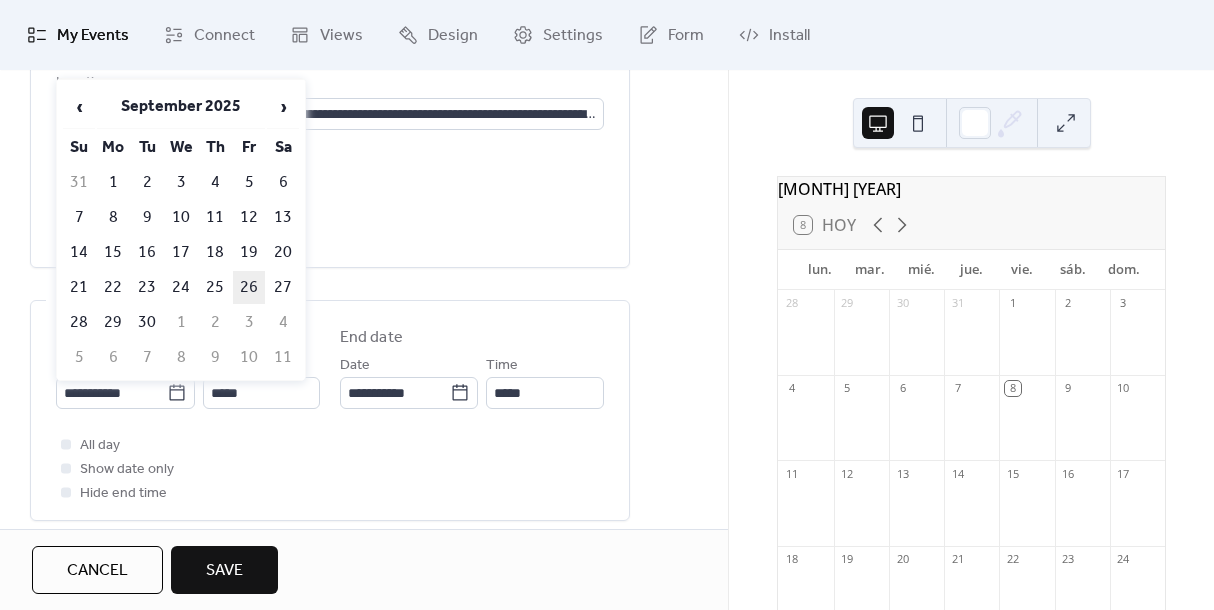 click on "26" at bounding box center [249, 287] 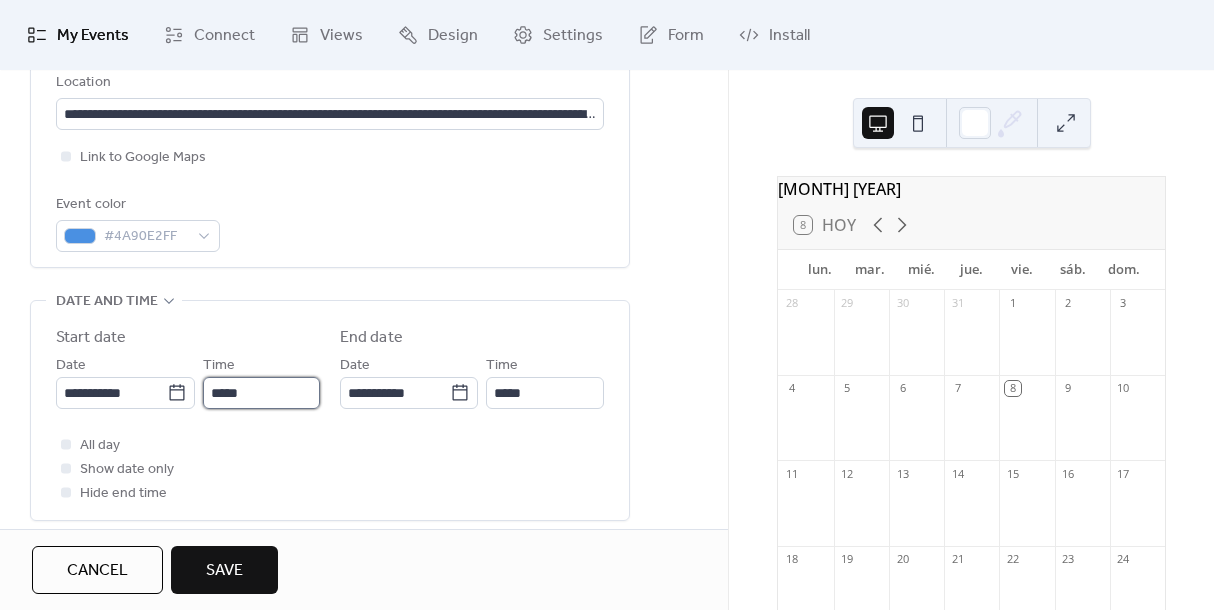 click on "*****" at bounding box center [261, 393] 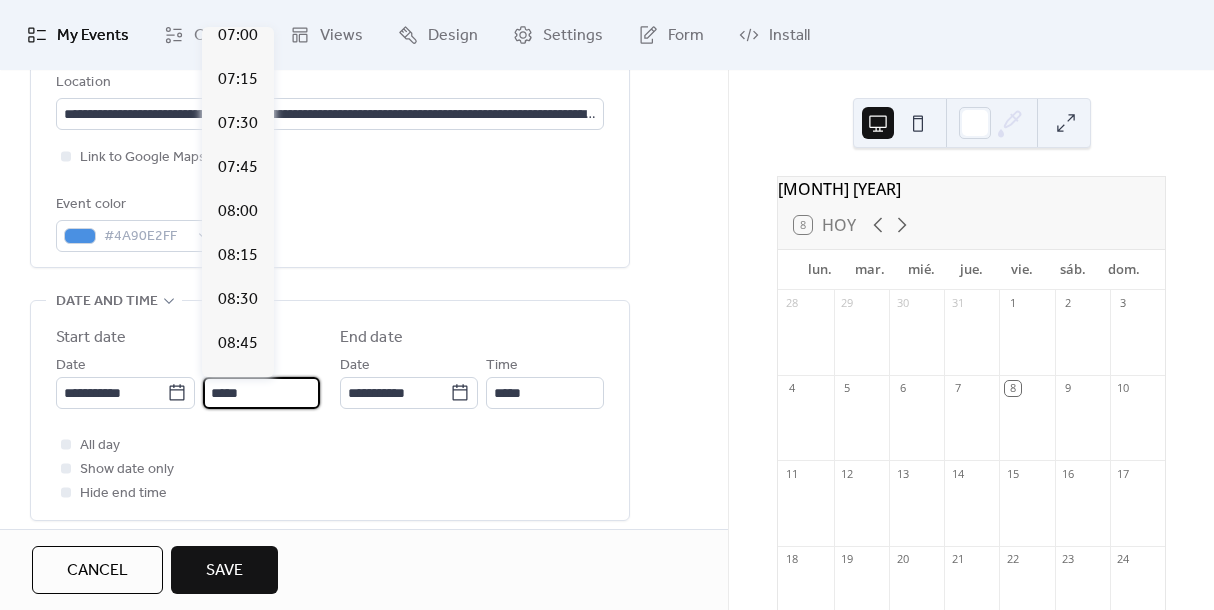 scroll, scrollTop: 1235, scrollLeft: 0, axis: vertical 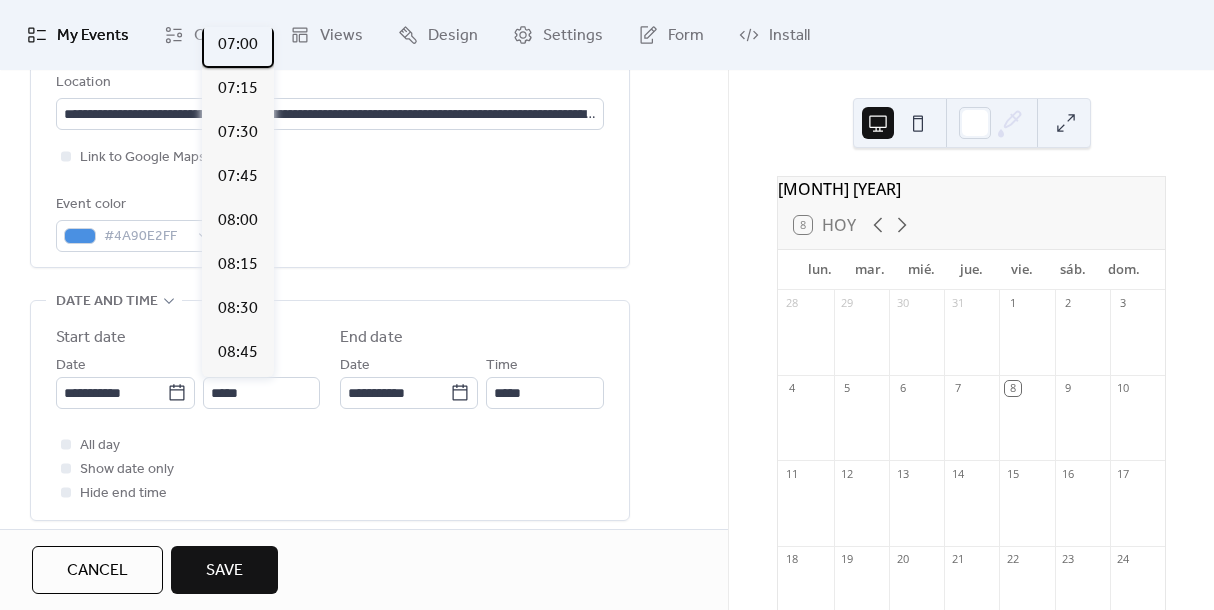 click on "07:00" at bounding box center [238, 45] 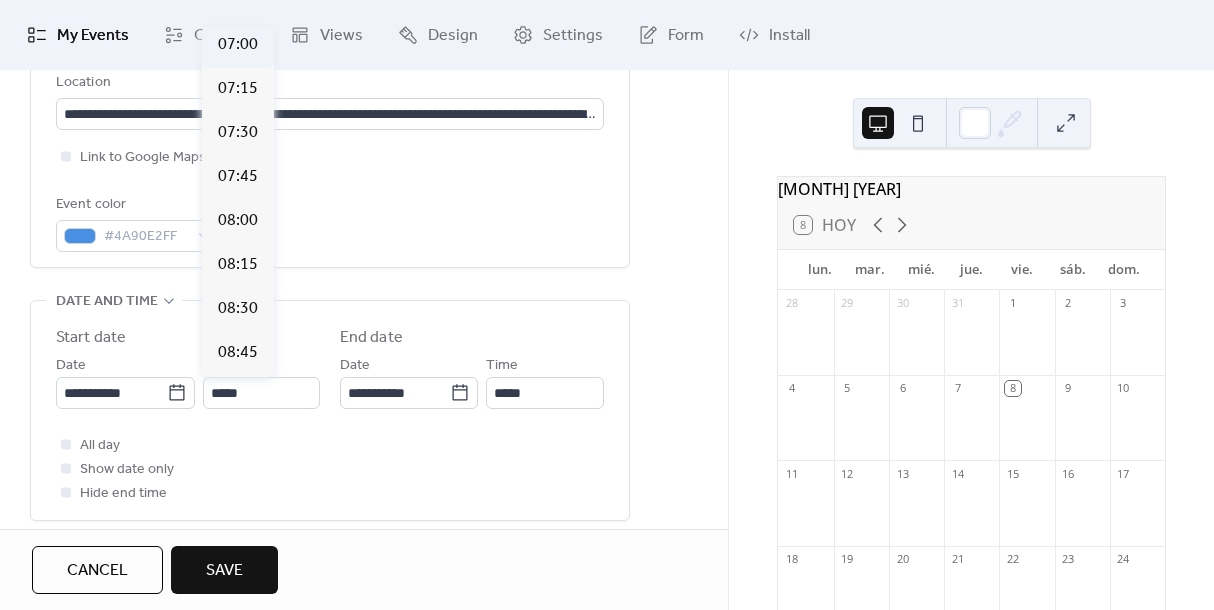 type on "*****" 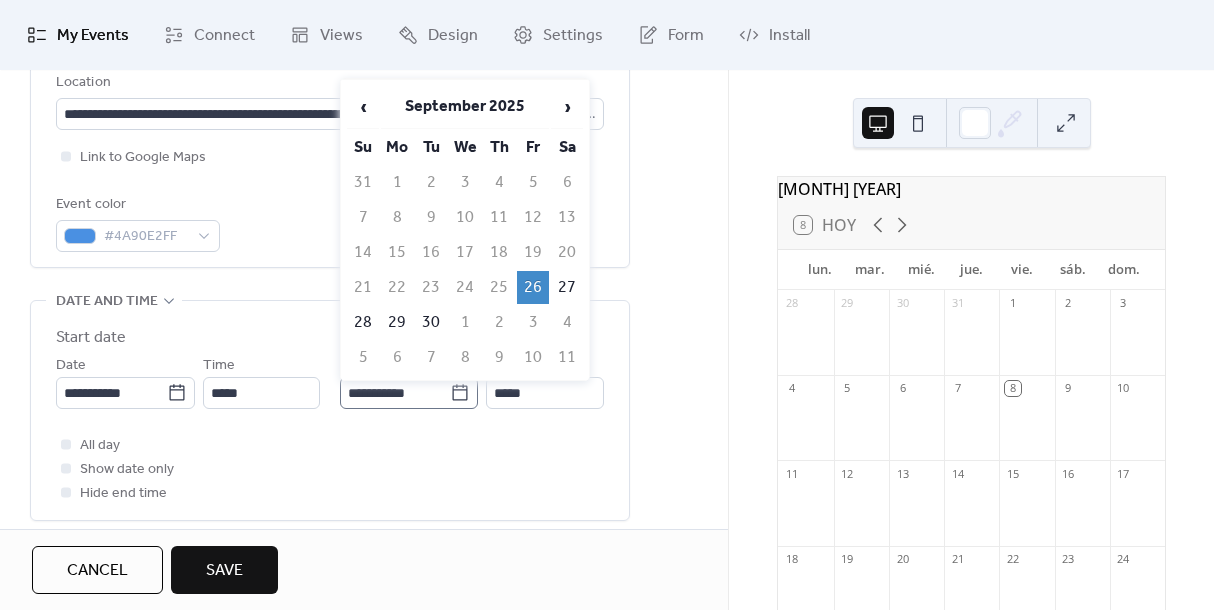 click 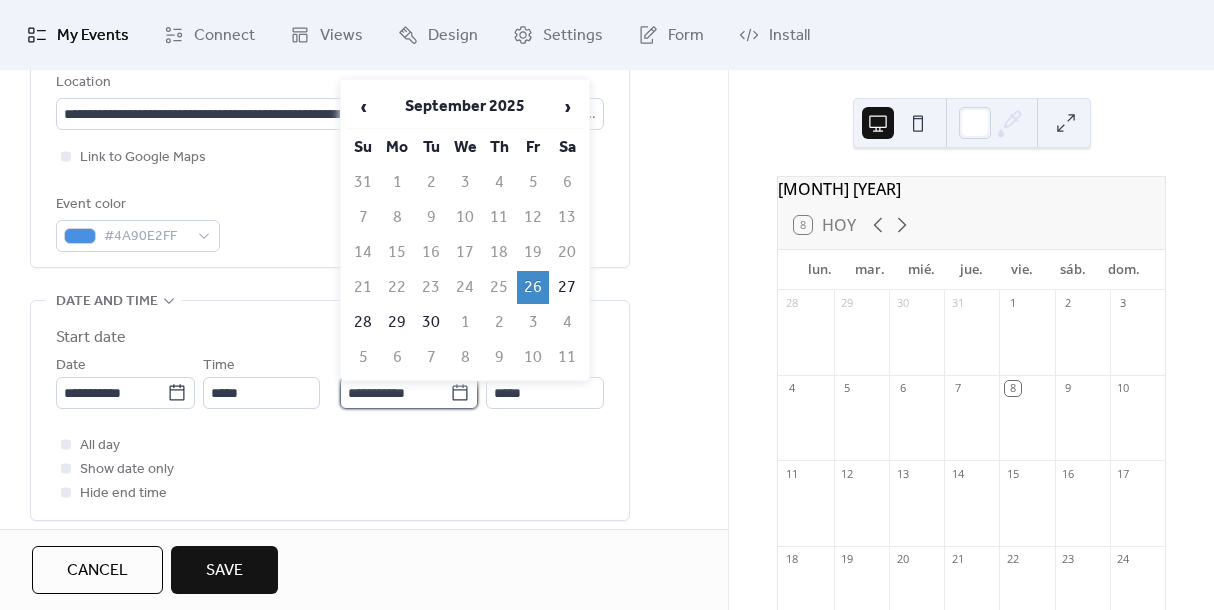 click on "**********" at bounding box center (395, 393) 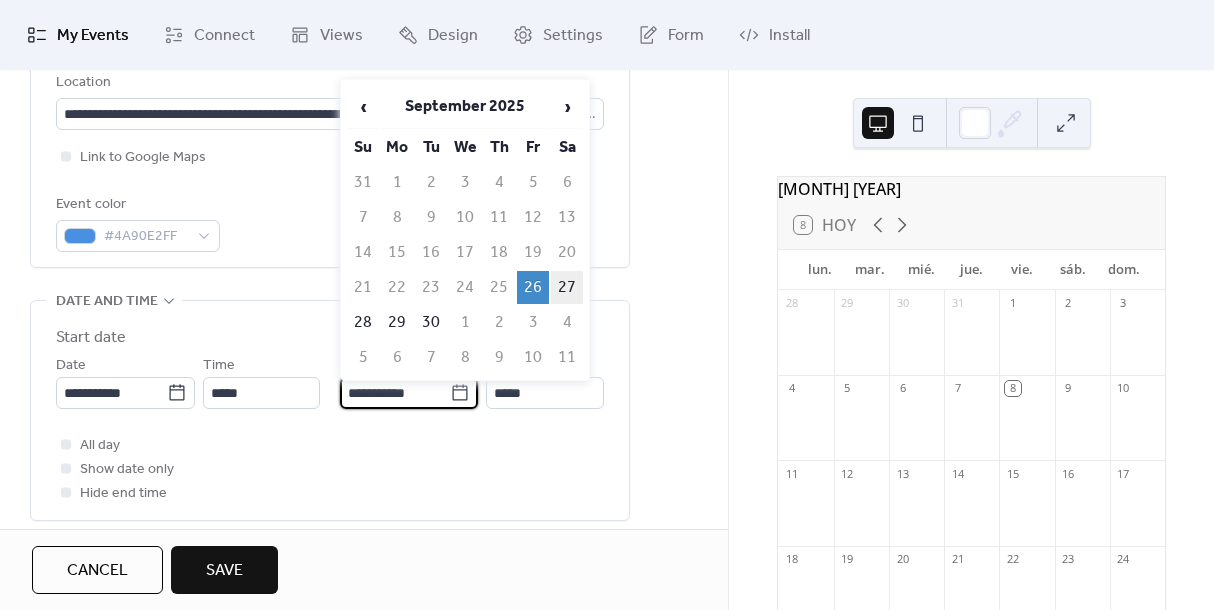 click on "27" at bounding box center (567, 287) 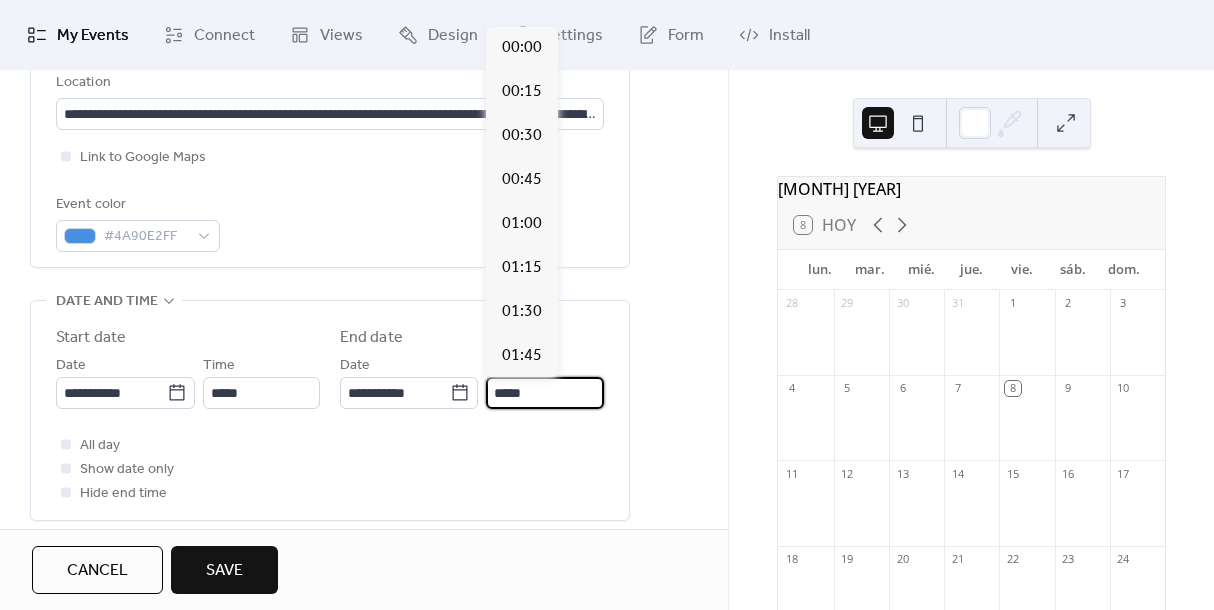 click on "*****" at bounding box center (545, 393) 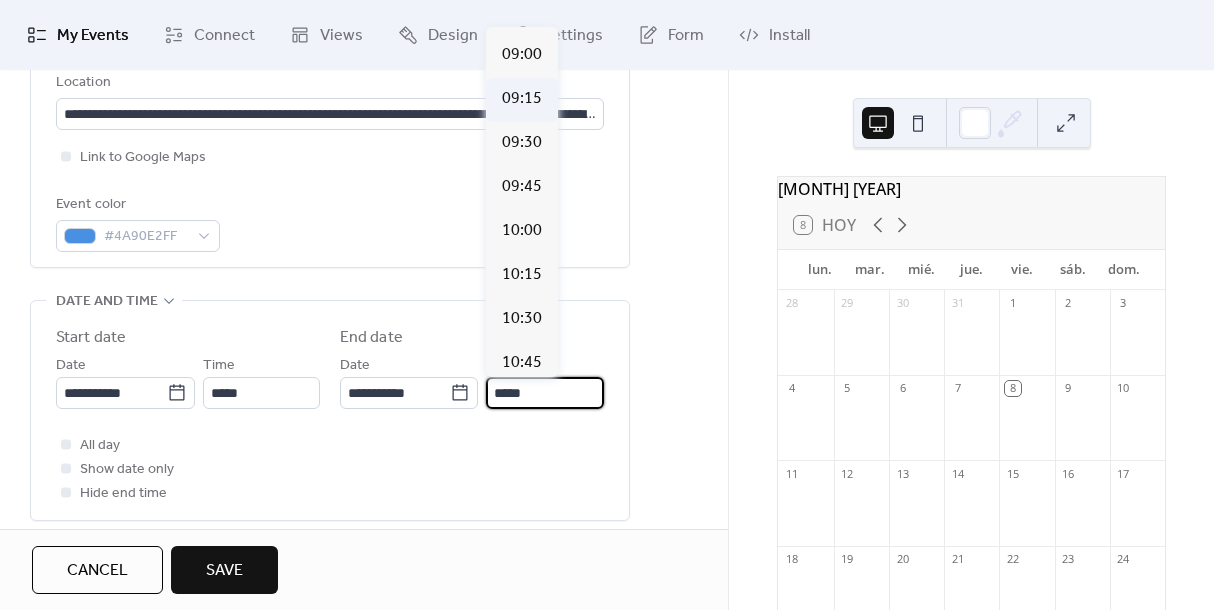 scroll, scrollTop: 1661, scrollLeft: 0, axis: vertical 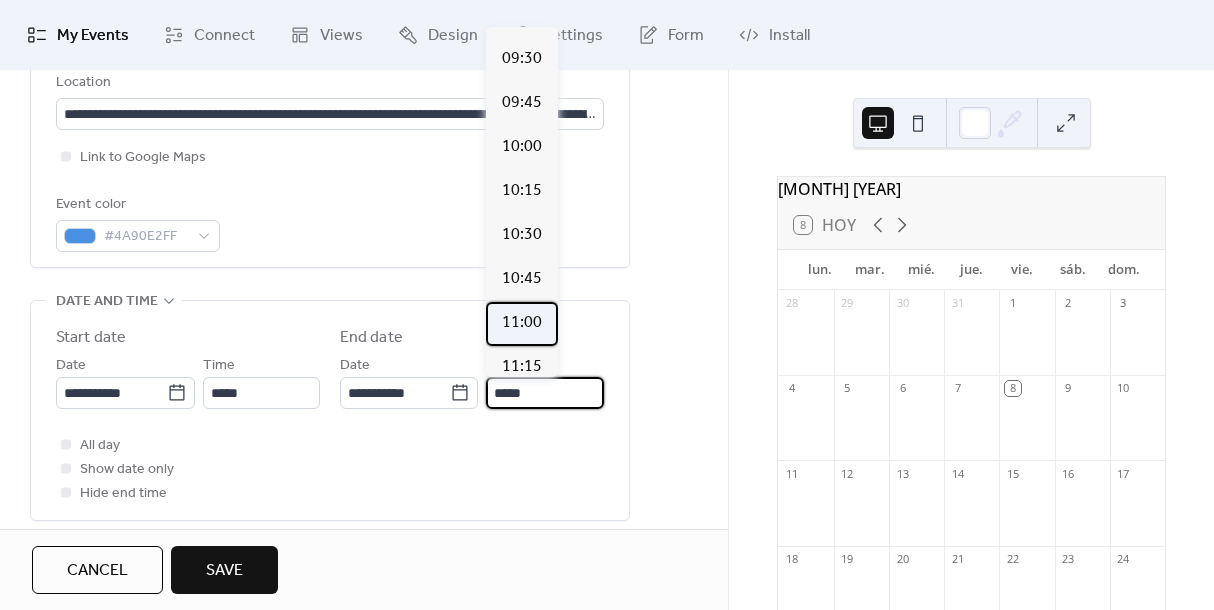 click on "11:00" at bounding box center (522, 323) 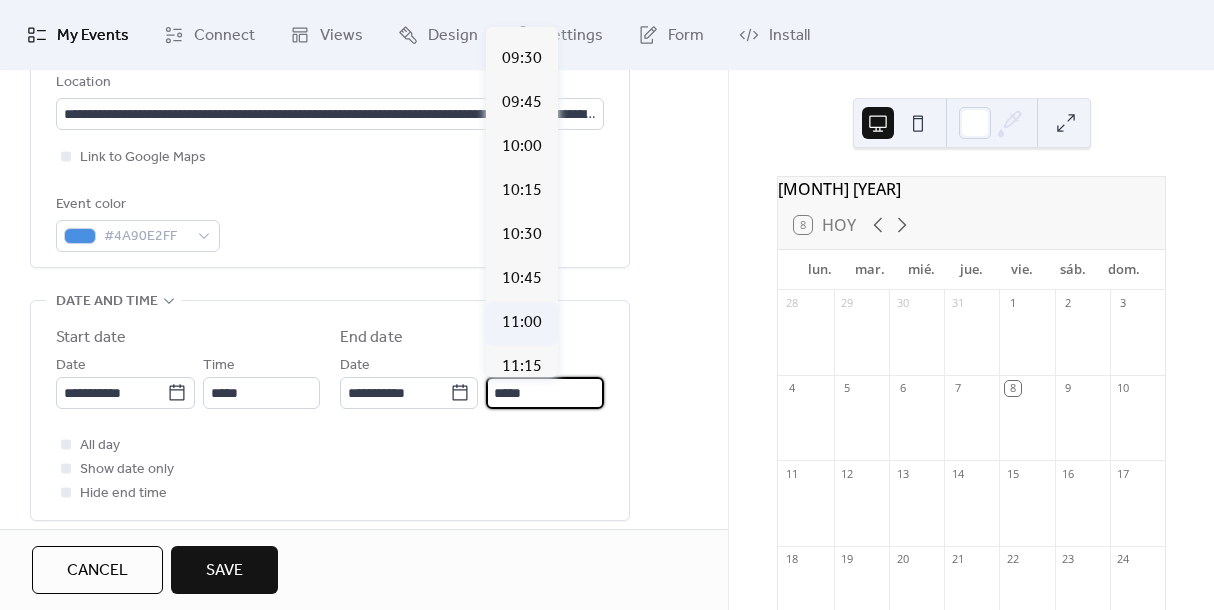 type on "*****" 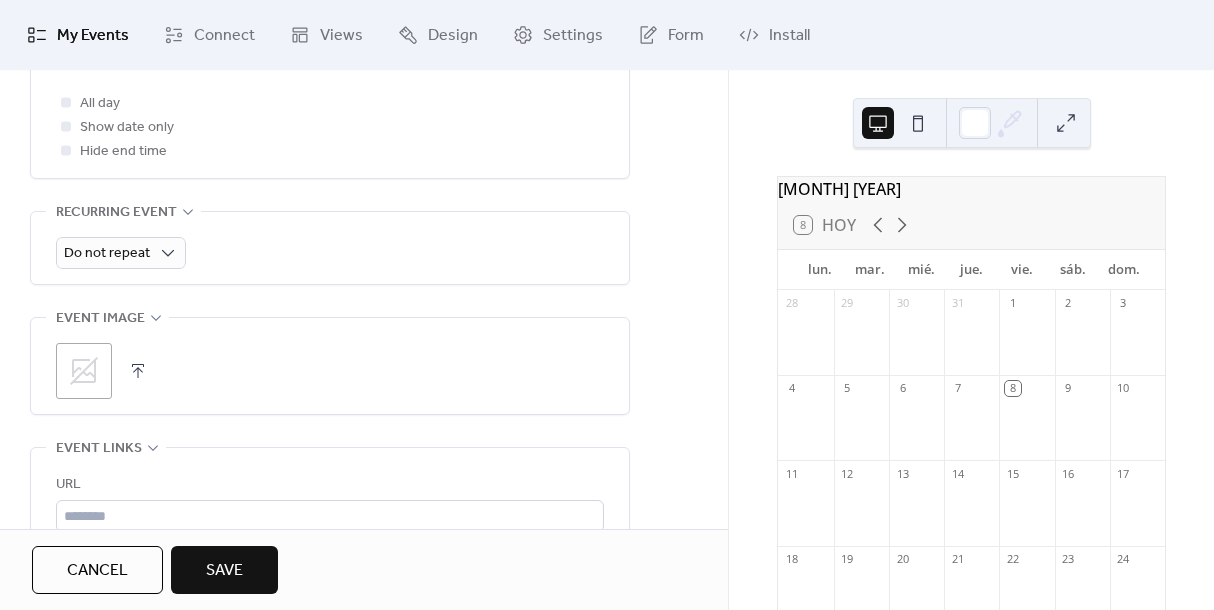scroll, scrollTop: 810, scrollLeft: 0, axis: vertical 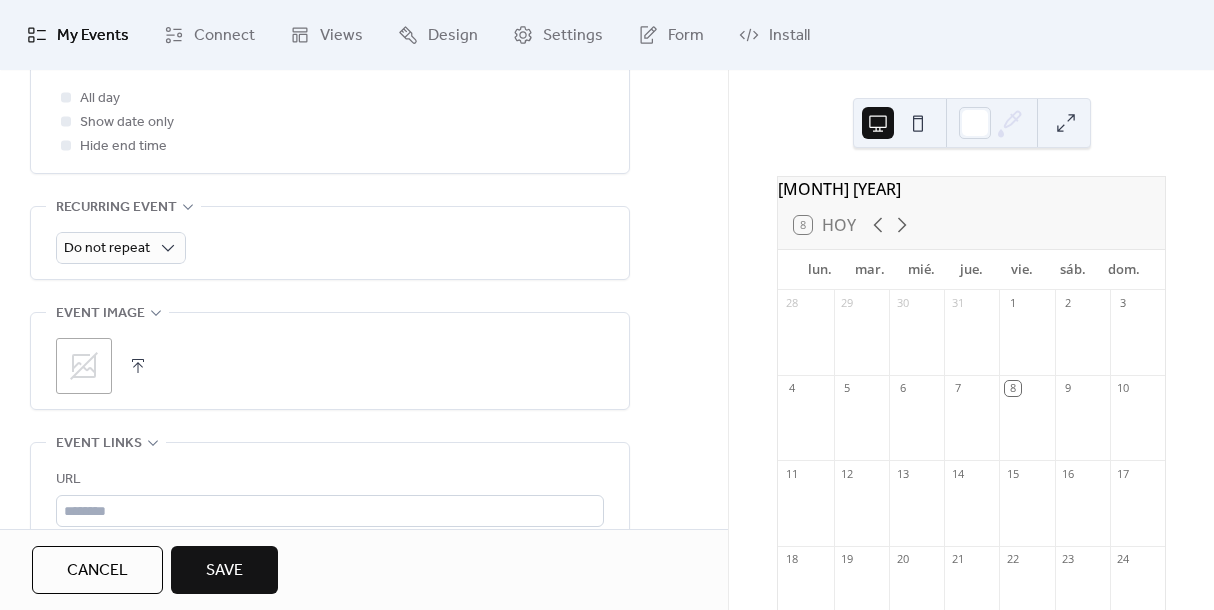 click 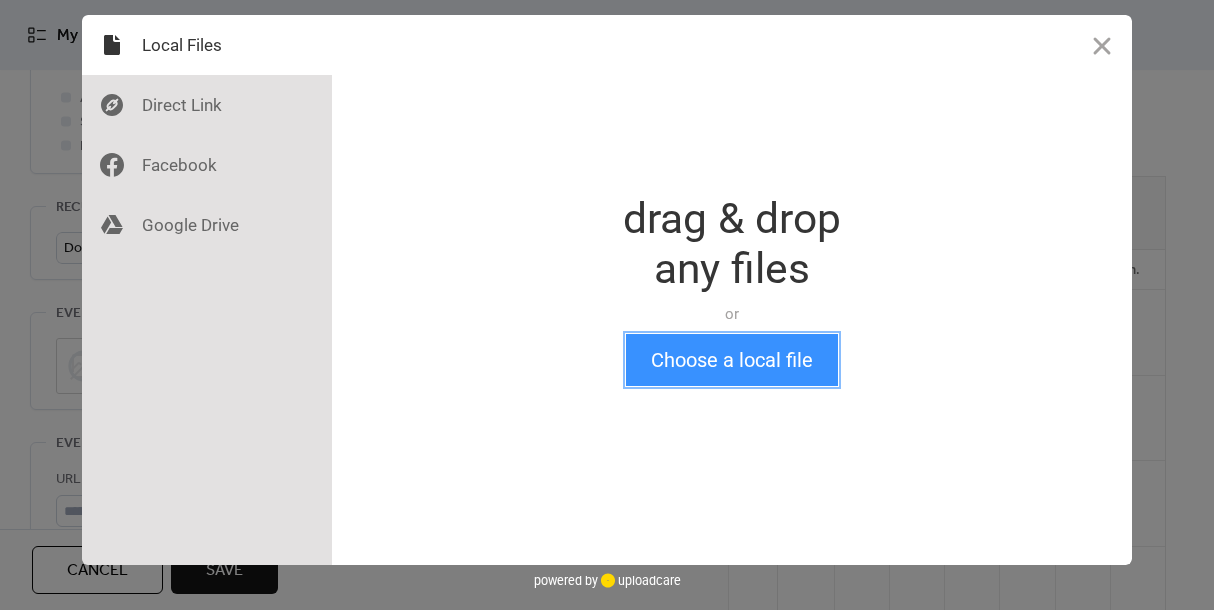 click on "Choose a local file" at bounding box center [732, 360] 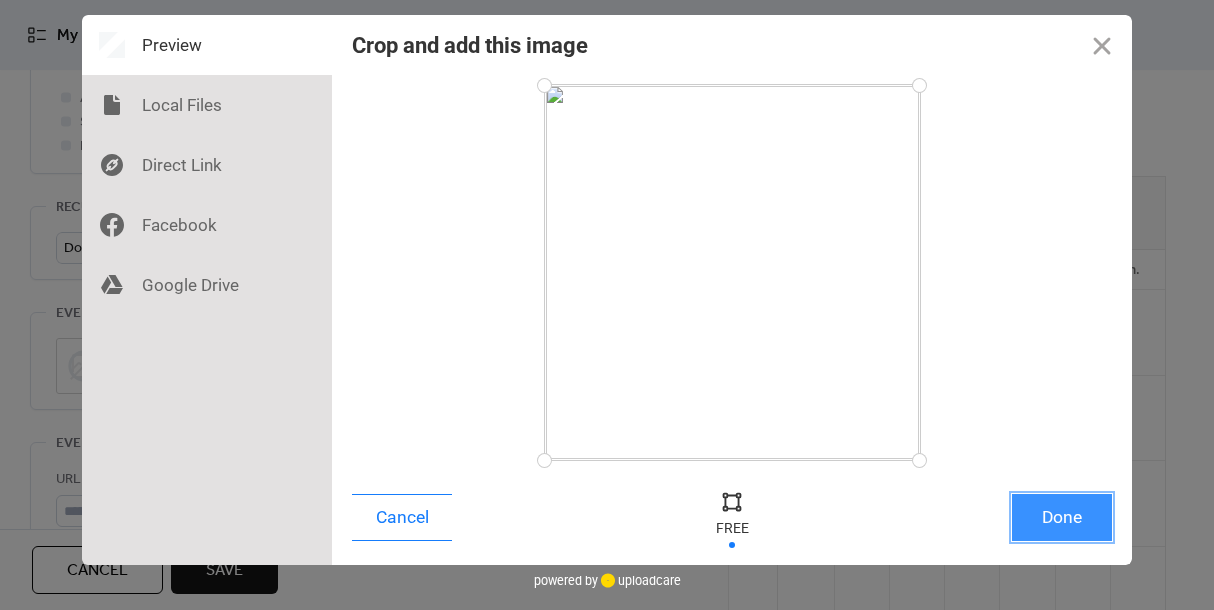 click on "Done" at bounding box center (1062, 517) 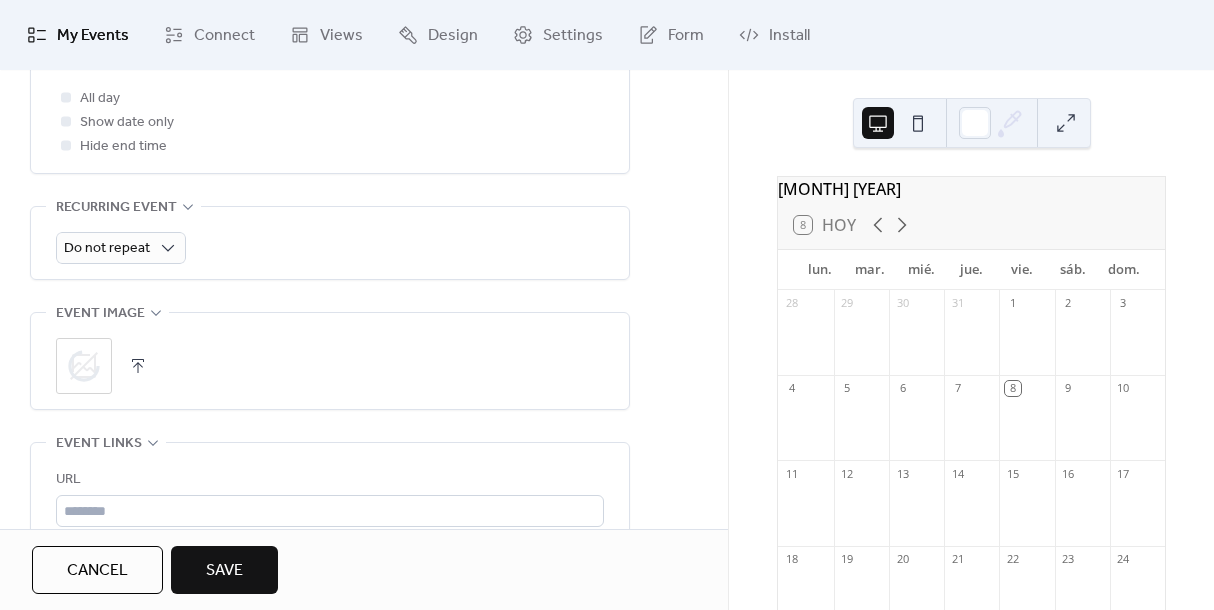 scroll, scrollTop: 931, scrollLeft: 0, axis: vertical 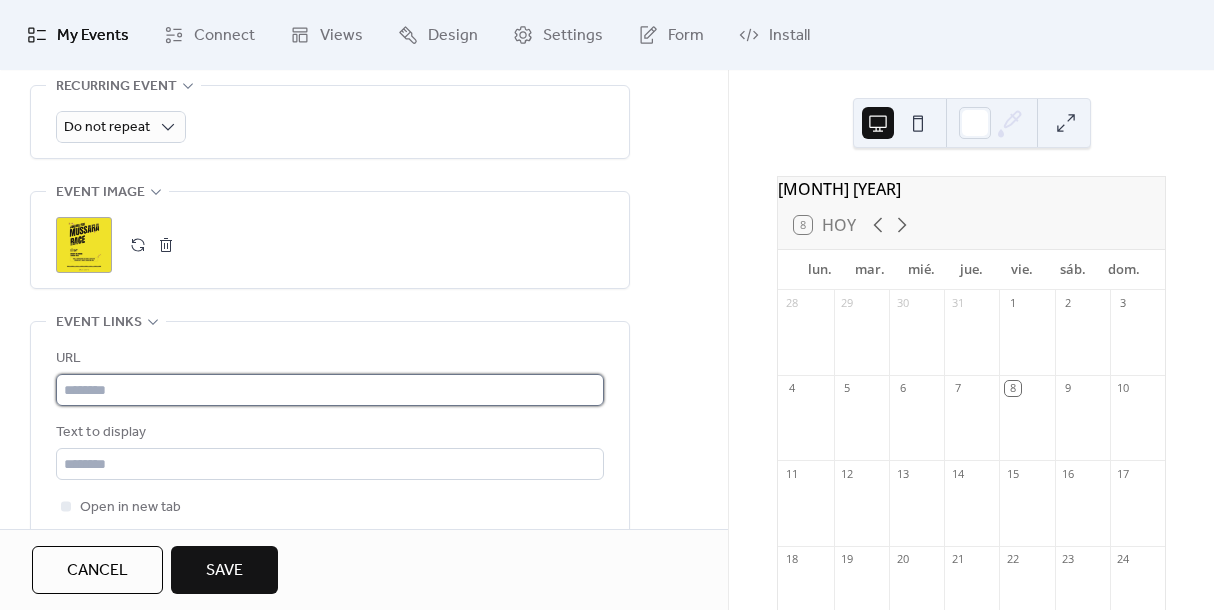 click at bounding box center (330, 390) 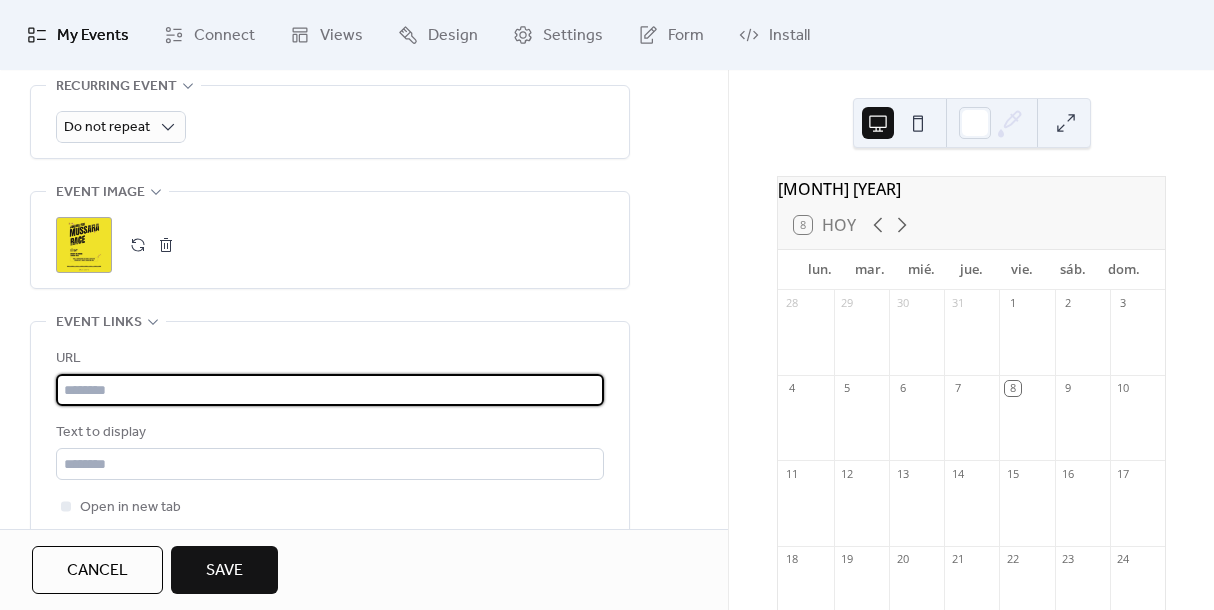 paste on "**********" 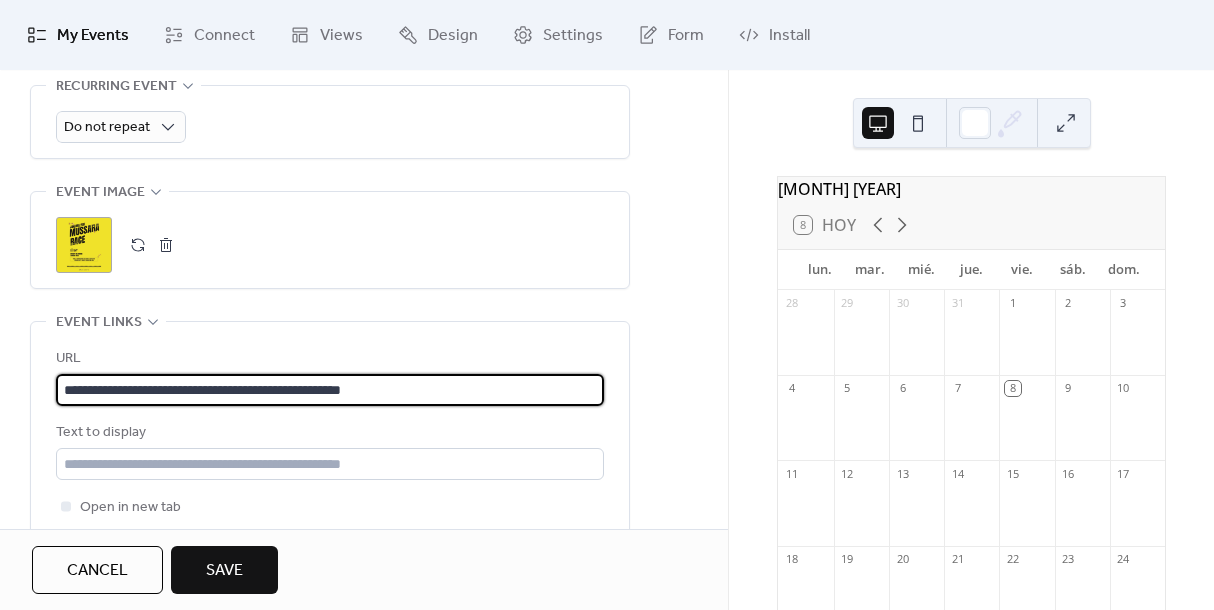 type on "**********" 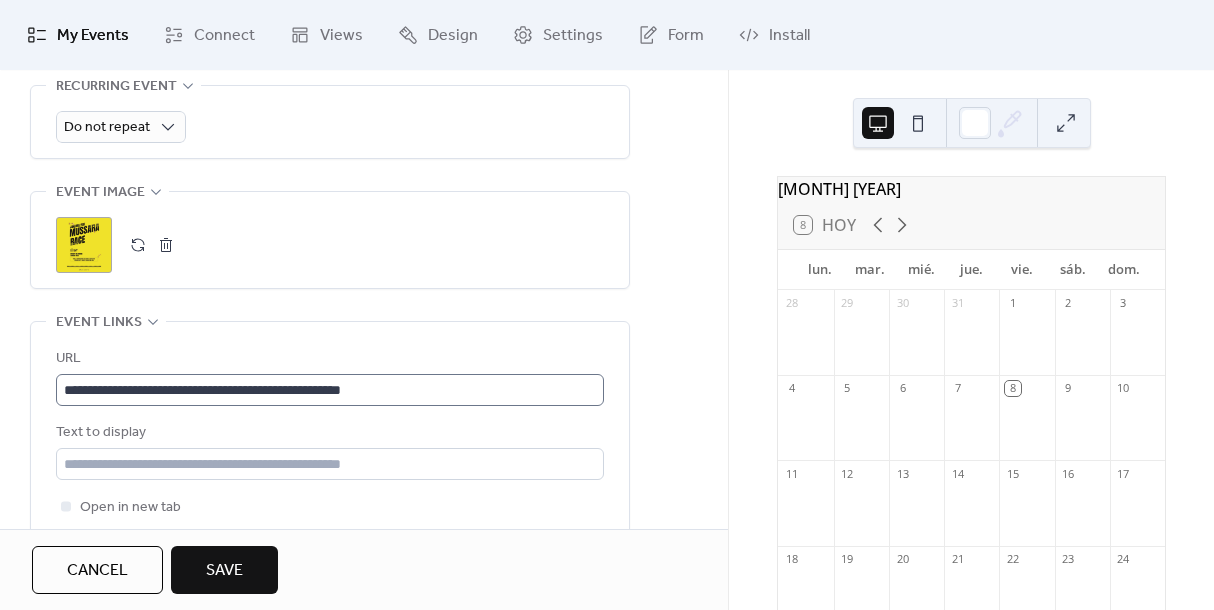 scroll, scrollTop: 1109, scrollLeft: 0, axis: vertical 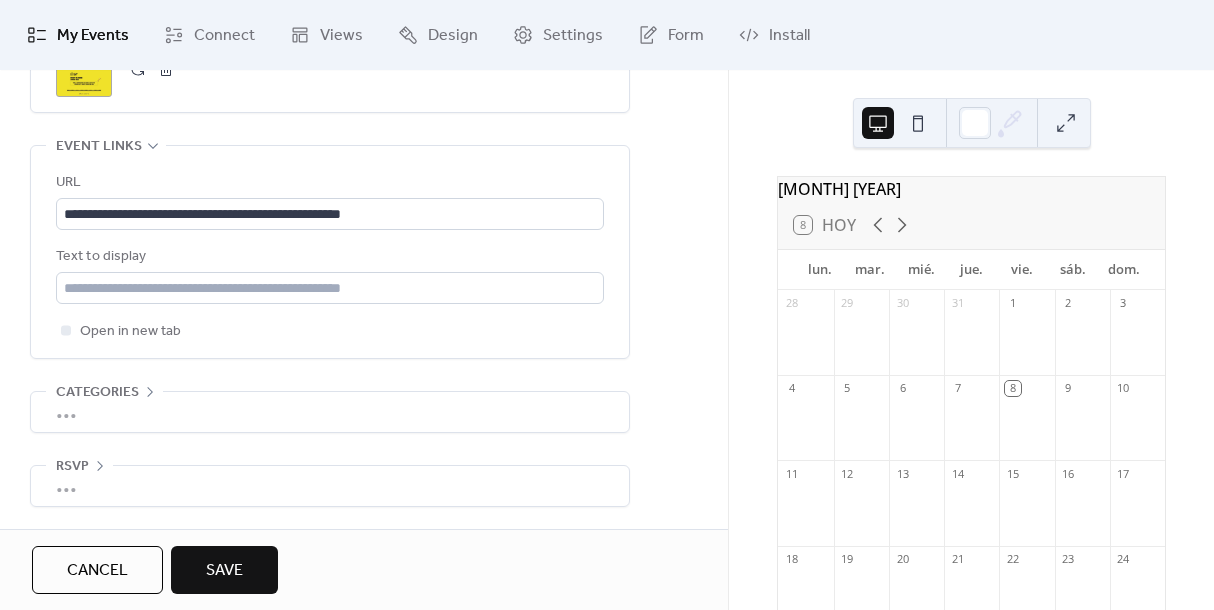 click on "Save" at bounding box center [224, 570] 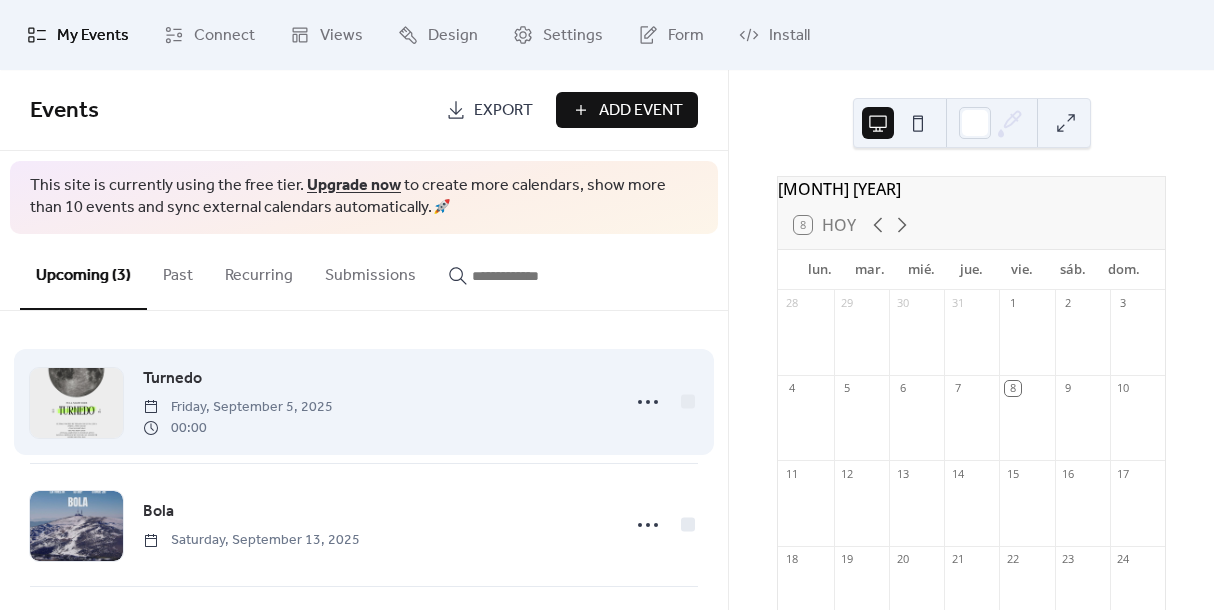 scroll, scrollTop: 130, scrollLeft: 0, axis: vertical 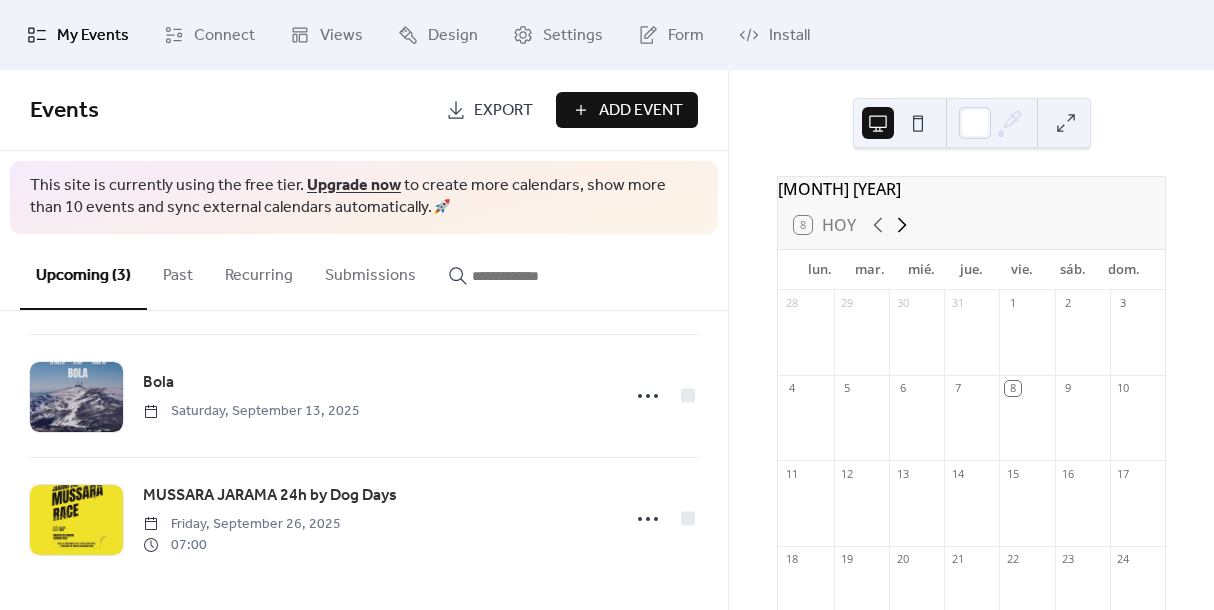 click 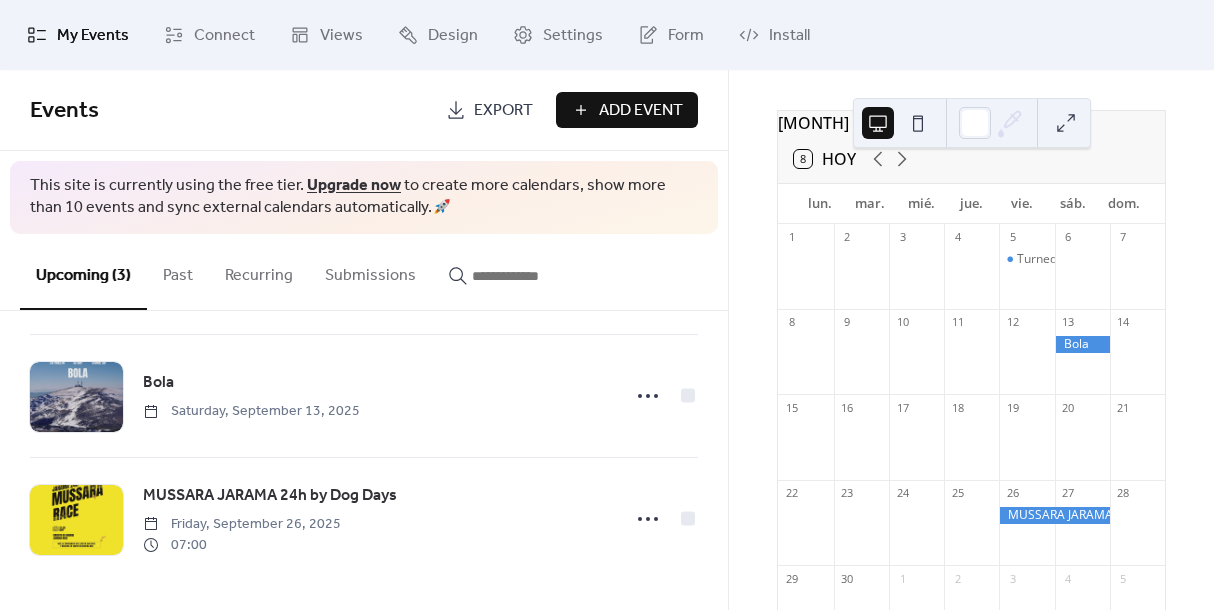 scroll, scrollTop: 74, scrollLeft: 0, axis: vertical 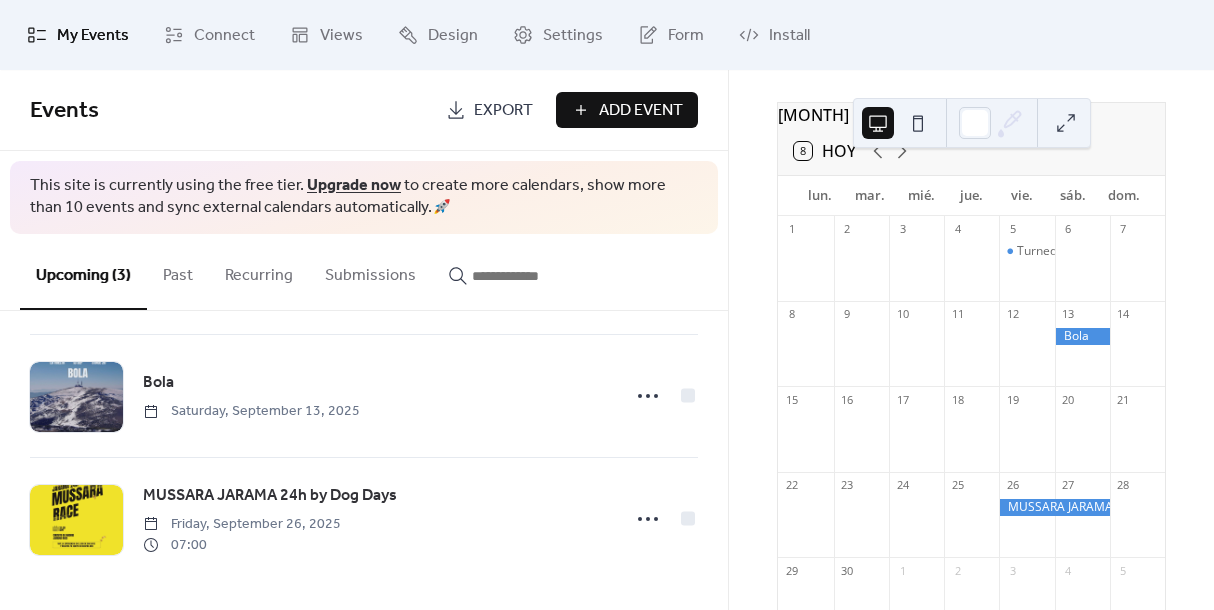 click at bounding box center [1054, 507] 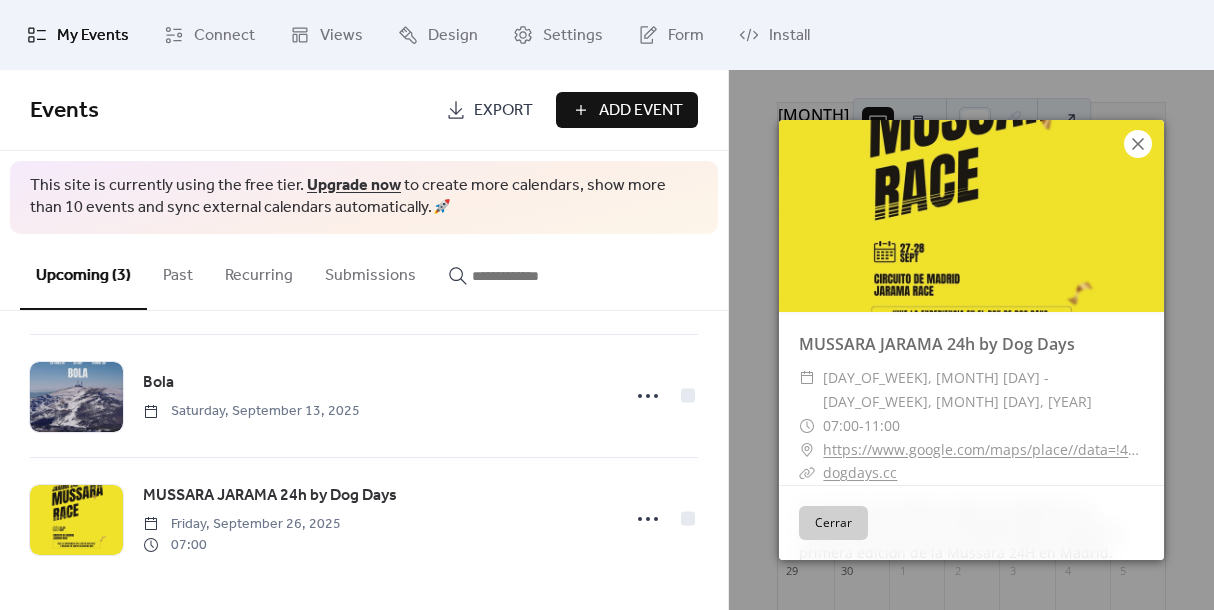 click 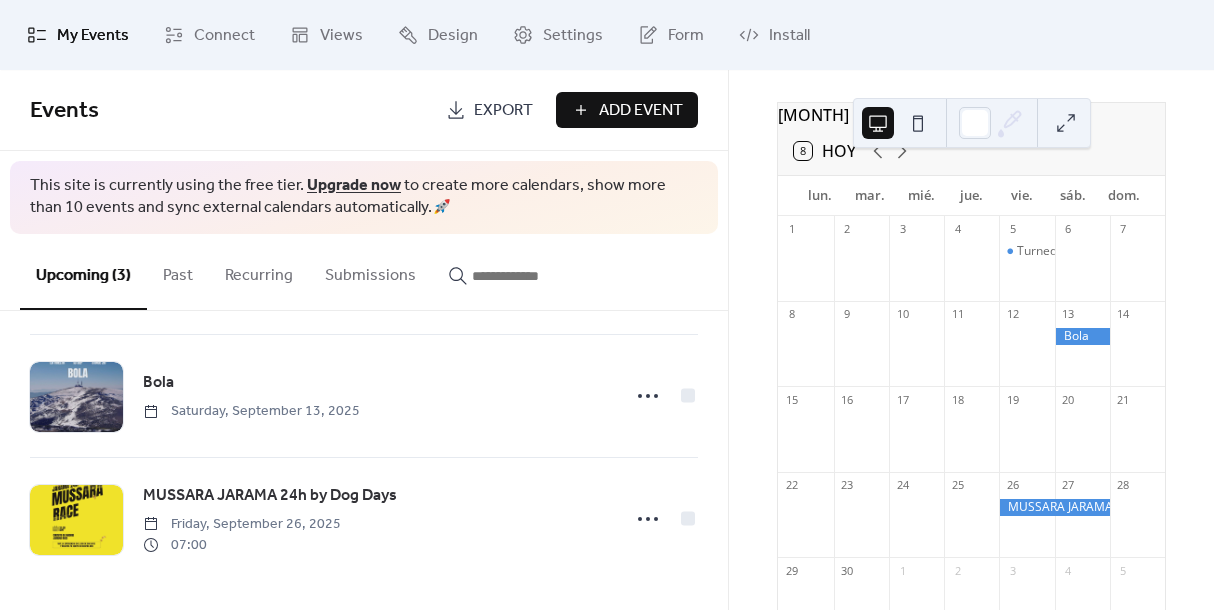 click on "Add Event" at bounding box center [641, 111] 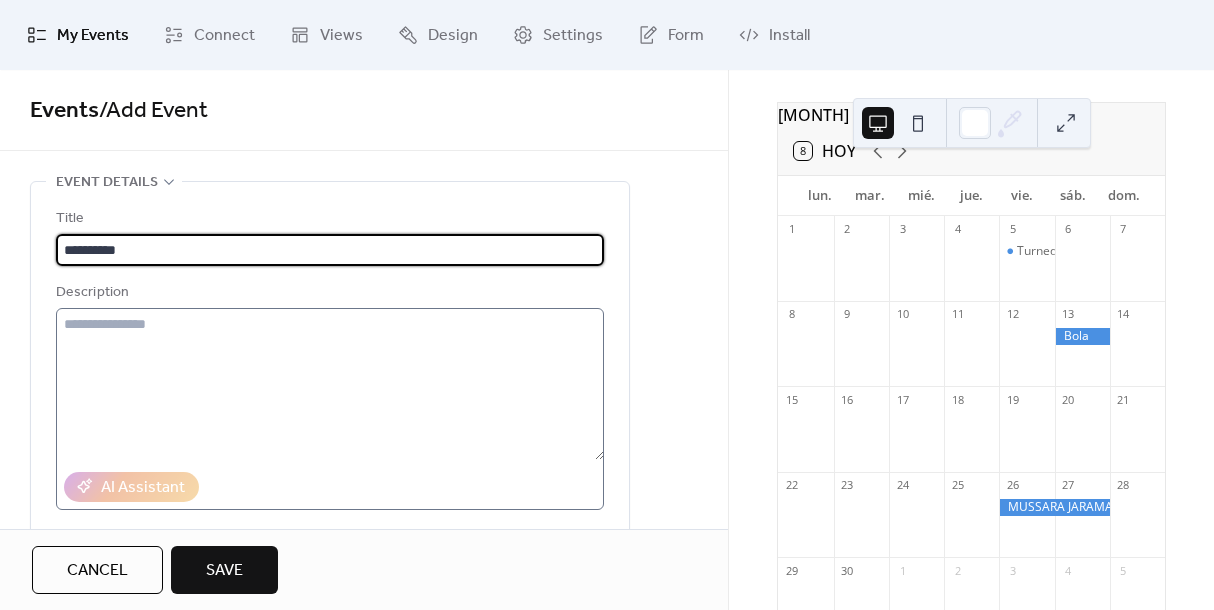 type on "**********" 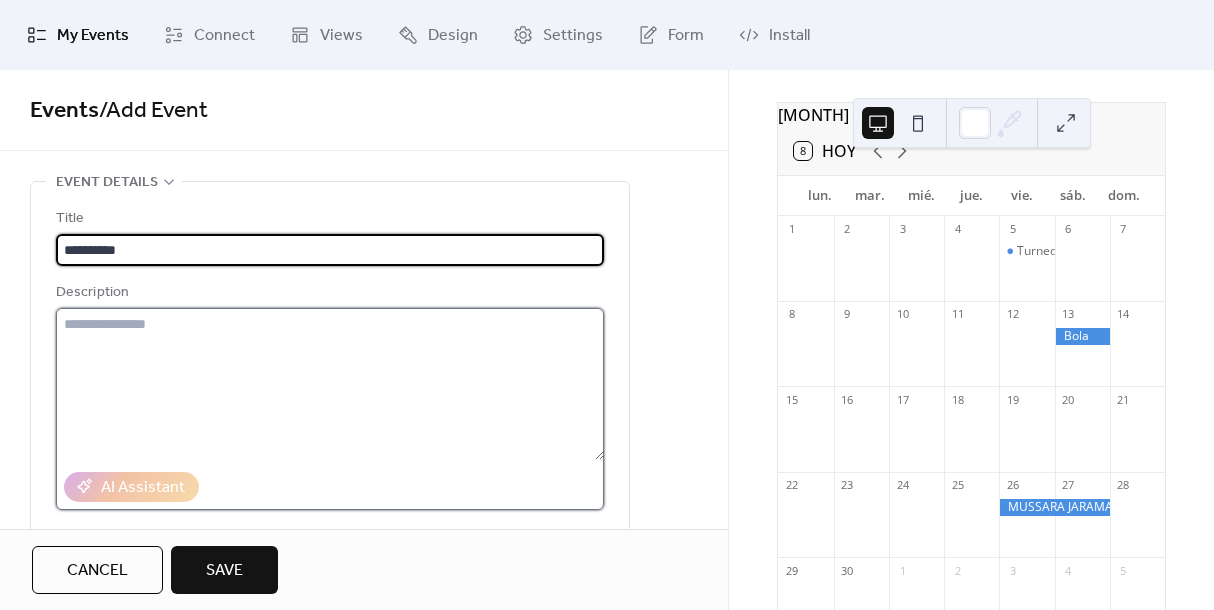click at bounding box center [330, 384] 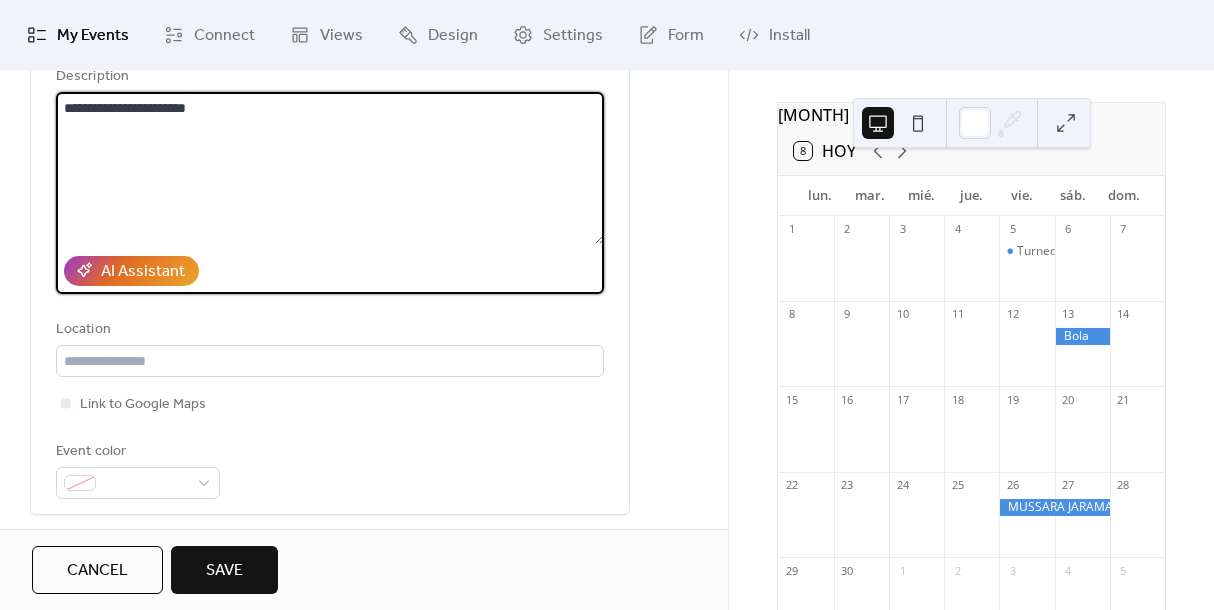 scroll, scrollTop: 197, scrollLeft: 0, axis: vertical 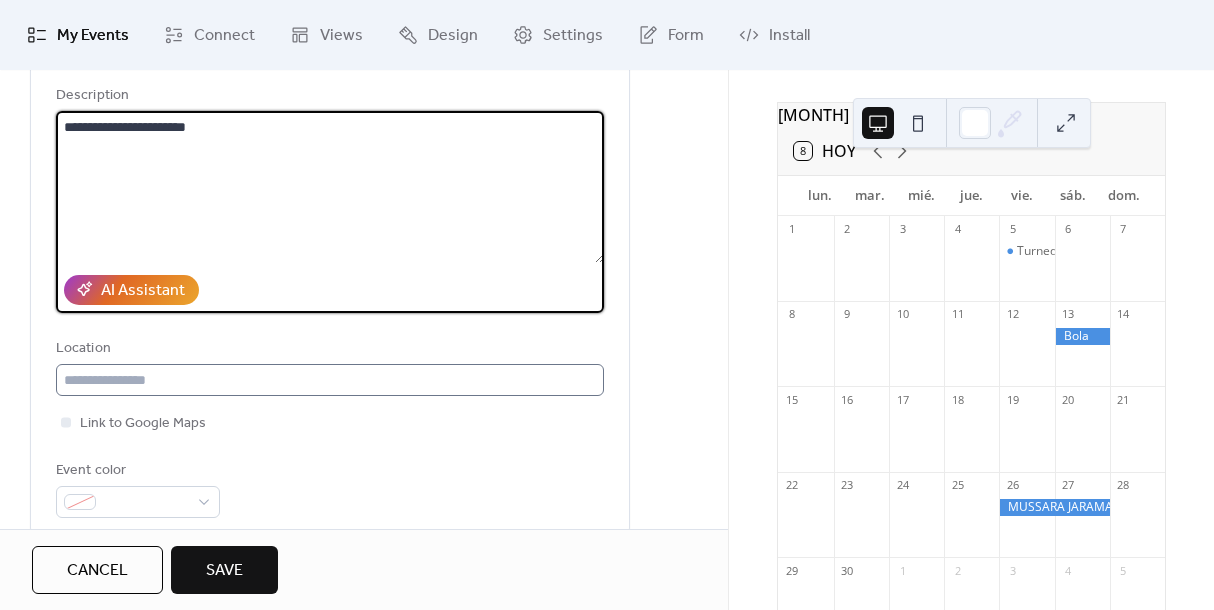 type on "**********" 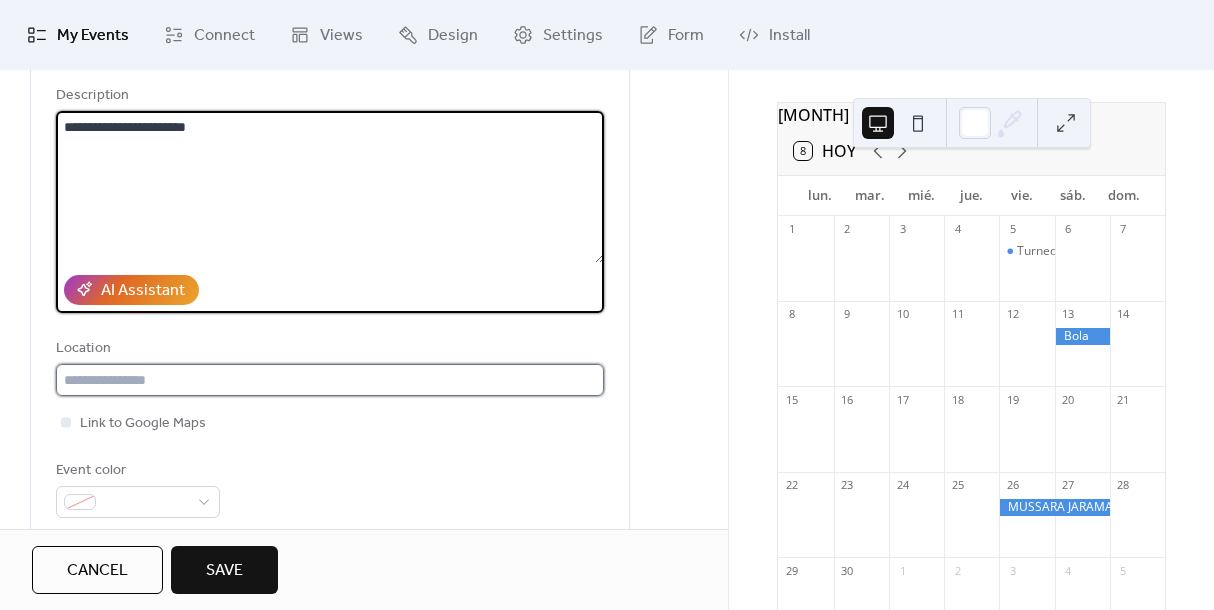 click at bounding box center [330, 380] 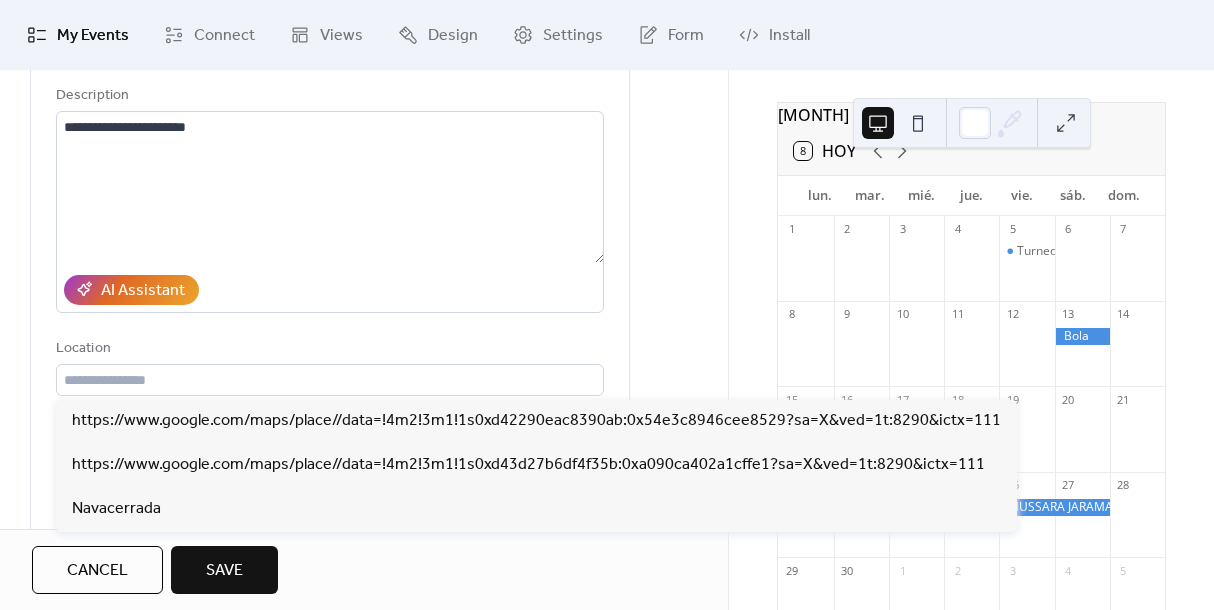 click on "Location" at bounding box center [328, 349] 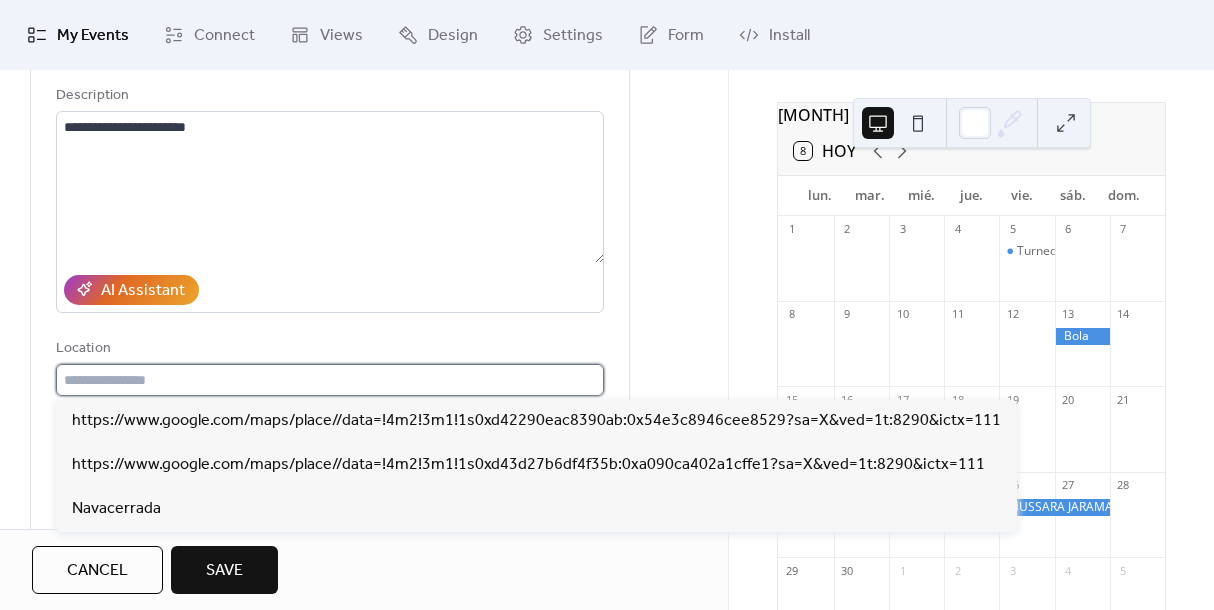 click at bounding box center [330, 380] 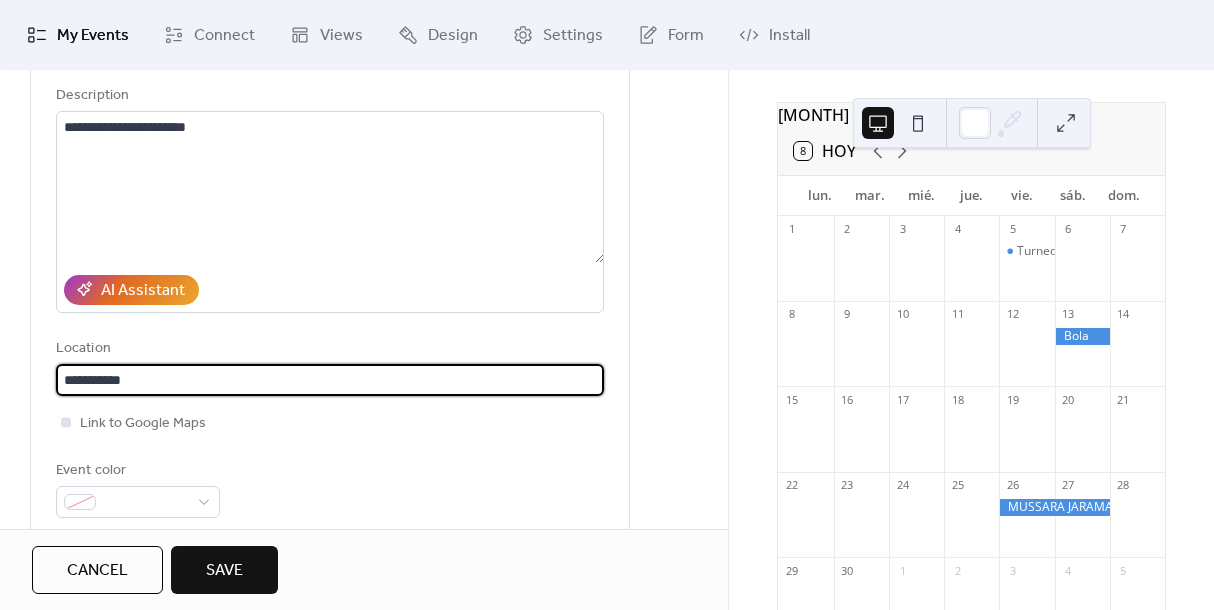 type on "**********" 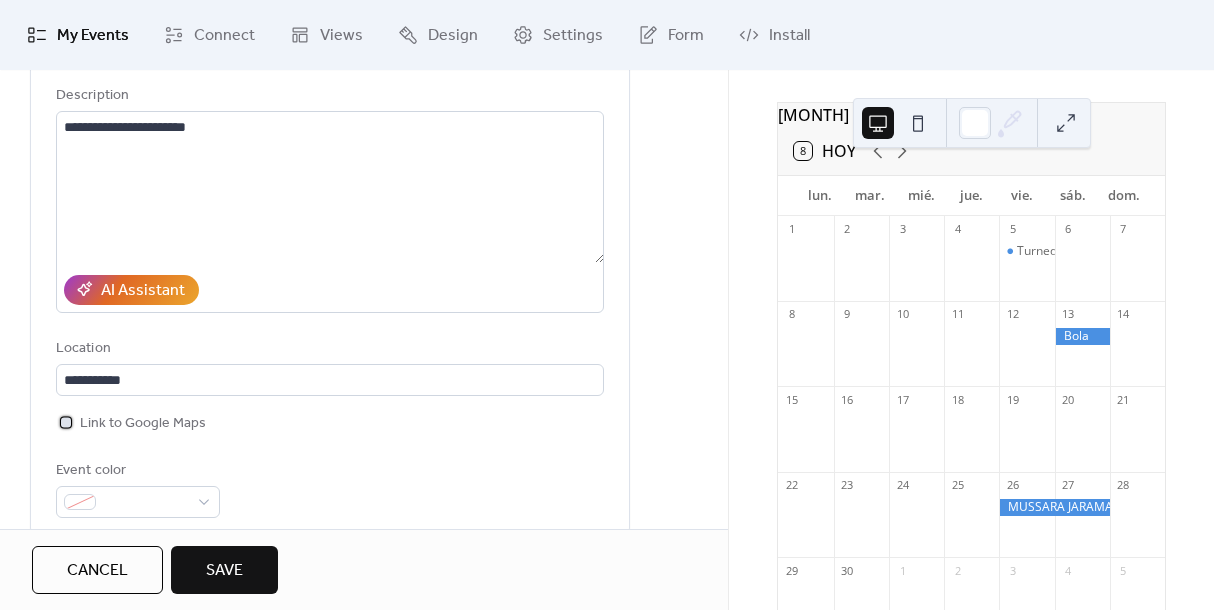 click at bounding box center [66, 422] 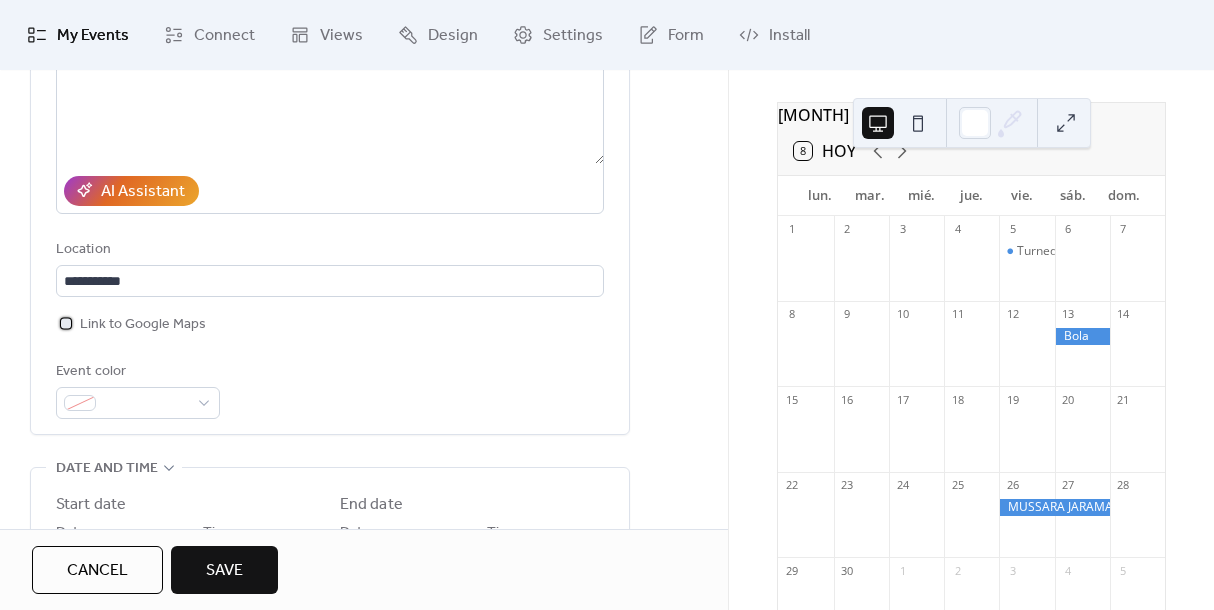 scroll, scrollTop: 337, scrollLeft: 0, axis: vertical 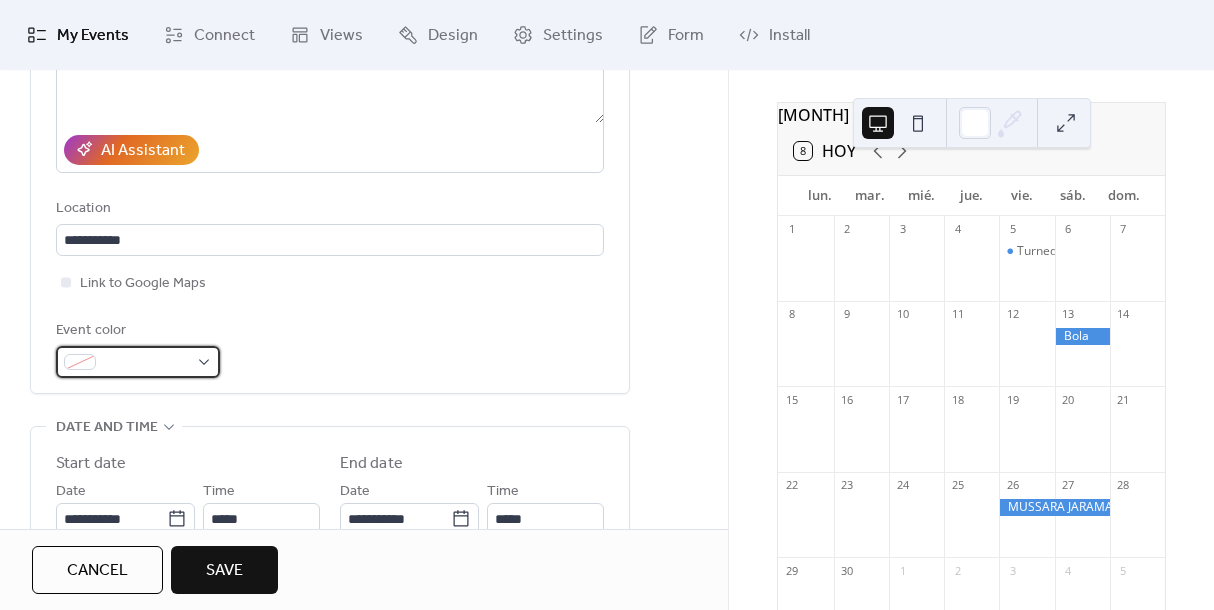 click at bounding box center (138, 362) 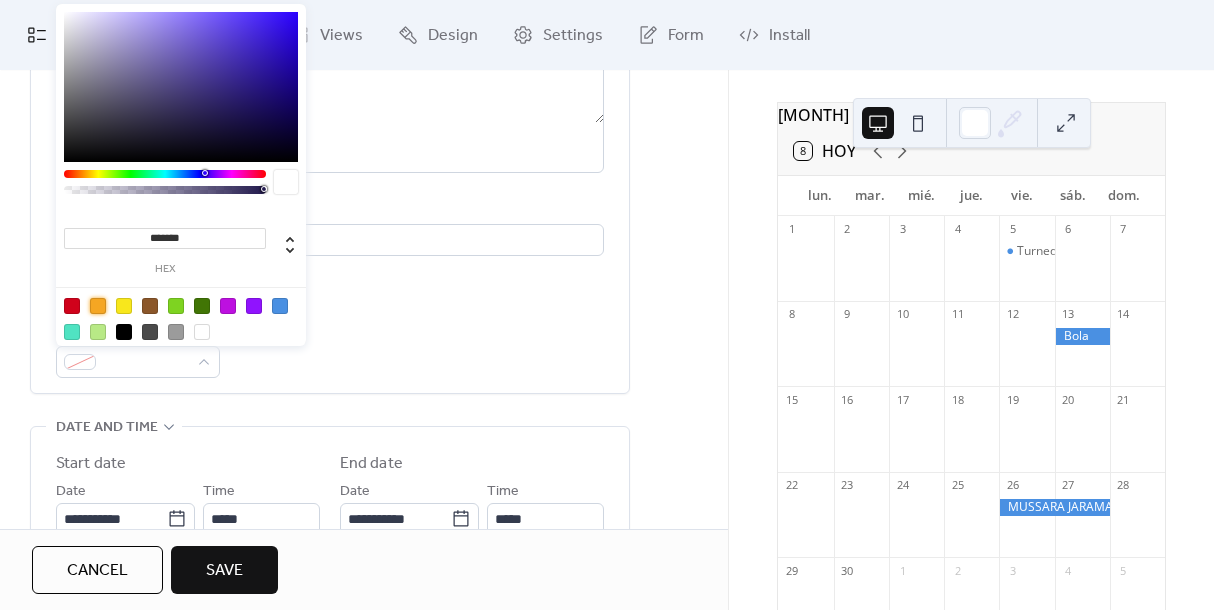 click at bounding box center [98, 306] 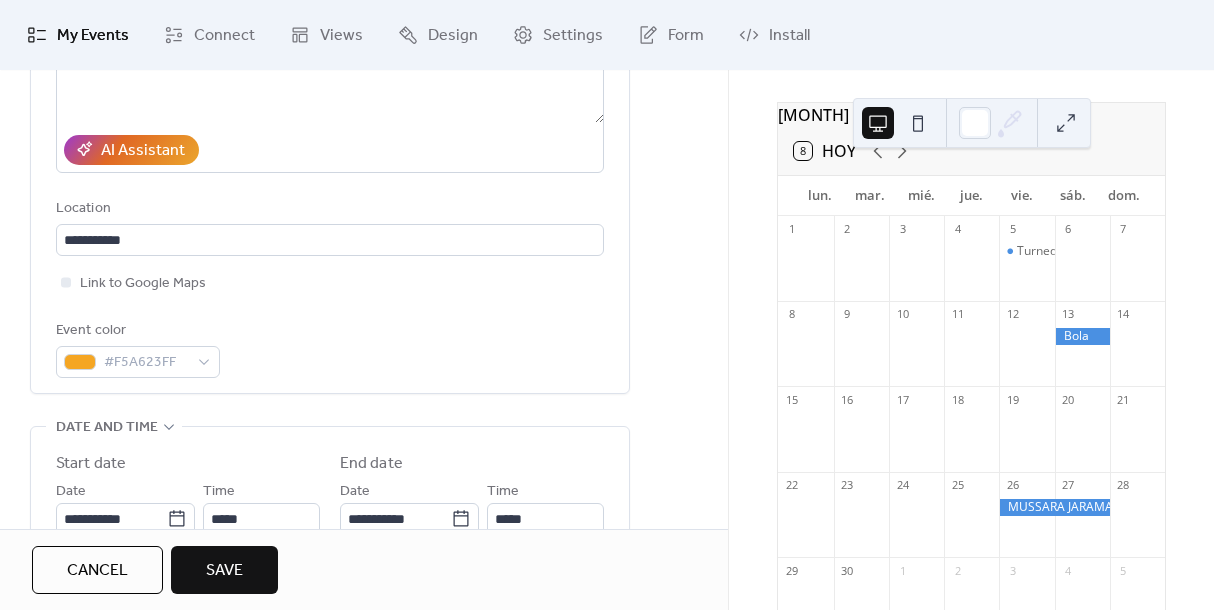 click on "Event color #F5A623FF" at bounding box center [330, 348] 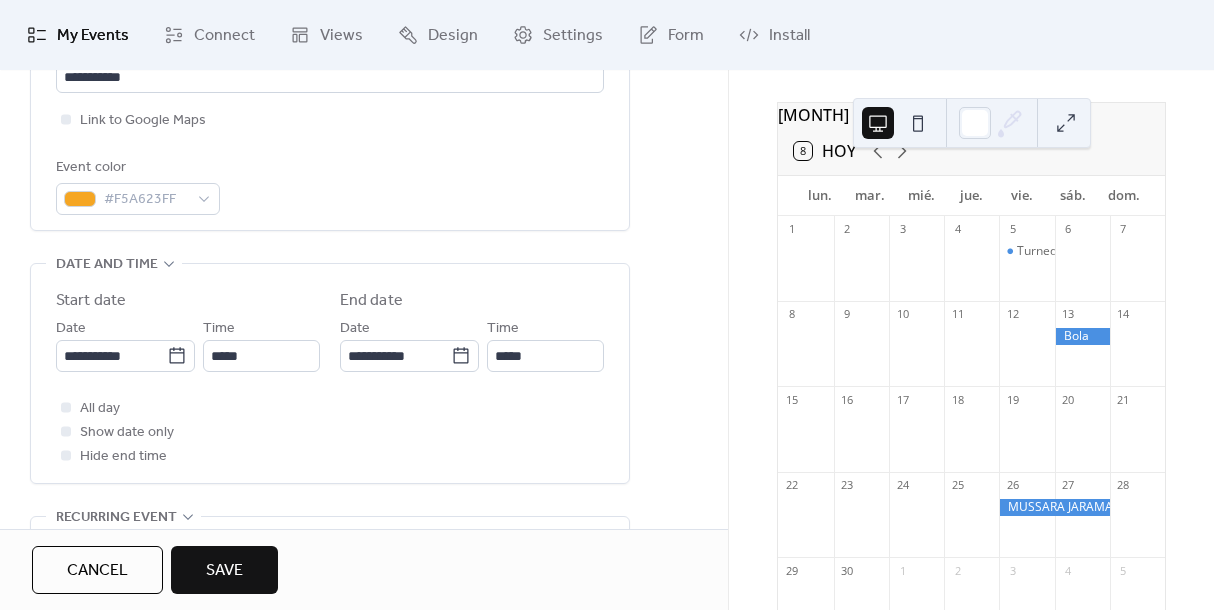 scroll, scrollTop: 517, scrollLeft: 0, axis: vertical 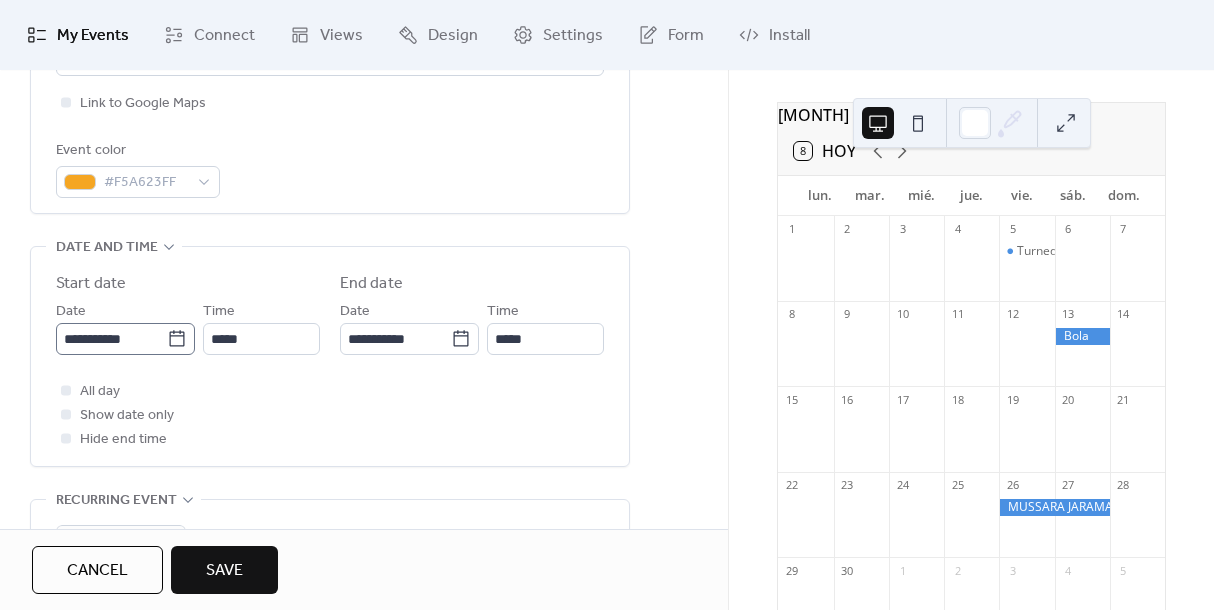 click 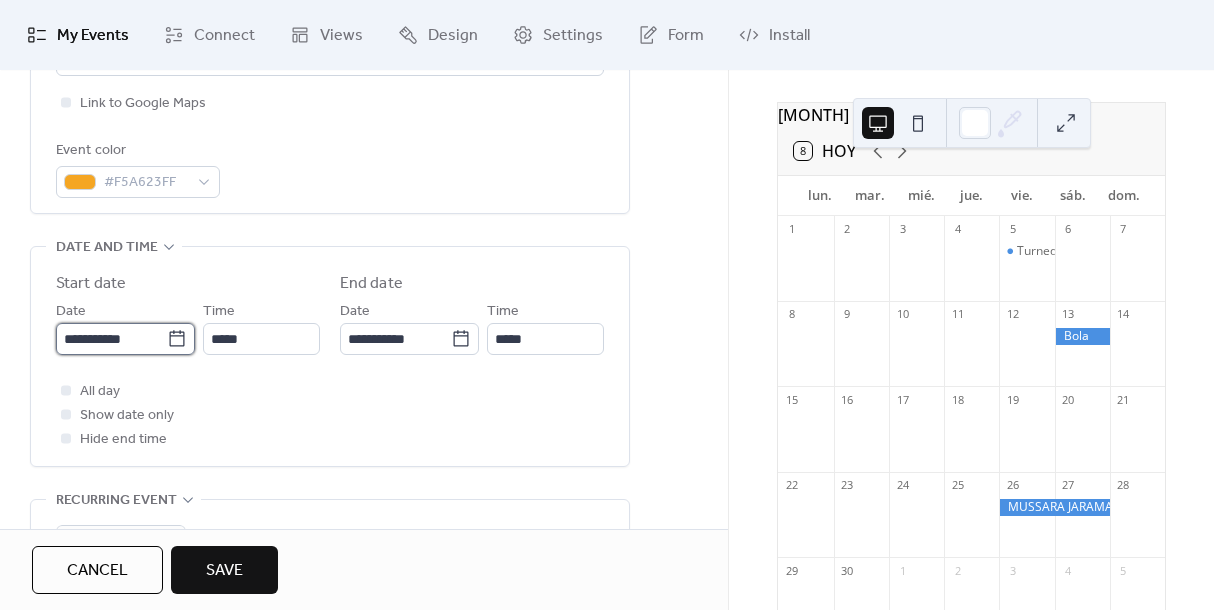 click on "**********" at bounding box center [111, 339] 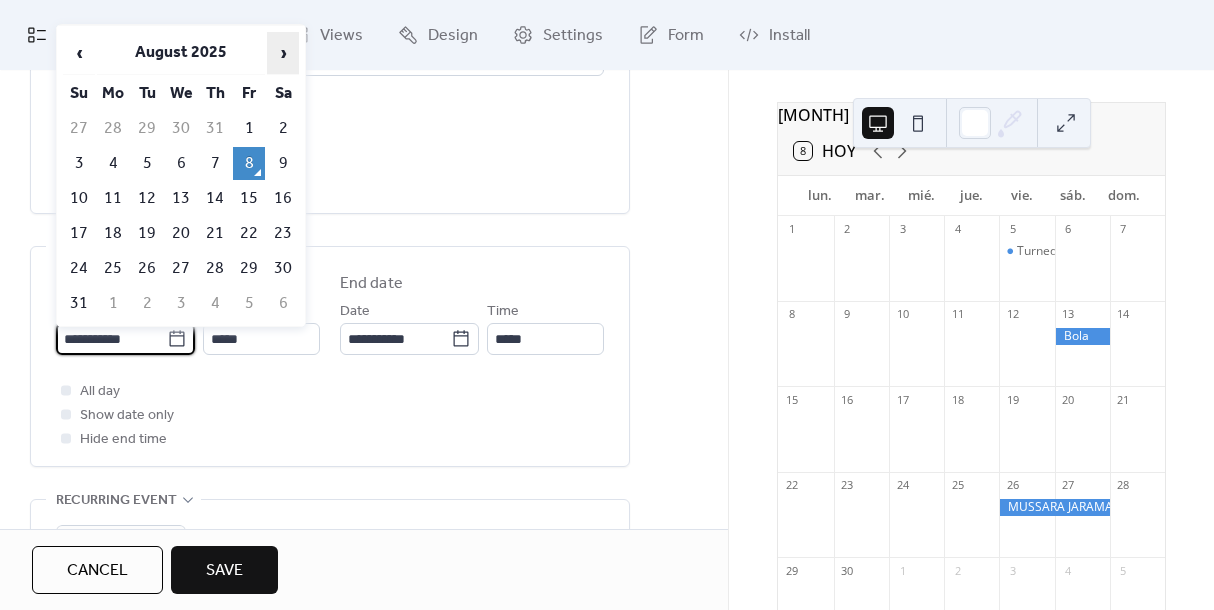 click on "›" at bounding box center [283, 53] 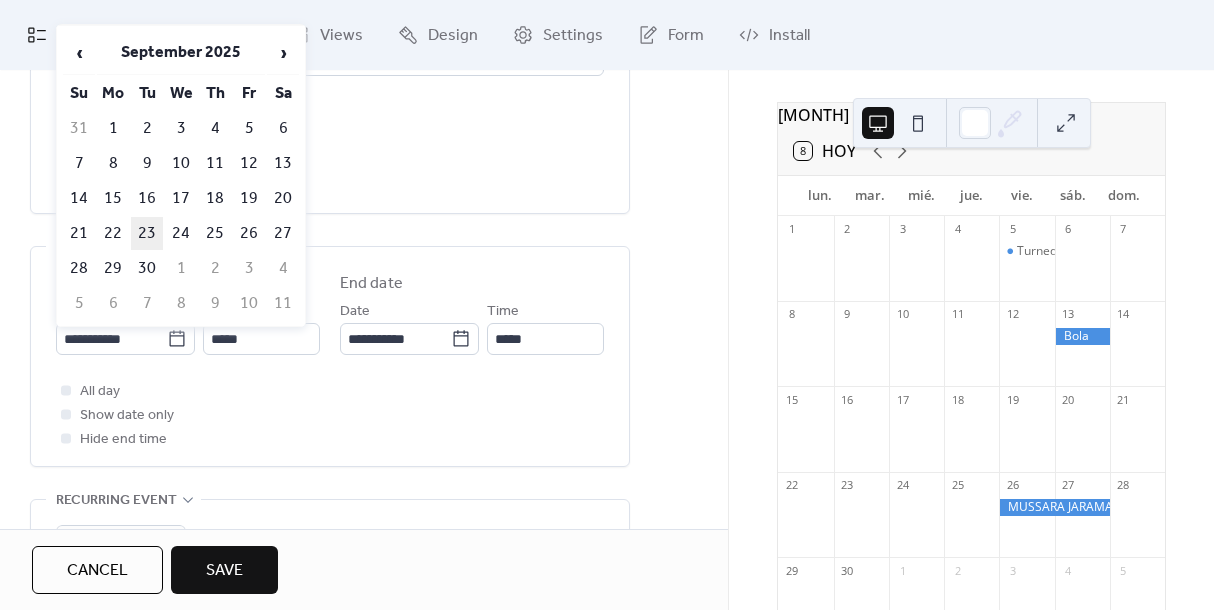 click on "23" at bounding box center (147, 233) 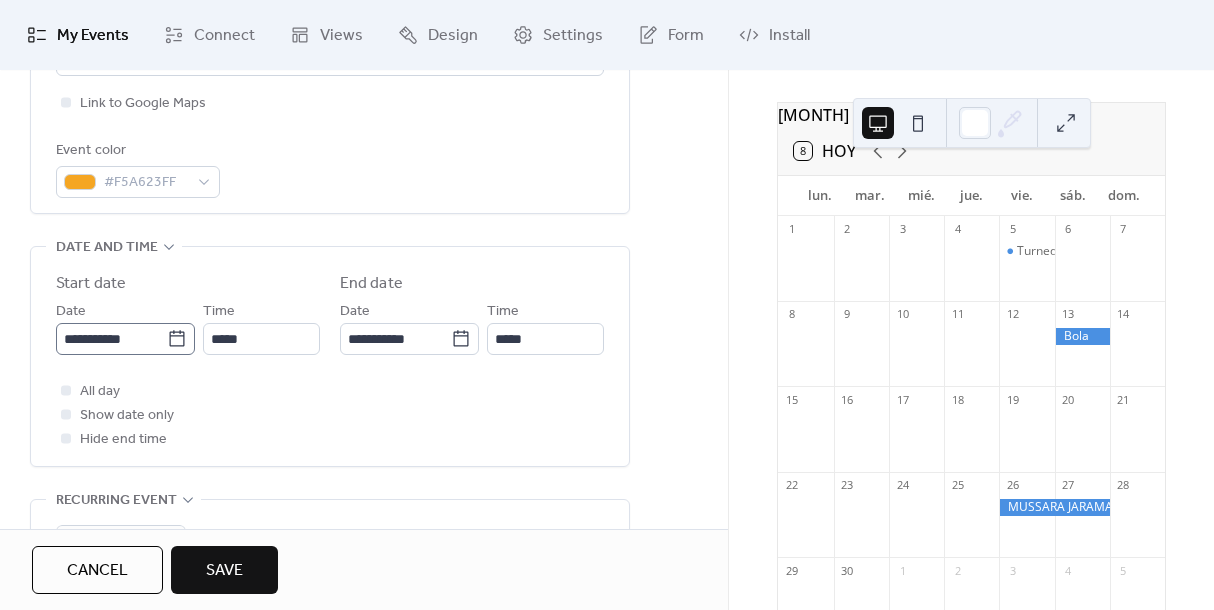 click 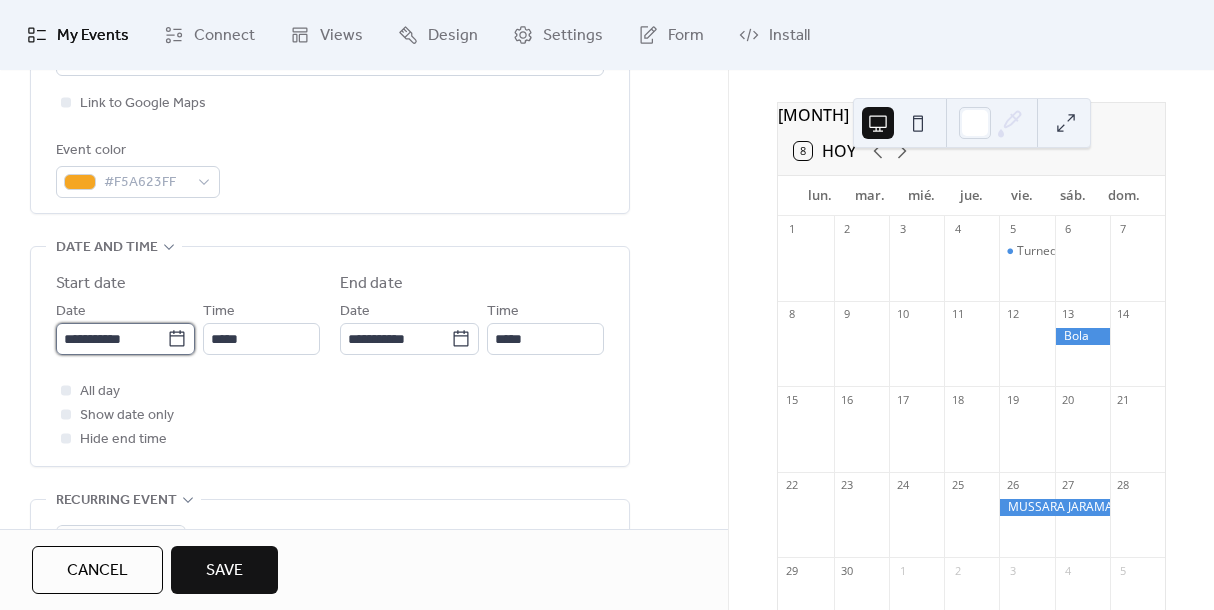 click on "**********" at bounding box center (111, 339) 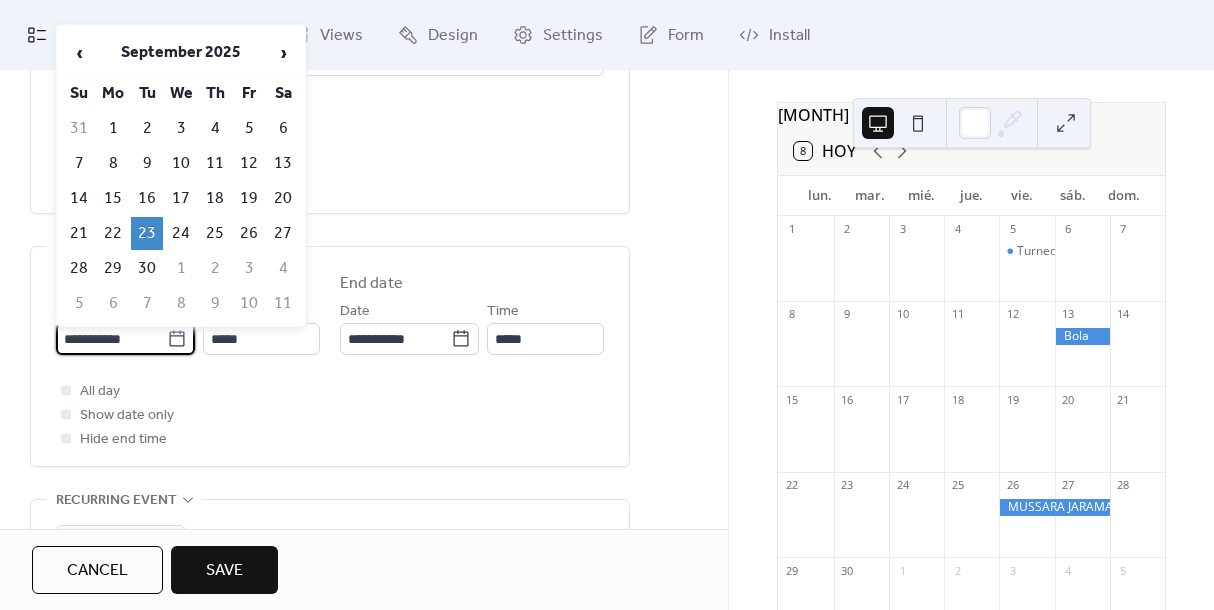 click on "All day Show date only Hide end time" at bounding box center [330, 415] 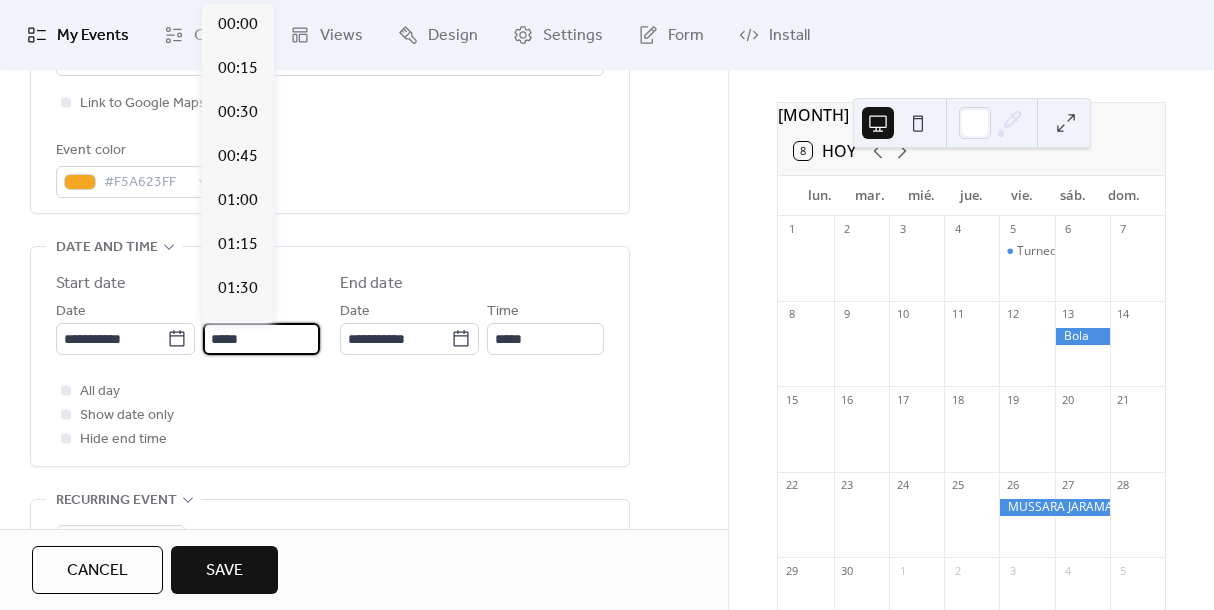 click on "*****" at bounding box center (261, 339) 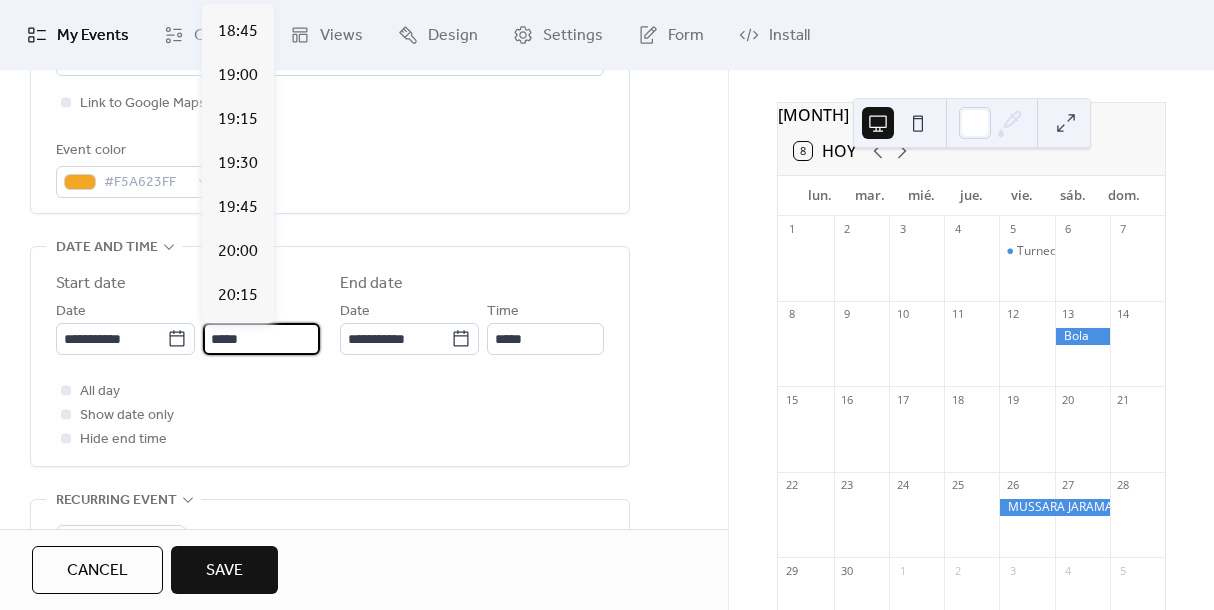 scroll, scrollTop: 3295, scrollLeft: 0, axis: vertical 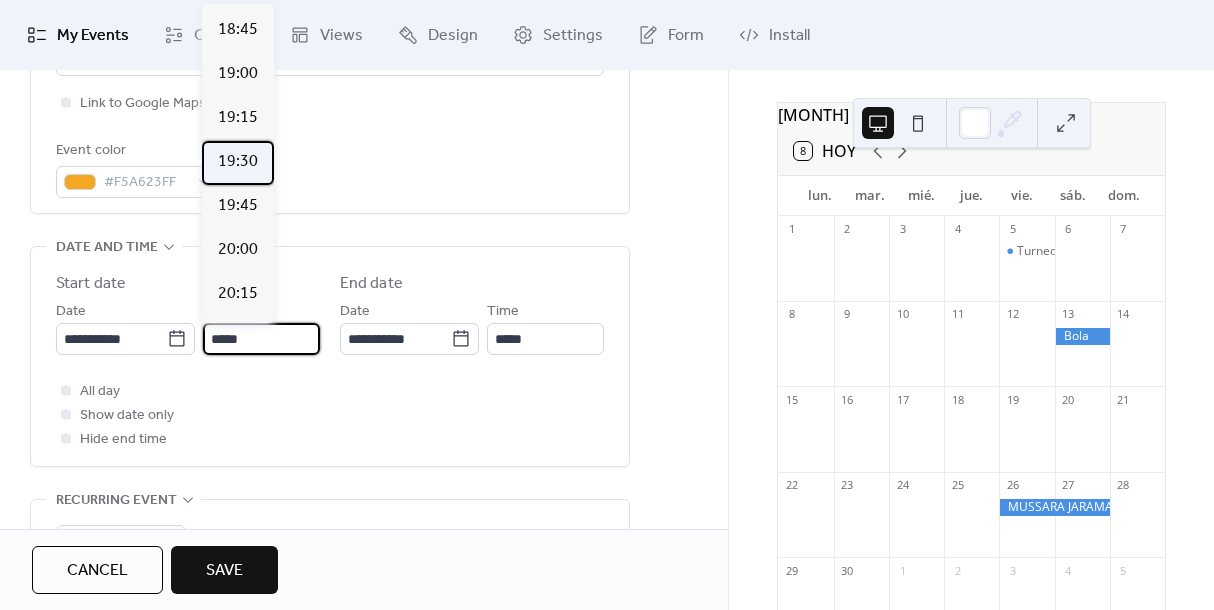 click on "19:30" at bounding box center [238, 162] 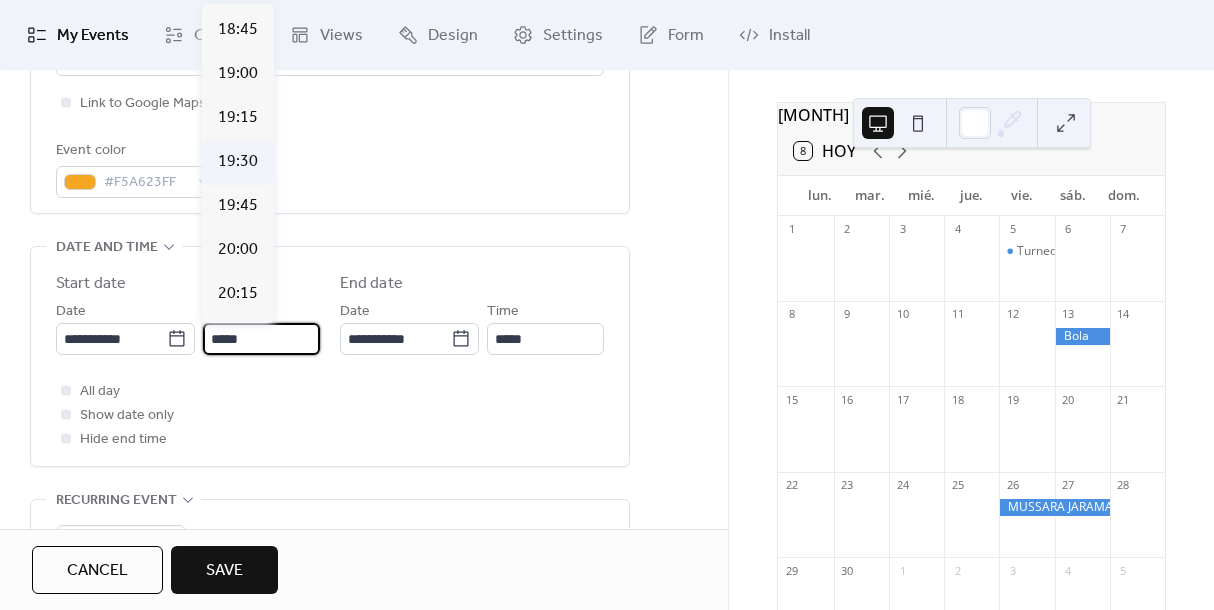 type on "*****" 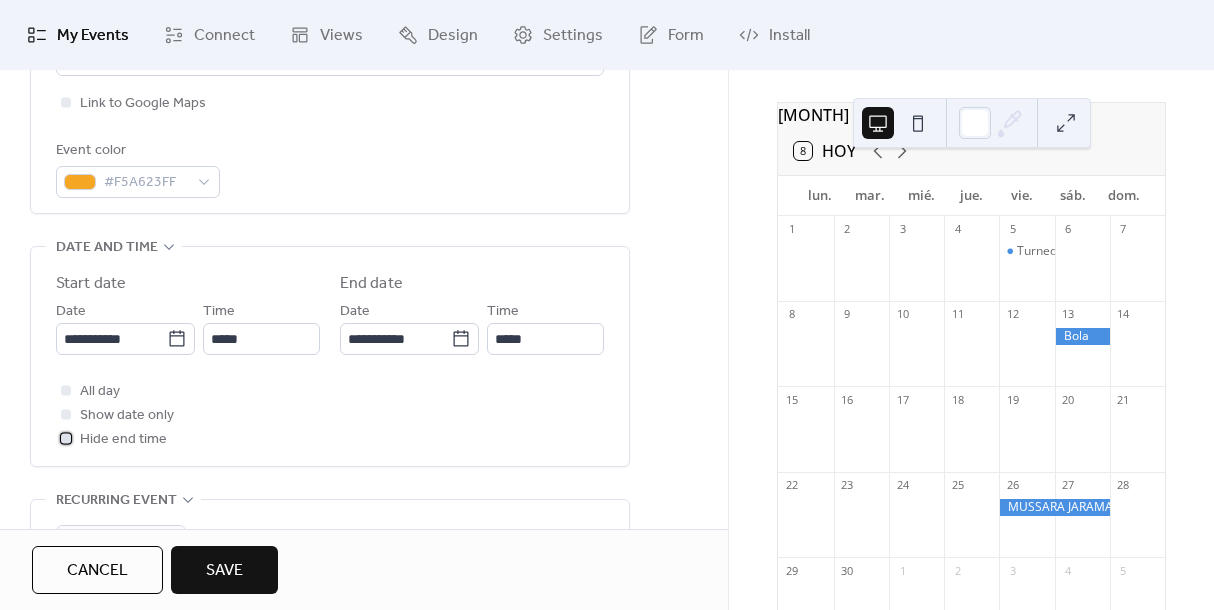 click on "Hide end time" at bounding box center (123, 440) 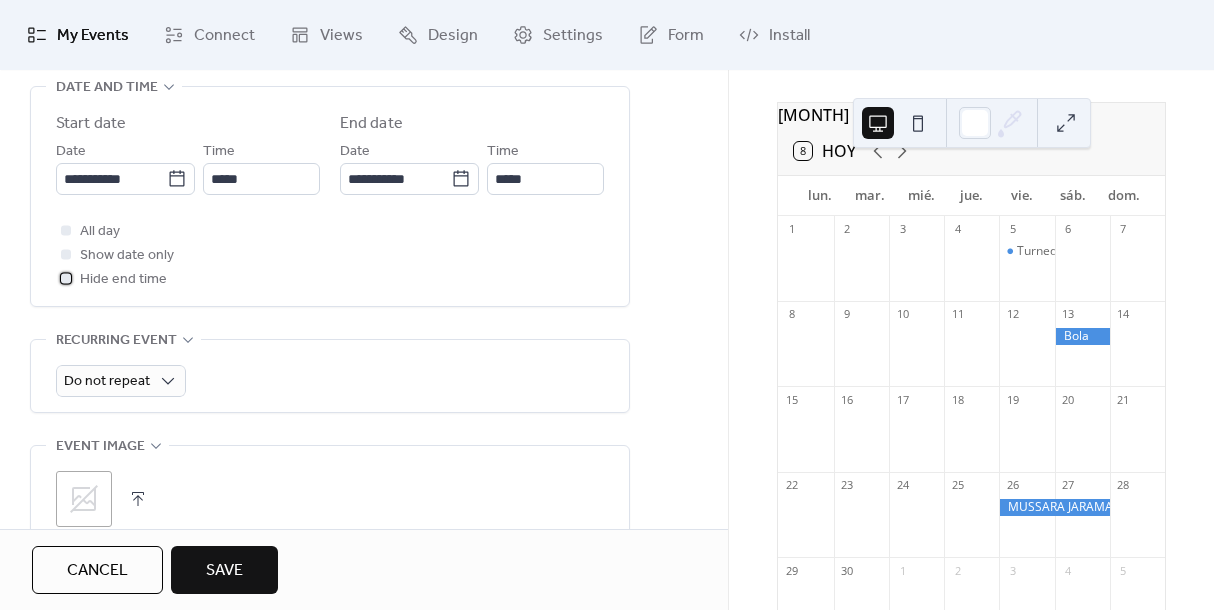 scroll, scrollTop: 680, scrollLeft: 0, axis: vertical 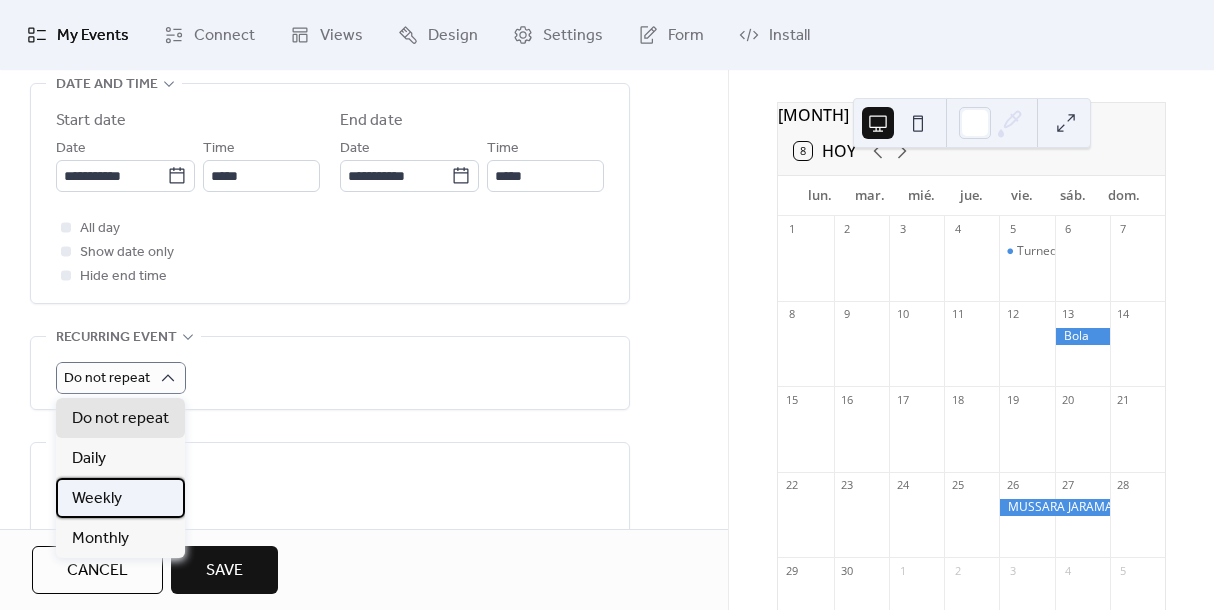 click on "Weekly" at bounding box center (97, 499) 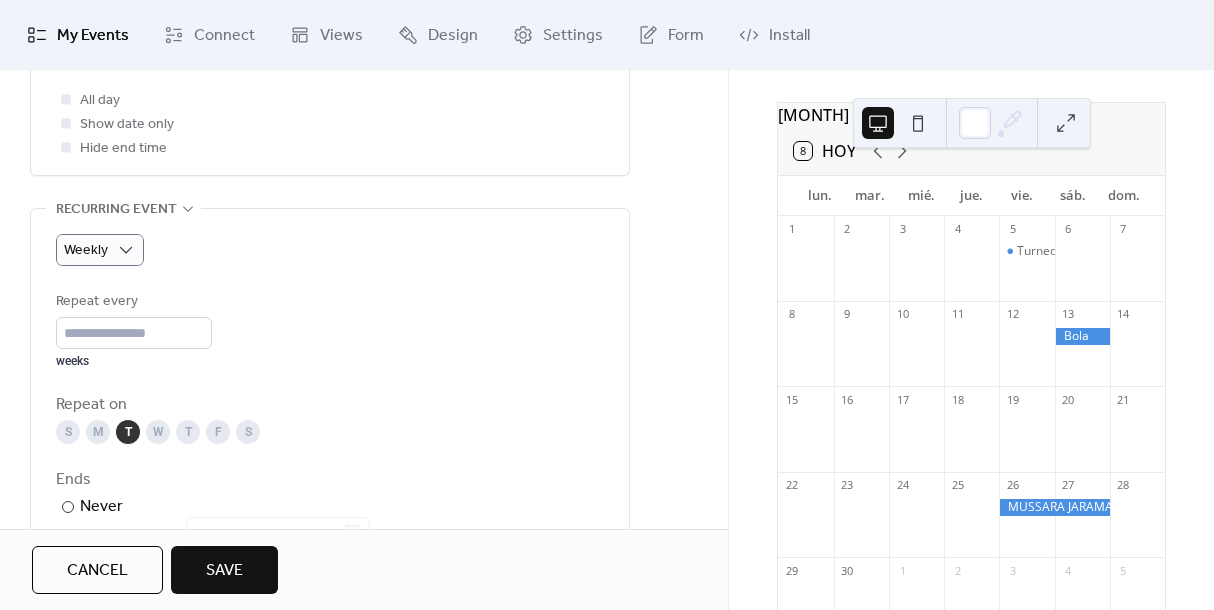 scroll, scrollTop: 809, scrollLeft: 0, axis: vertical 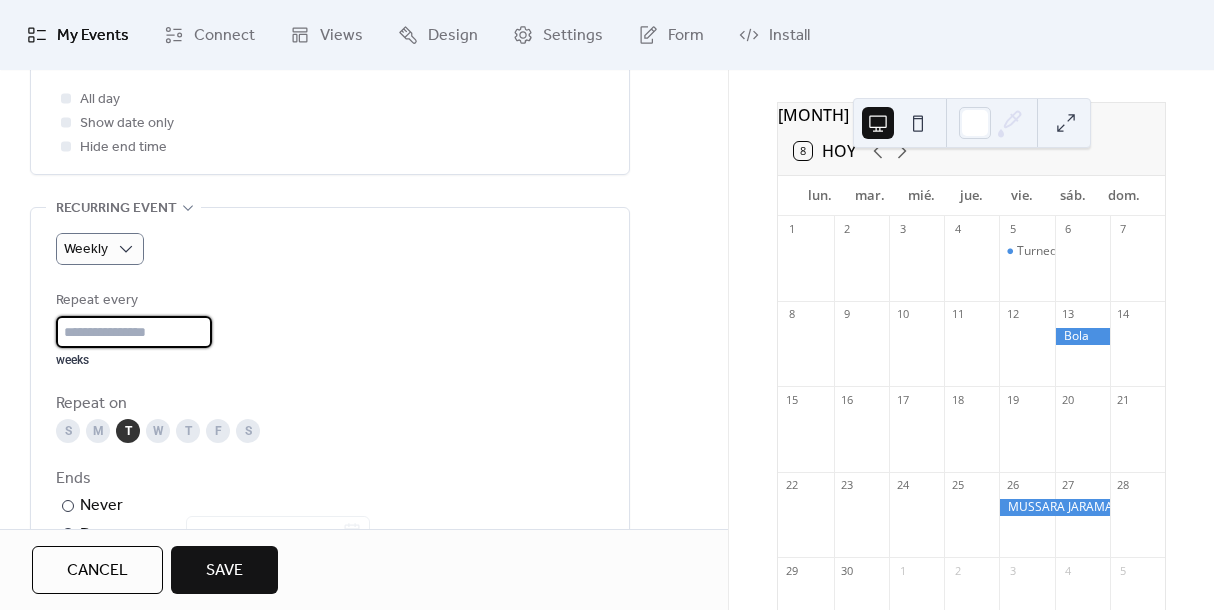 click on "*" at bounding box center (134, 332) 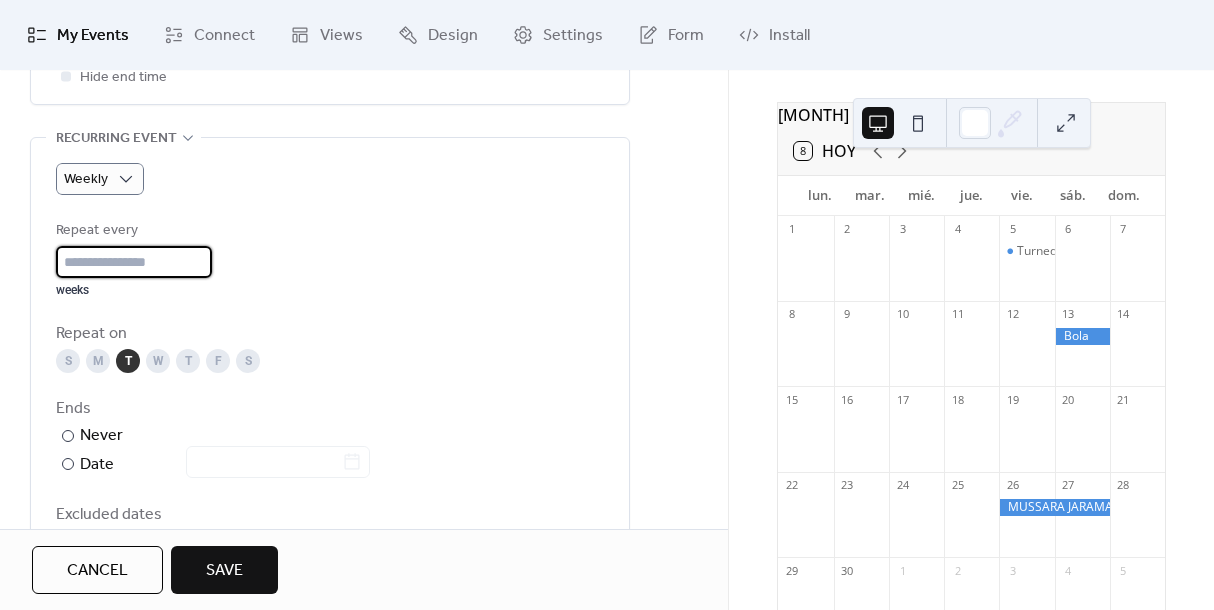 scroll, scrollTop: 880, scrollLeft: 0, axis: vertical 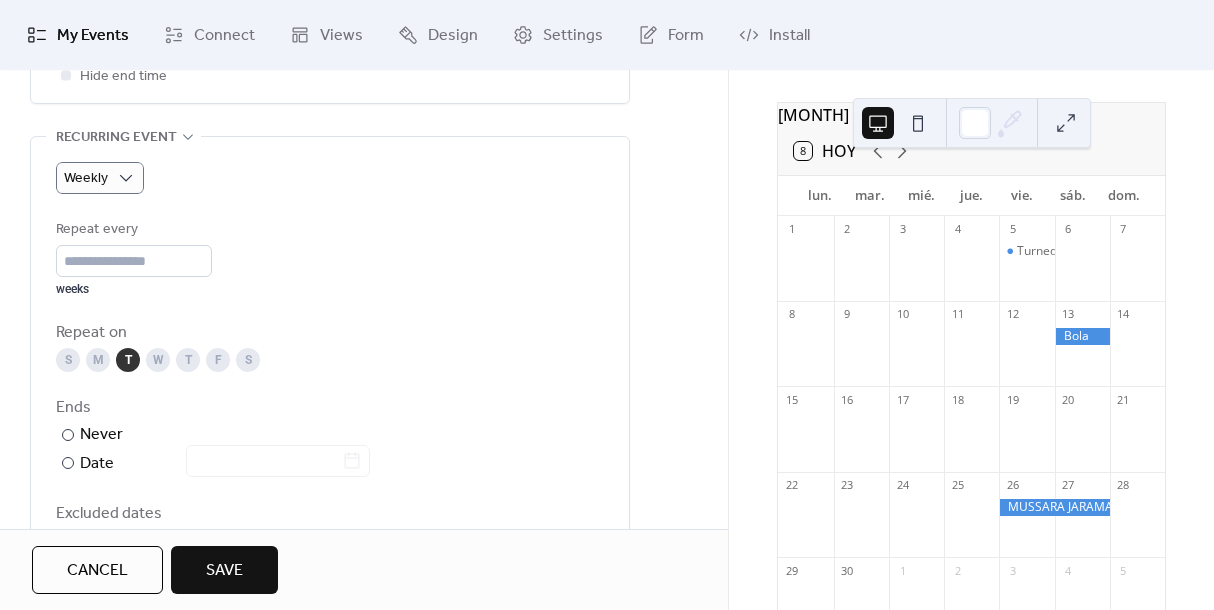 click on "Weekly Repeat every * weeks Repeat on S M T W T F S Ends ​ Never ​ Date Excluded dates   Pick date to exclude" at bounding box center (330, 366) 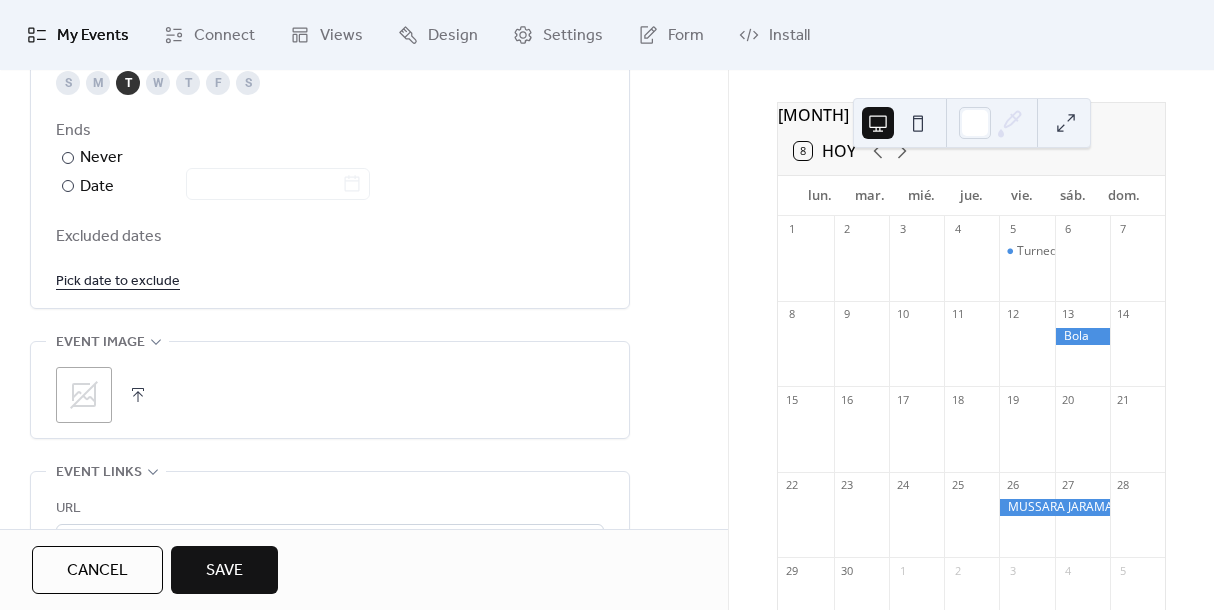 scroll, scrollTop: 1175, scrollLeft: 0, axis: vertical 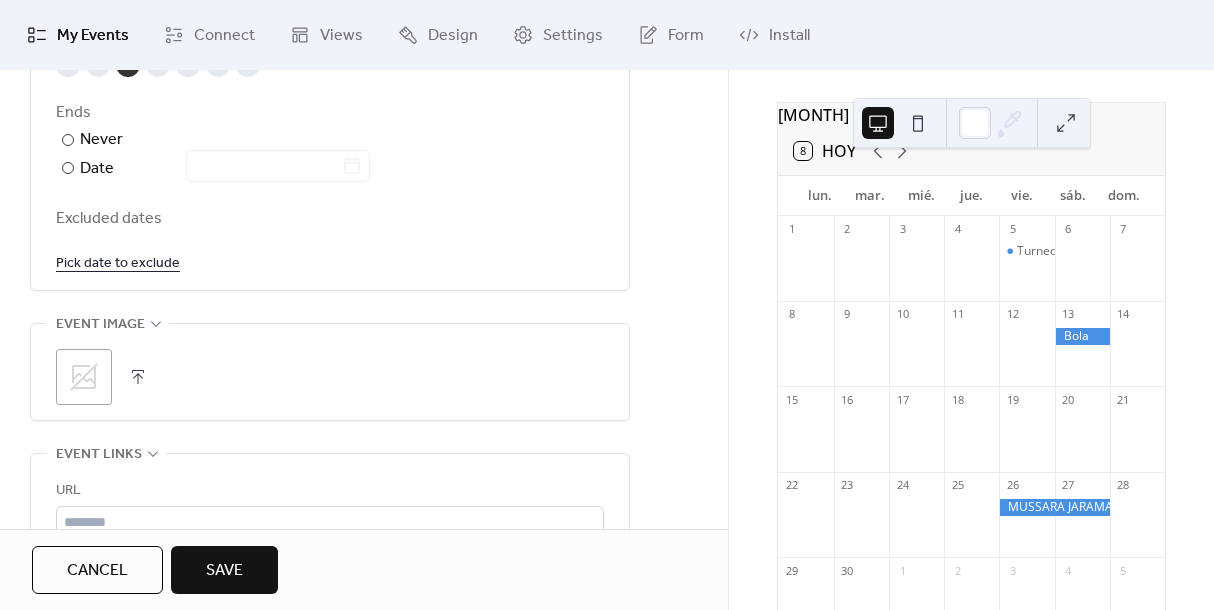click on ";" at bounding box center (84, 377) 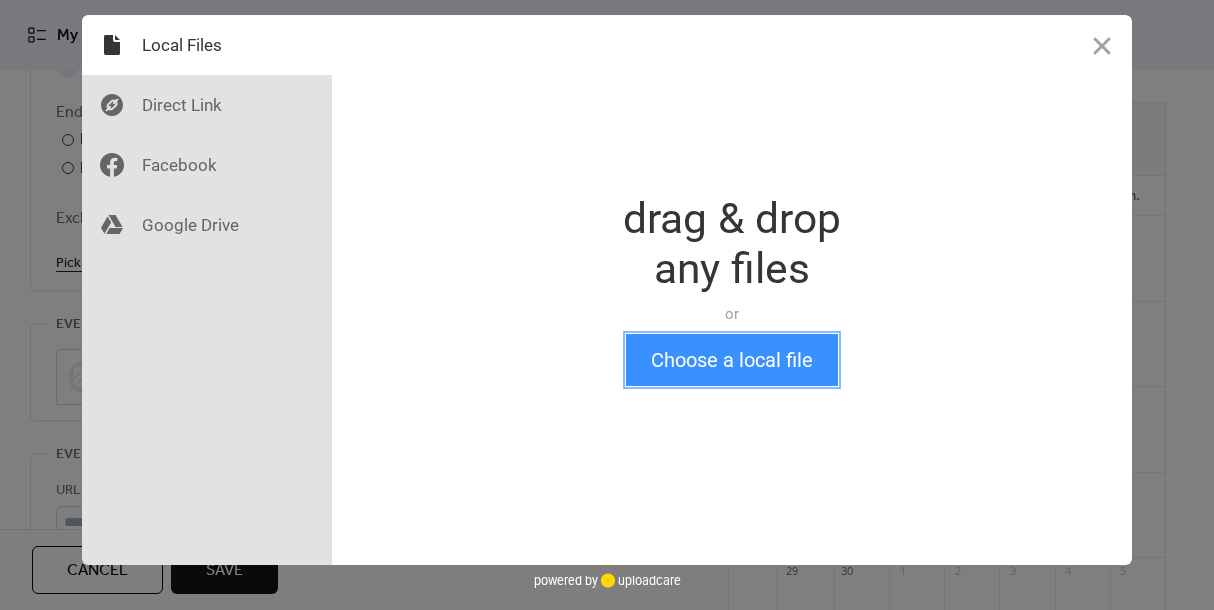 click on "Choose a local file" at bounding box center (732, 360) 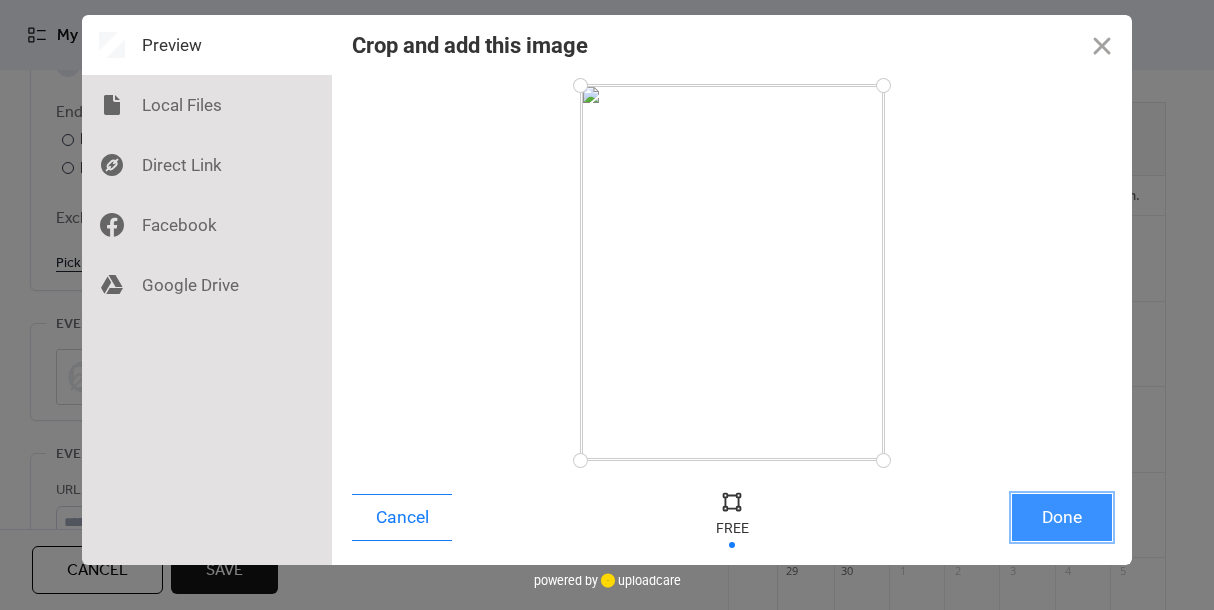 click on "Done" at bounding box center (1062, 517) 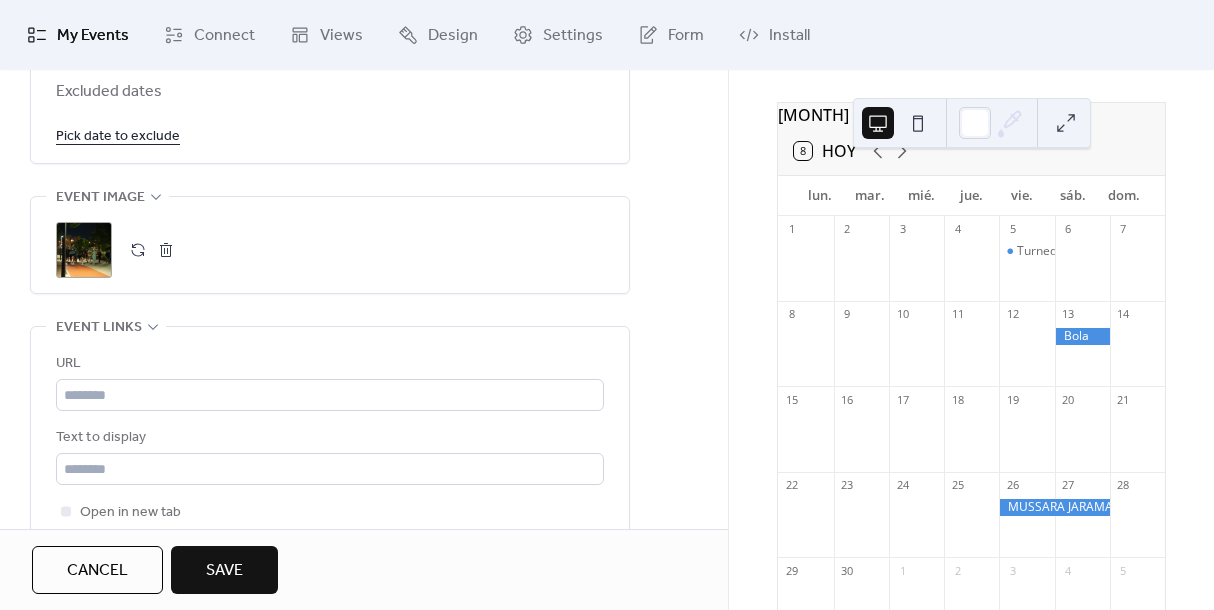 scroll, scrollTop: 1307, scrollLeft: 0, axis: vertical 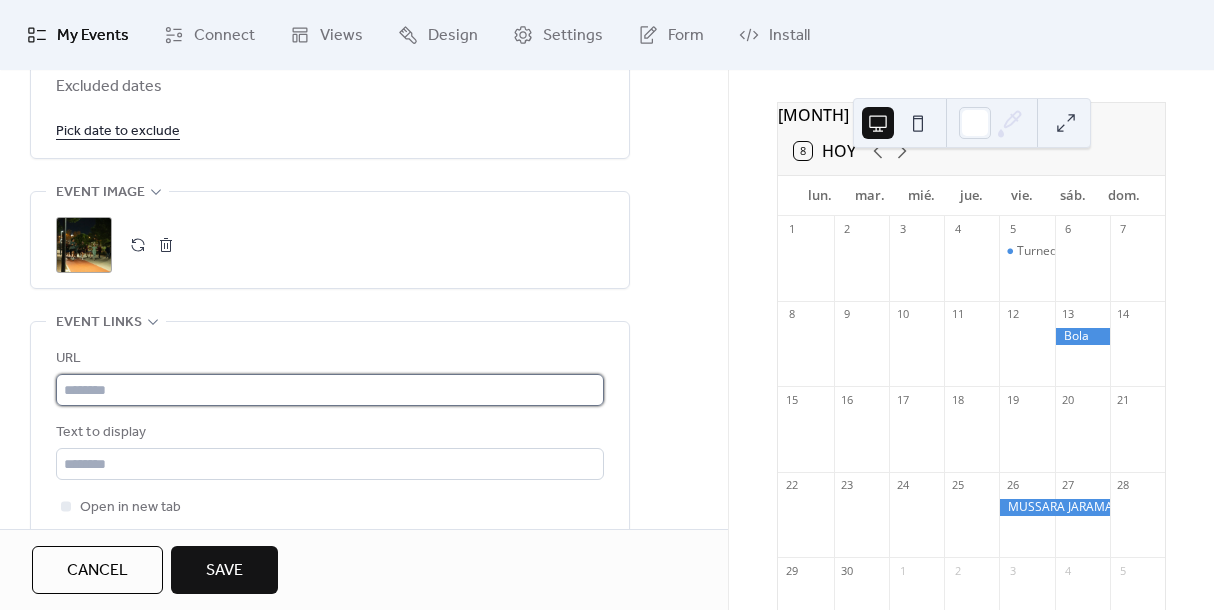 click at bounding box center [330, 390] 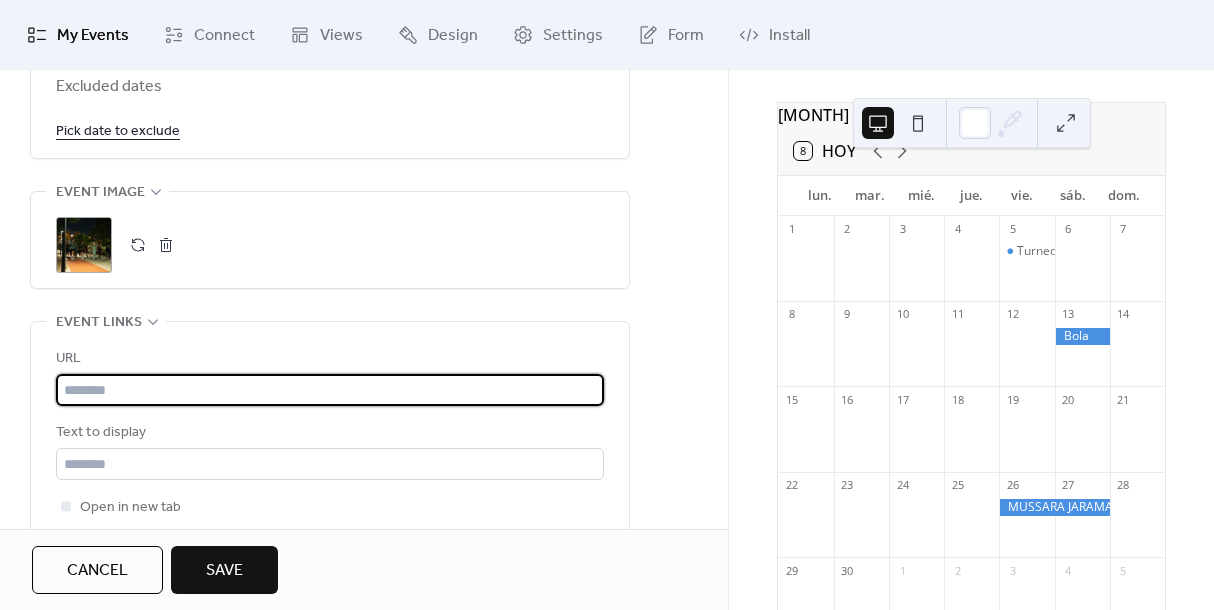 paste on "**********" 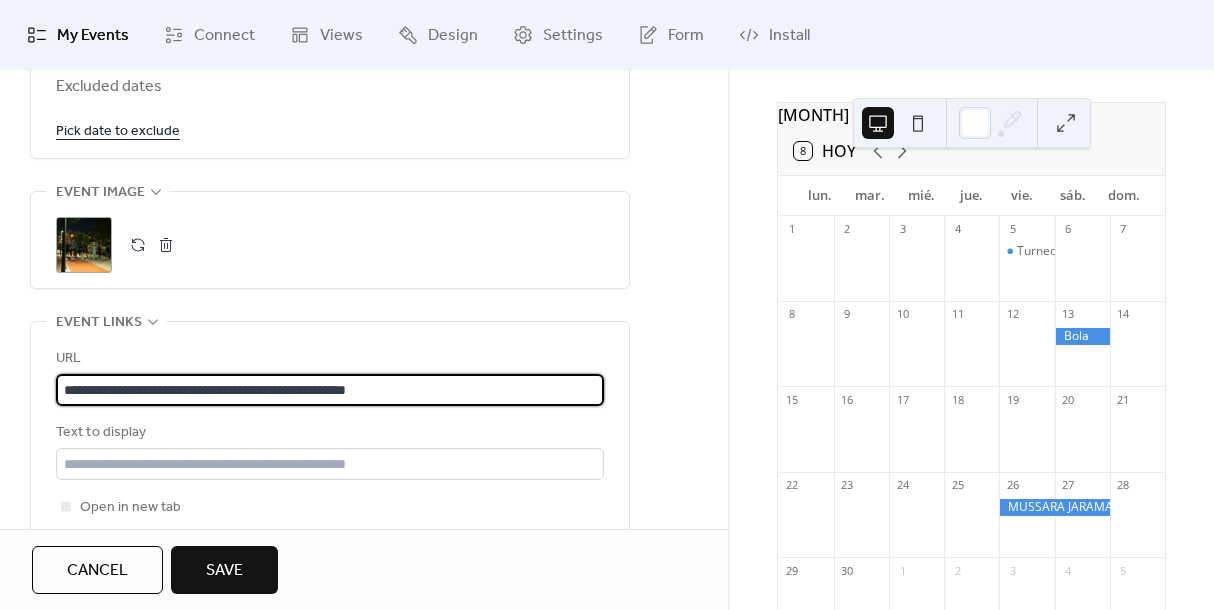 type on "**********" 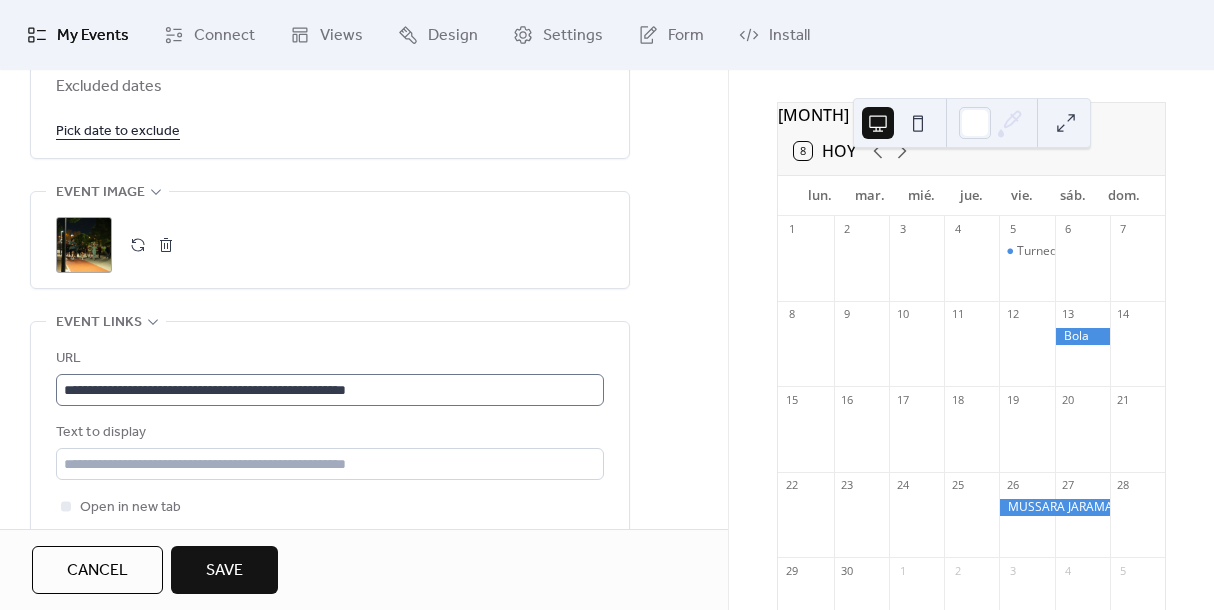 scroll, scrollTop: 1, scrollLeft: 0, axis: vertical 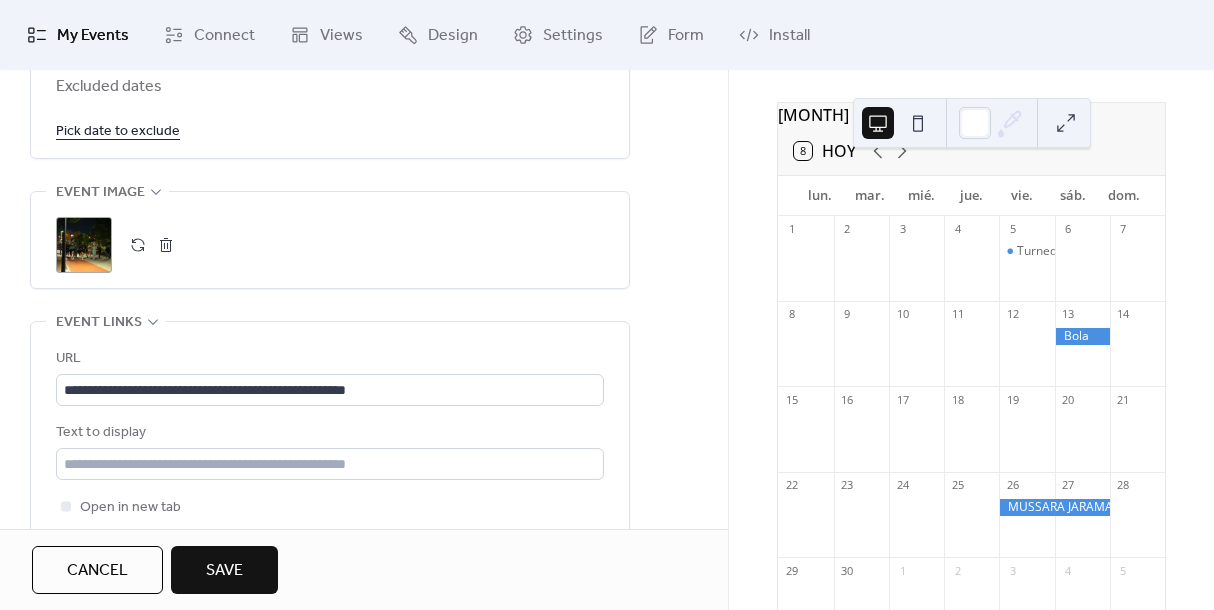 click on "Save" at bounding box center (224, 571) 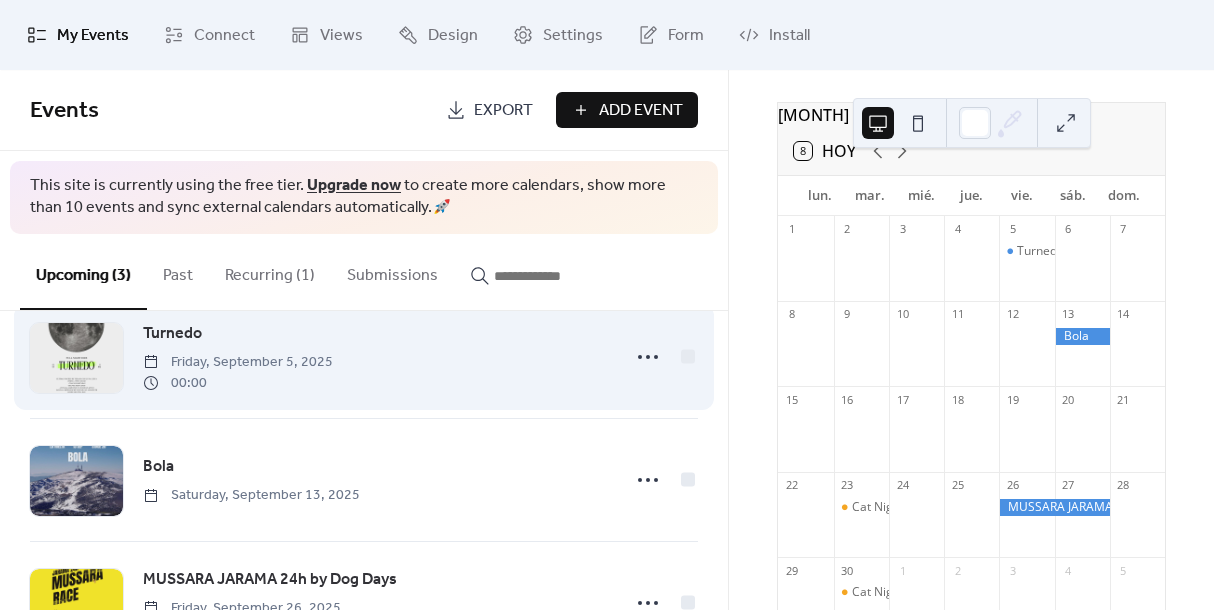 scroll, scrollTop: 0, scrollLeft: 0, axis: both 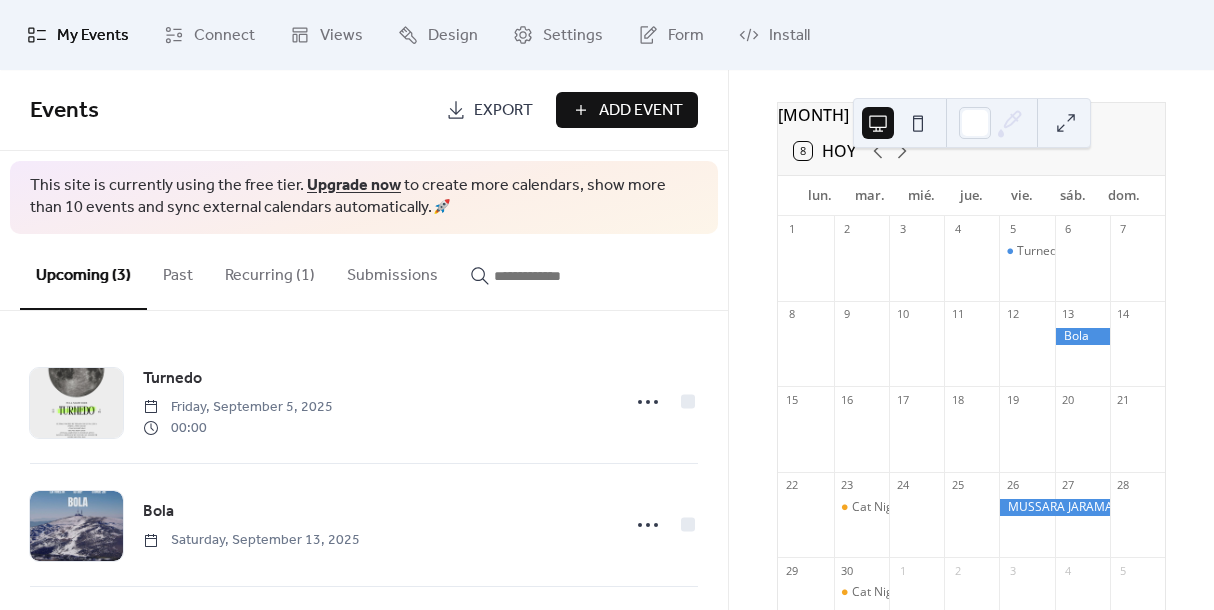 click on "My Events" at bounding box center [93, 36] 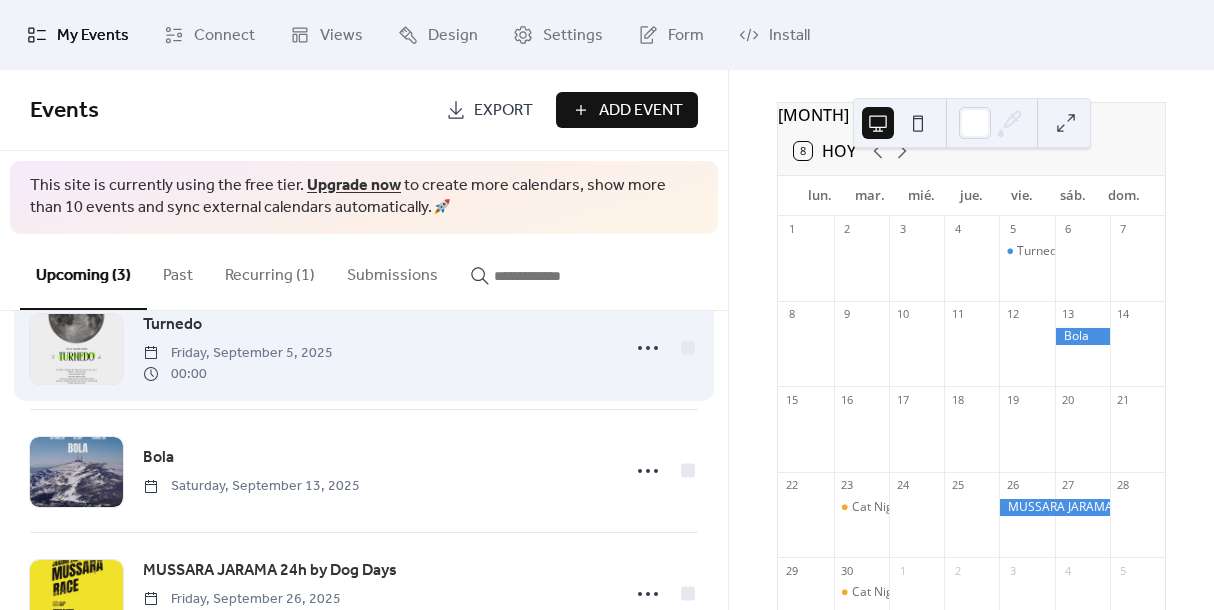 scroll, scrollTop: 130, scrollLeft: 0, axis: vertical 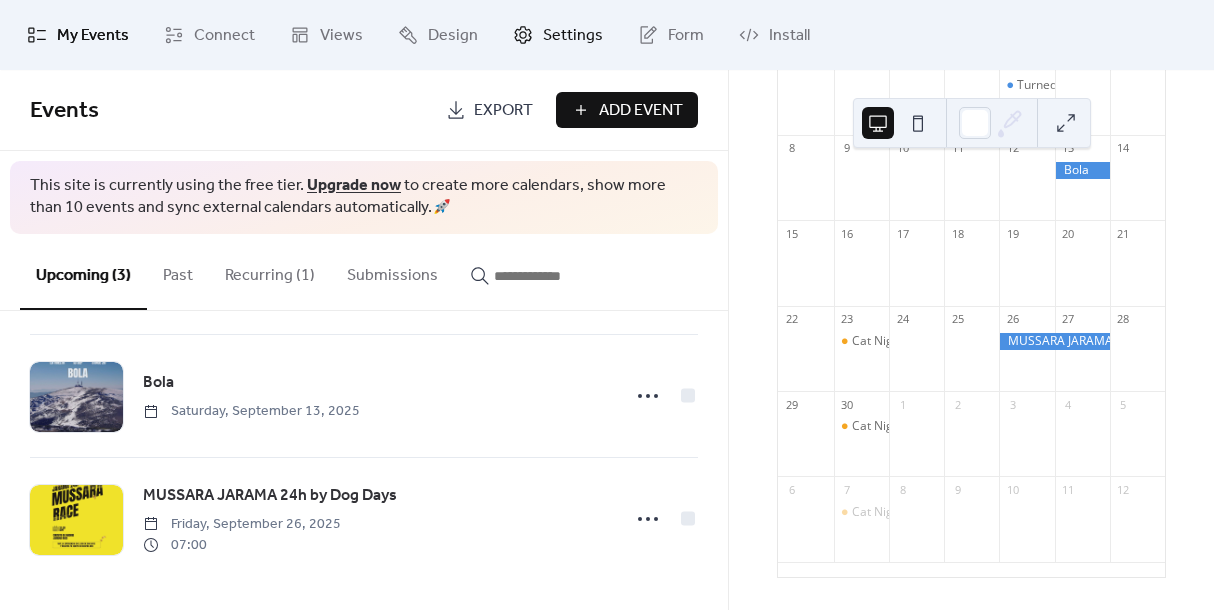 click on "Settings" at bounding box center [573, 36] 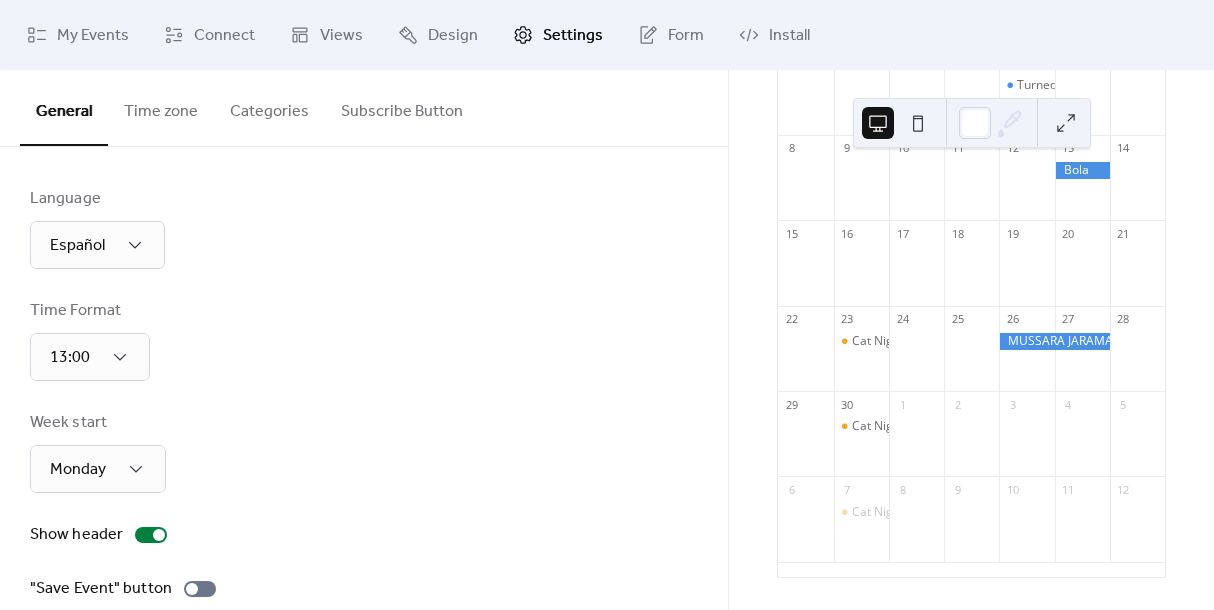 scroll, scrollTop: 174, scrollLeft: 0, axis: vertical 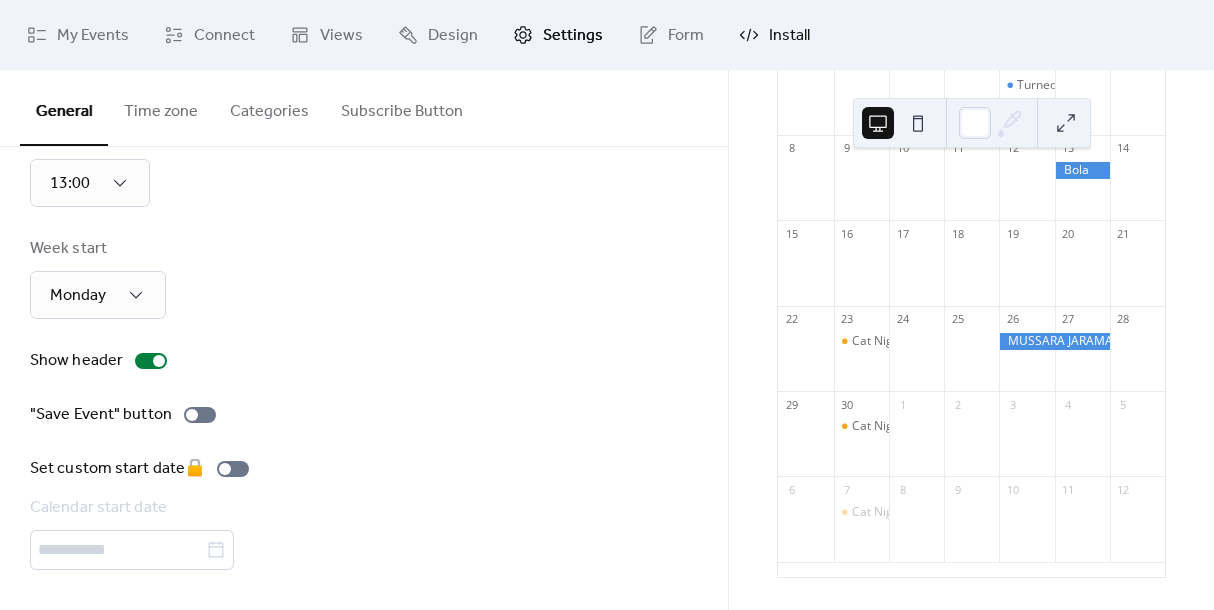 click on "Install" at bounding box center [789, 36] 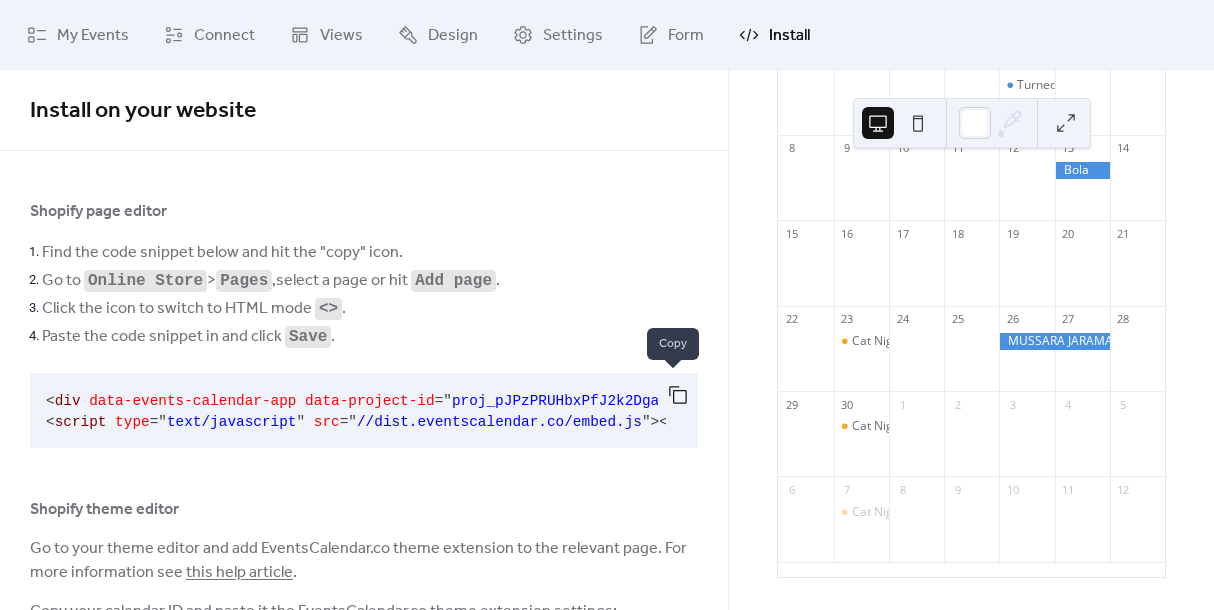 click at bounding box center [678, 395] 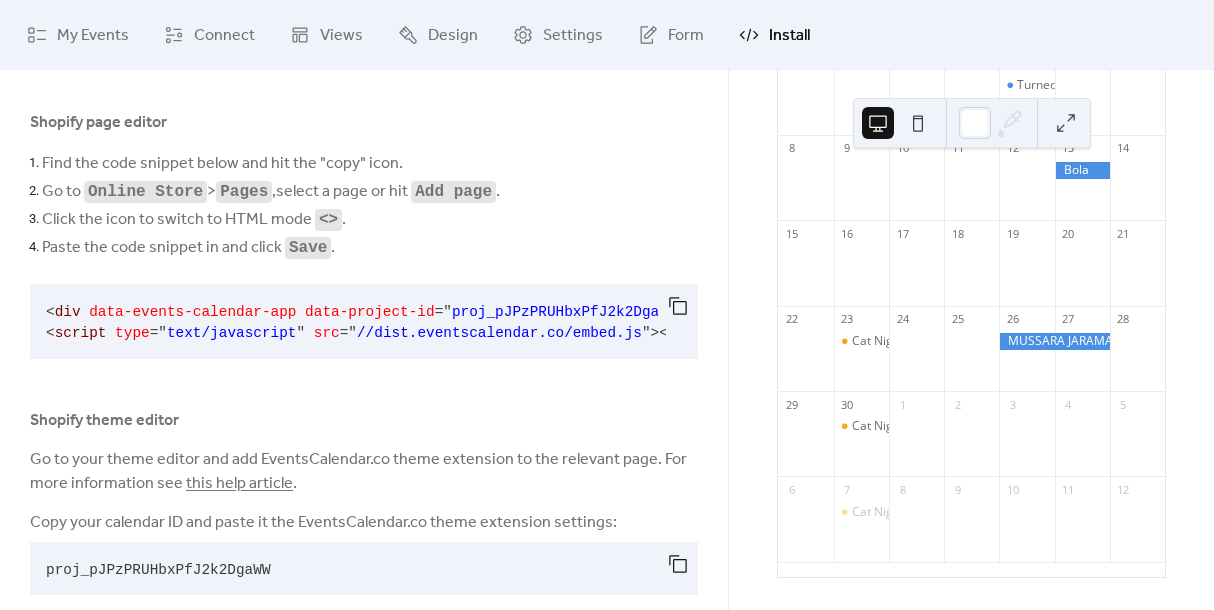 scroll, scrollTop: 127, scrollLeft: 0, axis: vertical 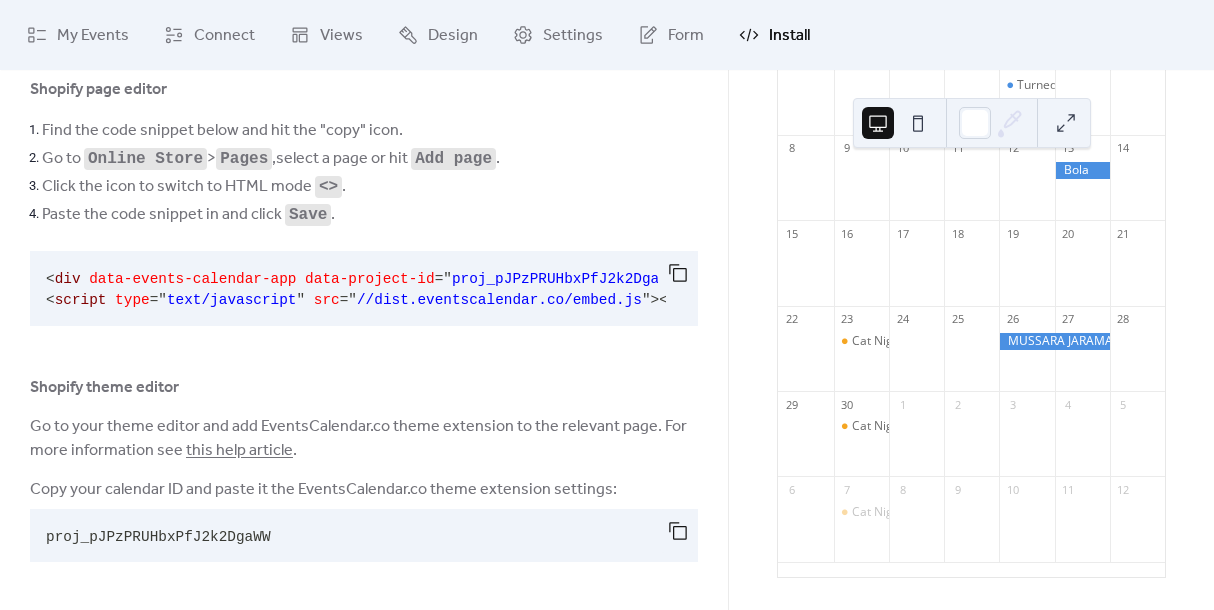 click on "Paste the code snippet in and click   Save ." at bounding box center (370, 214) 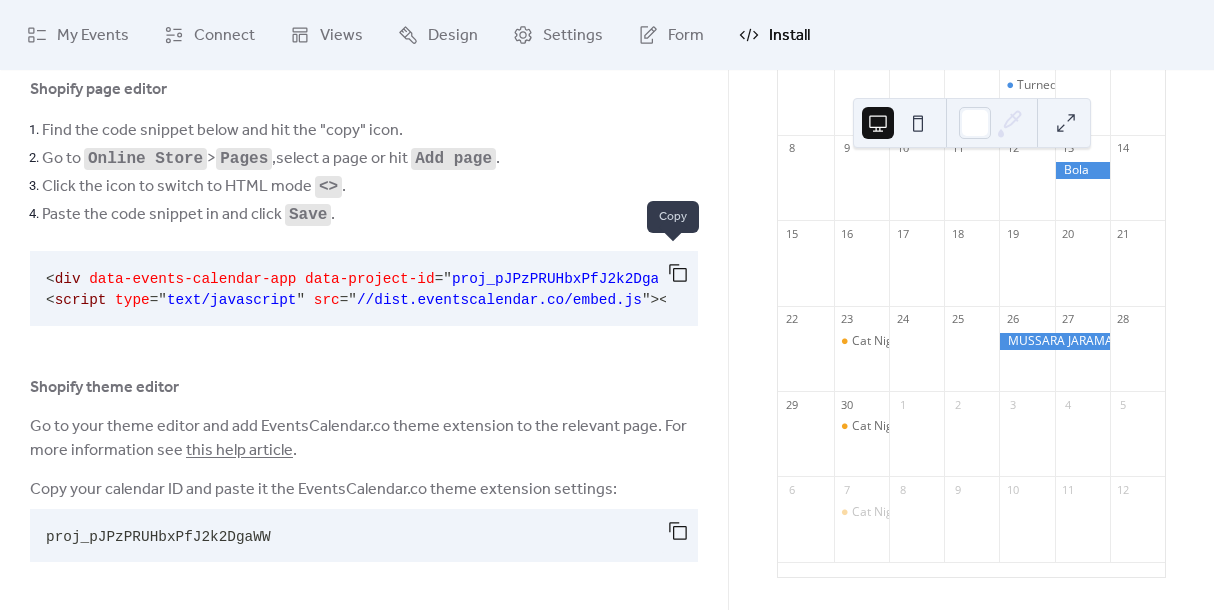 click at bounding box center [678, 273] 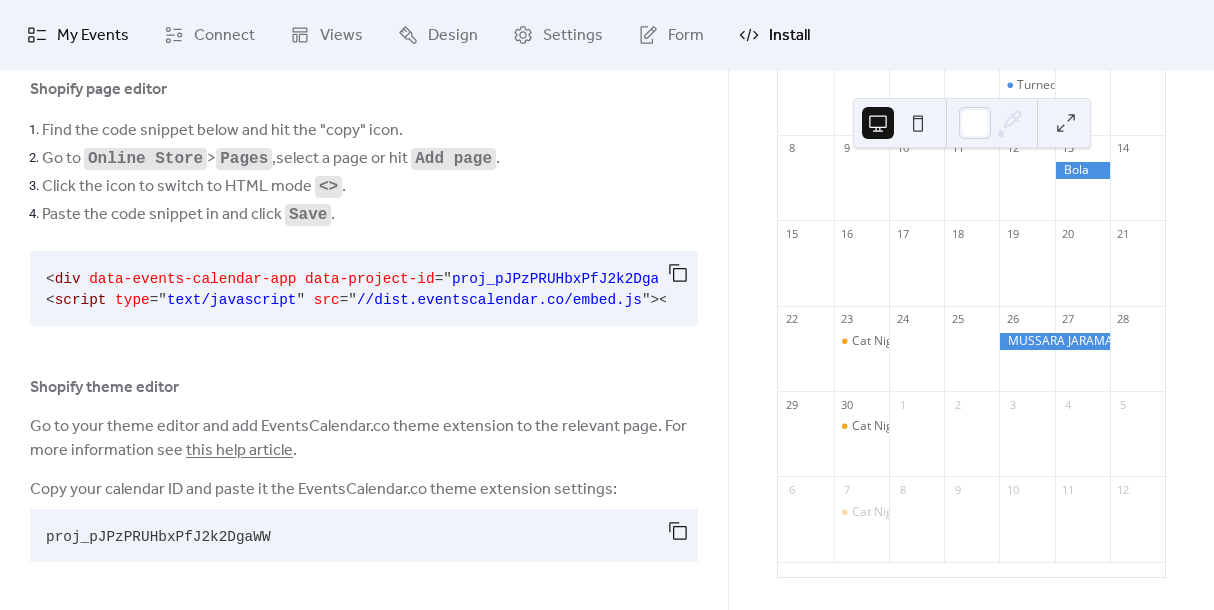 click on "My Events" at bounding box center (93, 36) 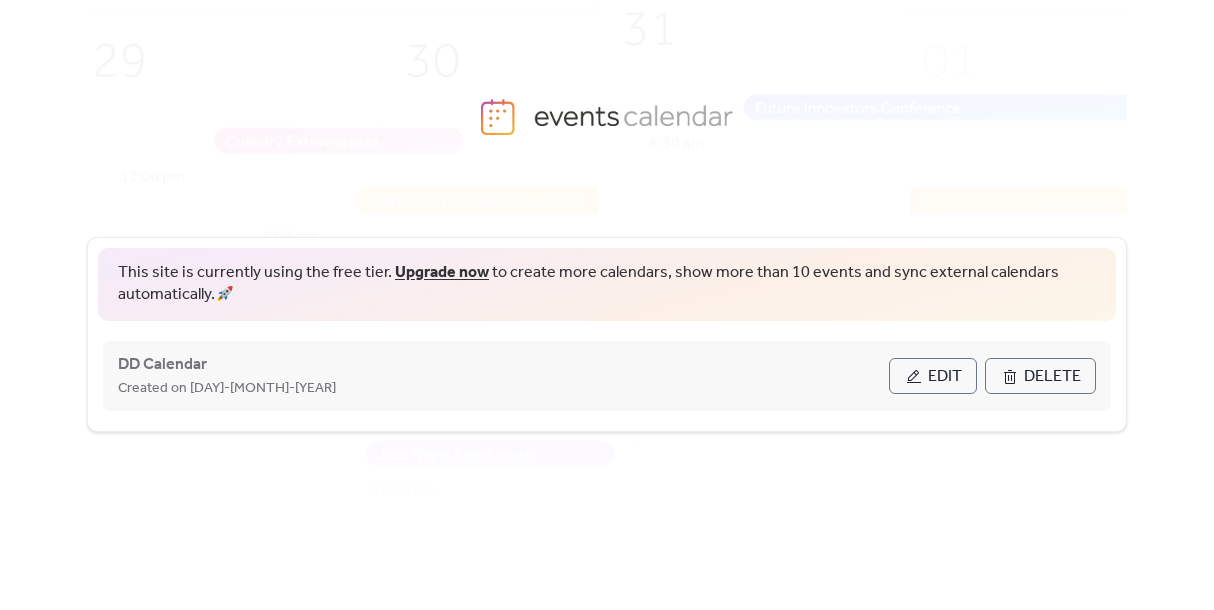 scroll, scrollTop: 29, scrollLeft: 0, axis: vertical 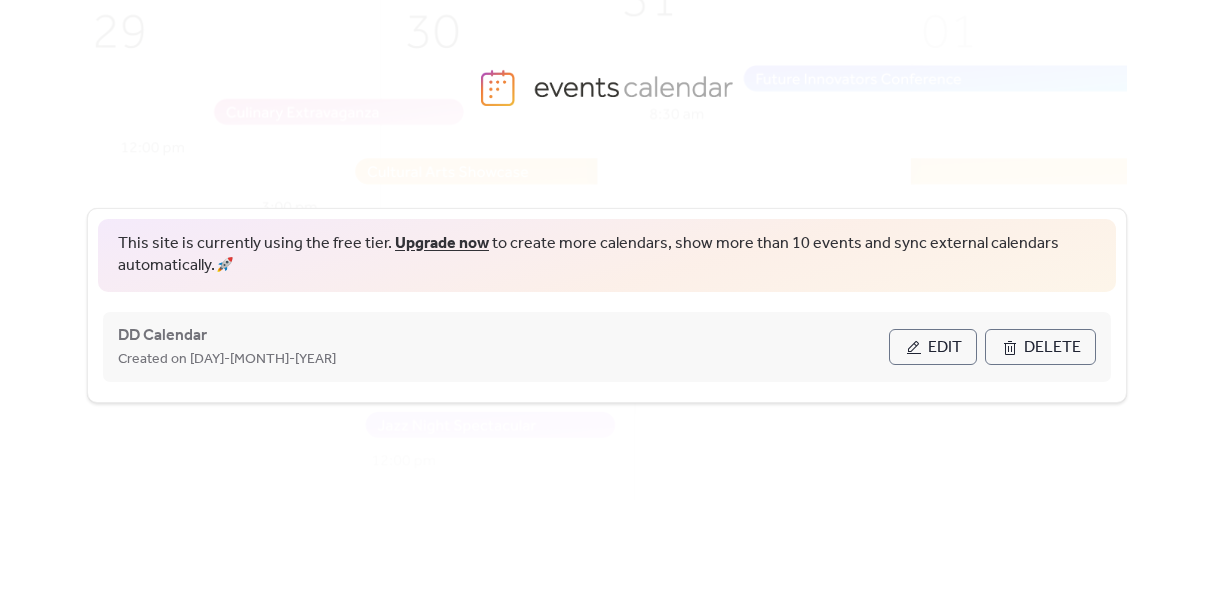 click on "[BRAND_NAME] Created on [DAY]-[MONTH]-[YEAR]" at bounding box center [503, 347] 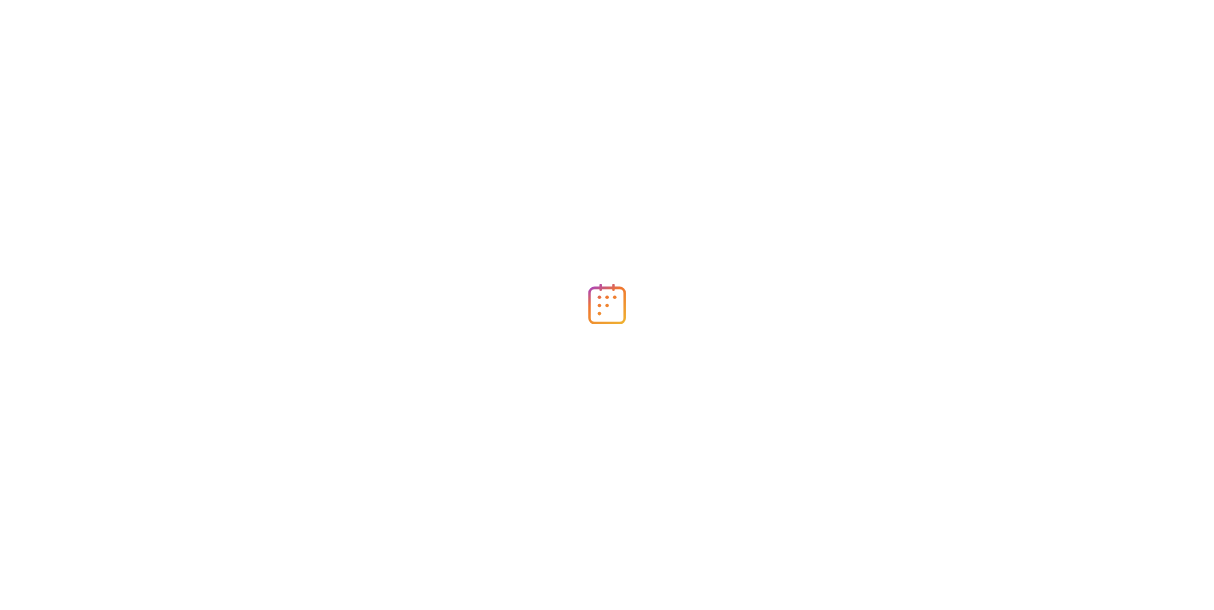 scroll, scrollTop: 0, scrollLeft: 0, axis: both 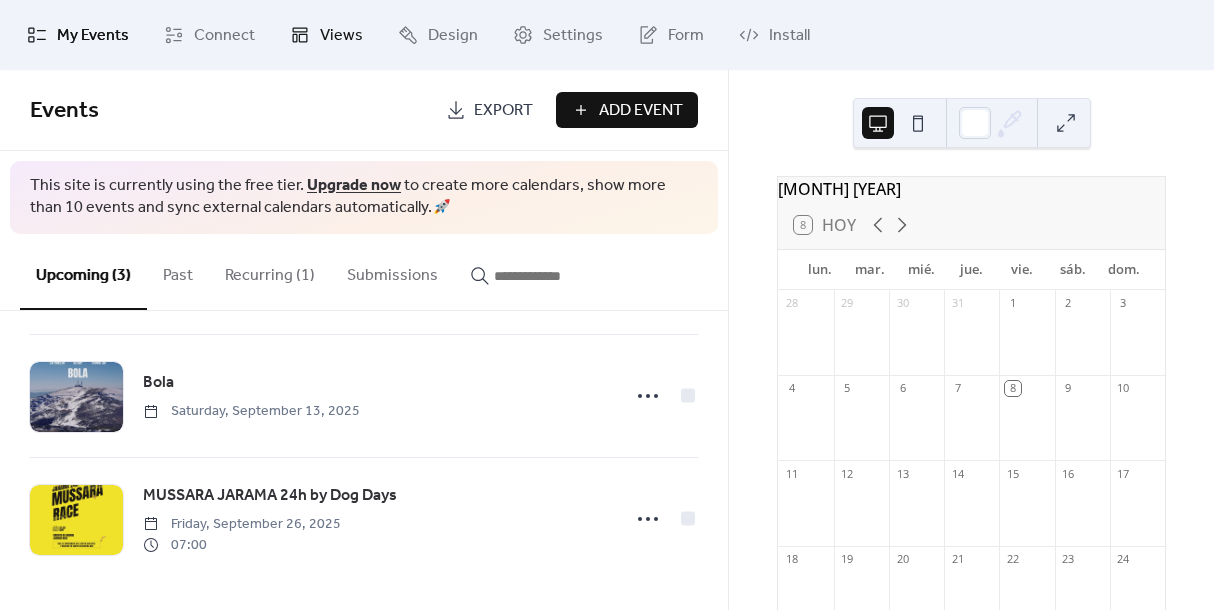 click on "Views" at bounding box center [341, 36] 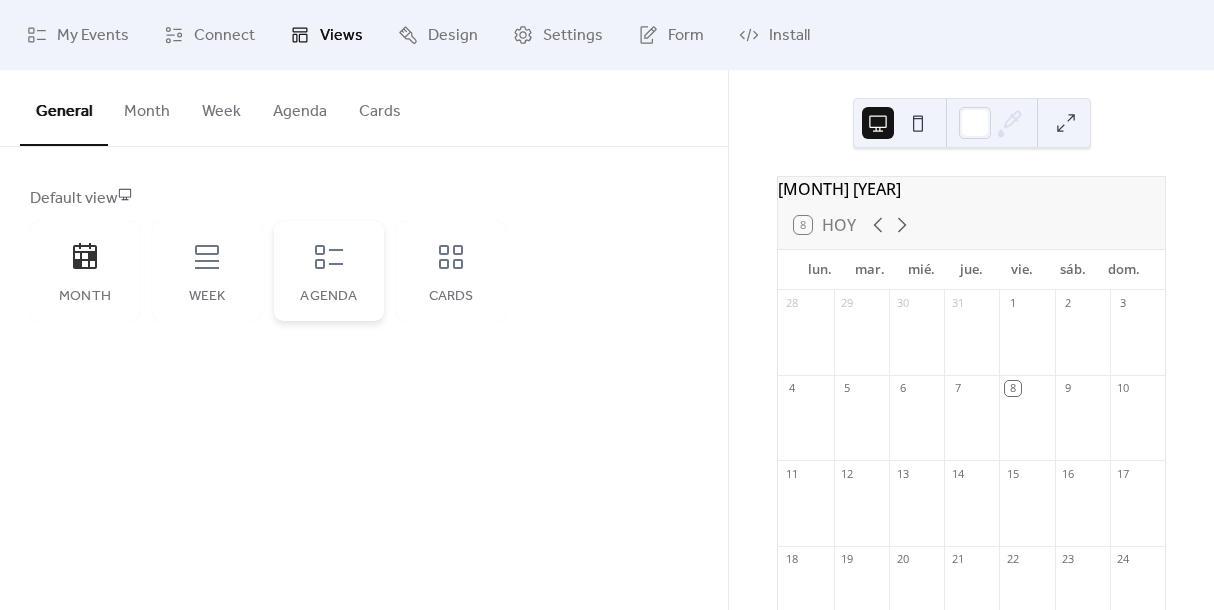 click on "Agenda" at bounding box center (329, 271) 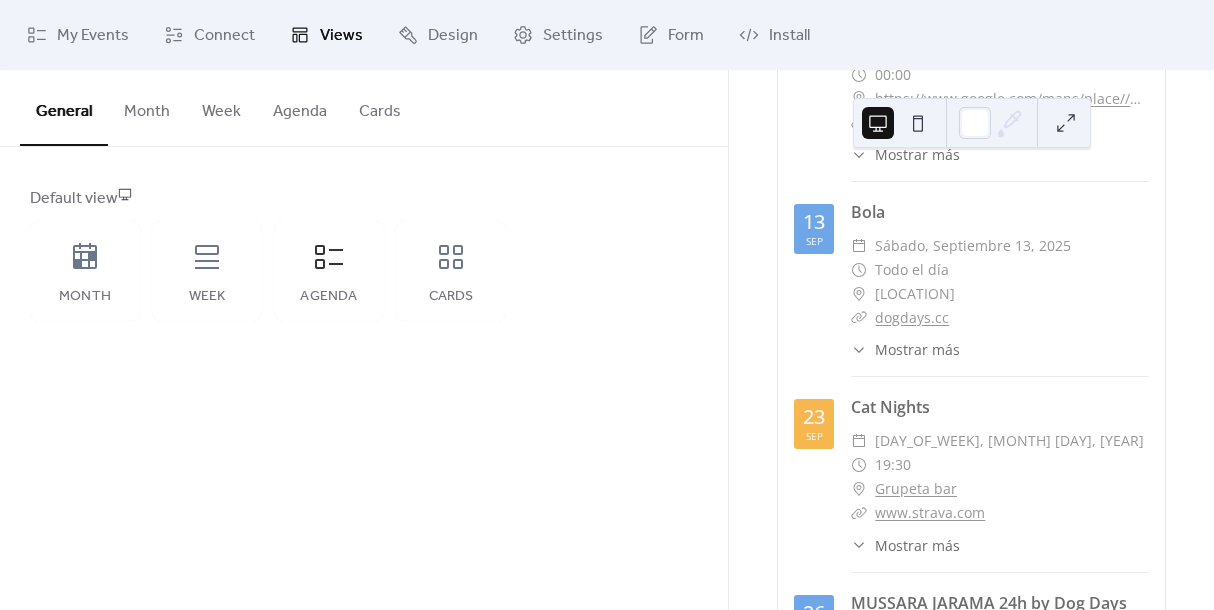 scroll, scrollTop: 0, scrollLeft: 0, axis: both 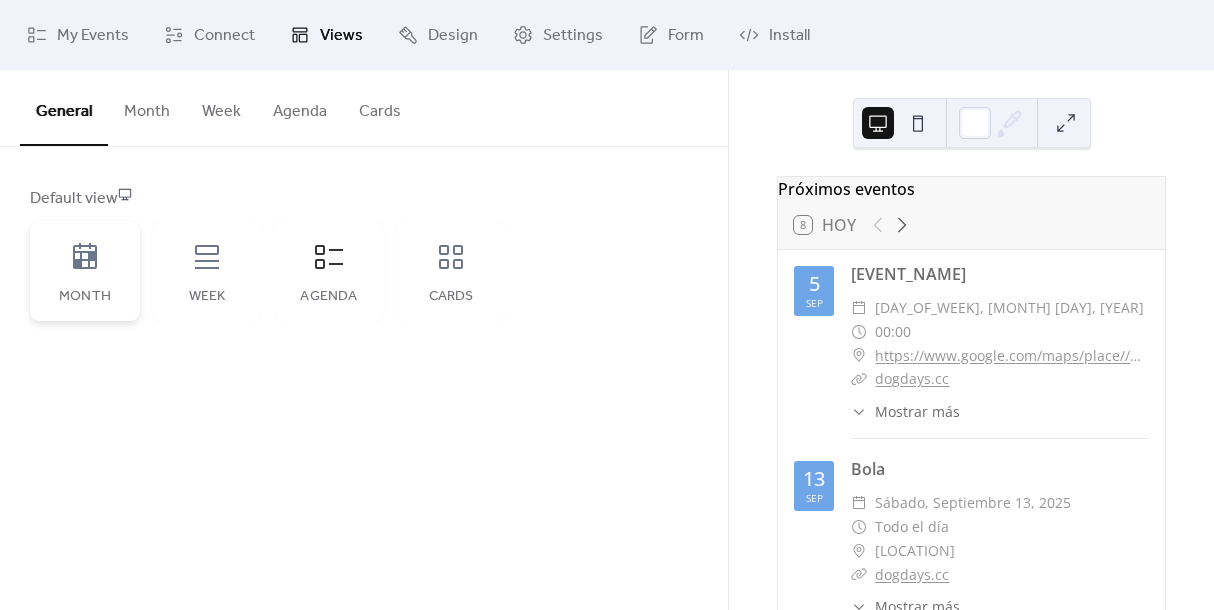 click 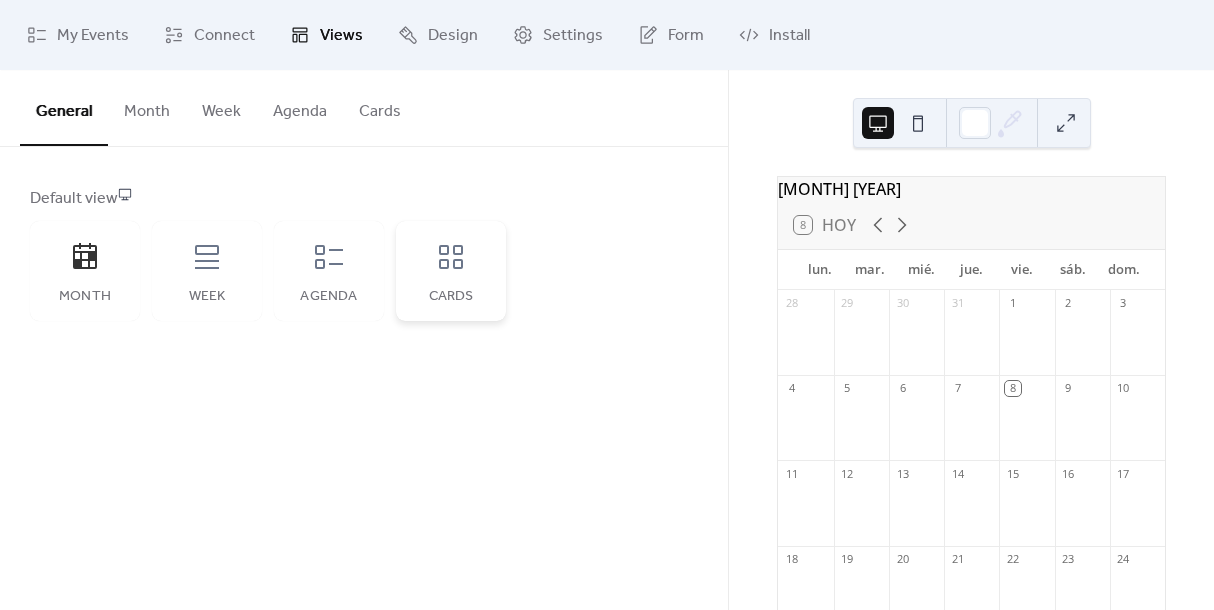 click 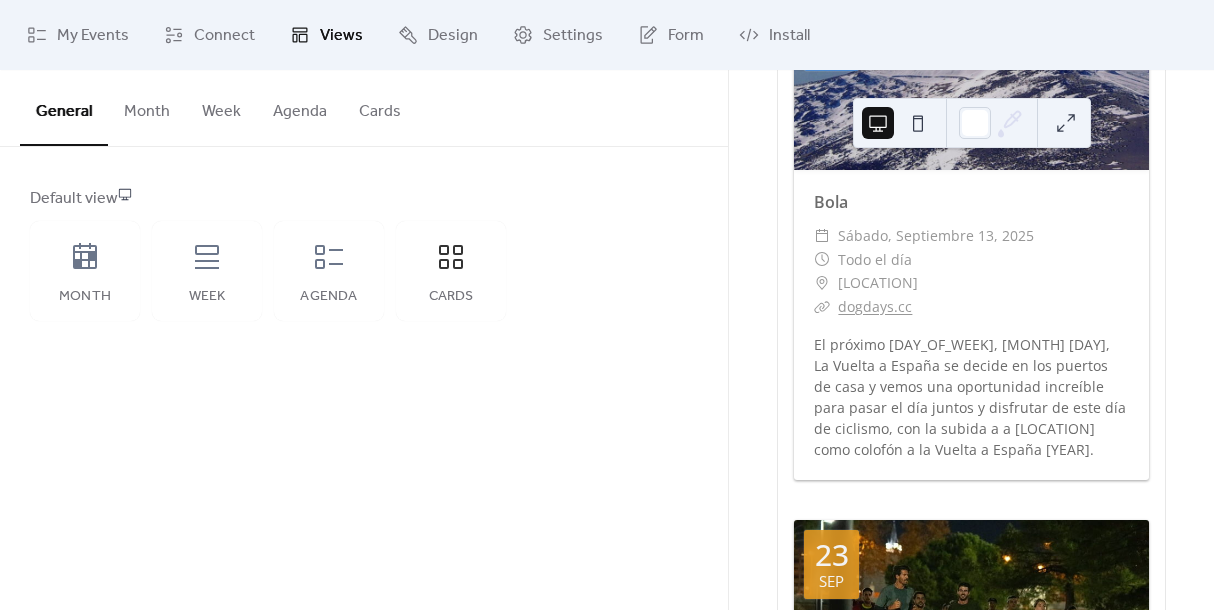 scroll, scrollTop: 9, scrollLeft: 0, axis: vertical 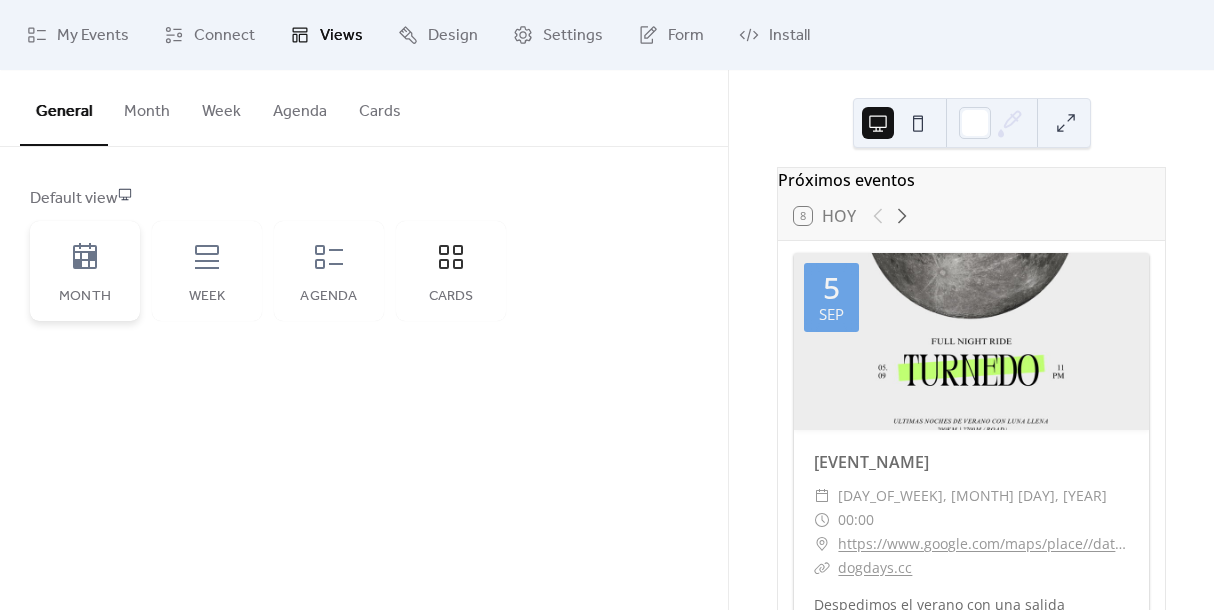 click 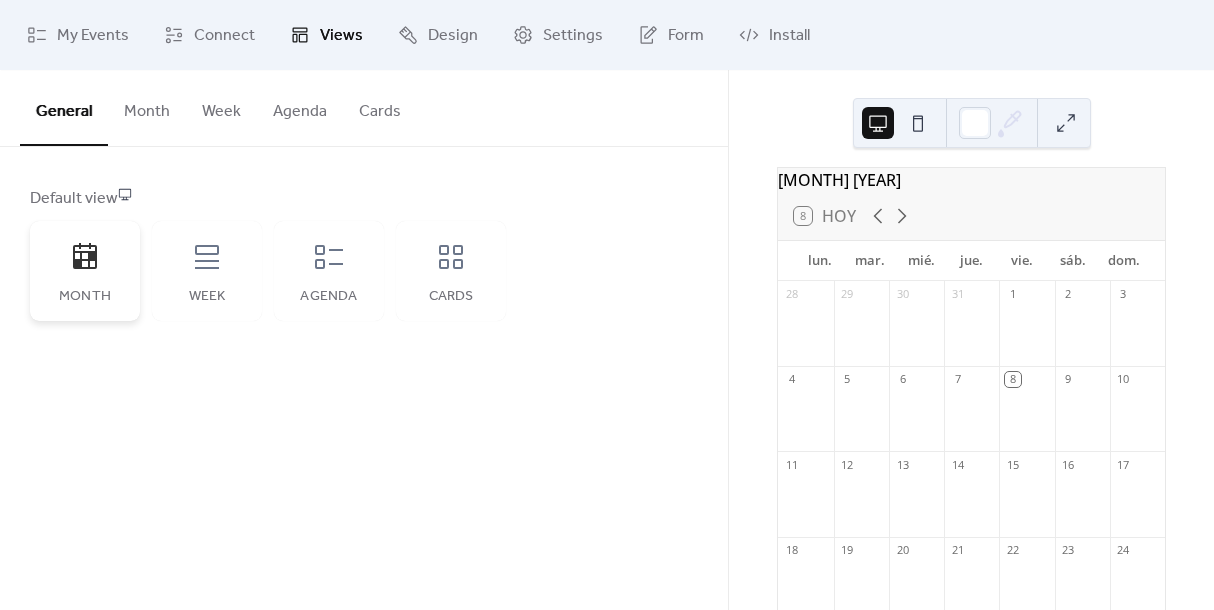 scroll, scrollTop: 0, scrollLeft: 0, axis: both 